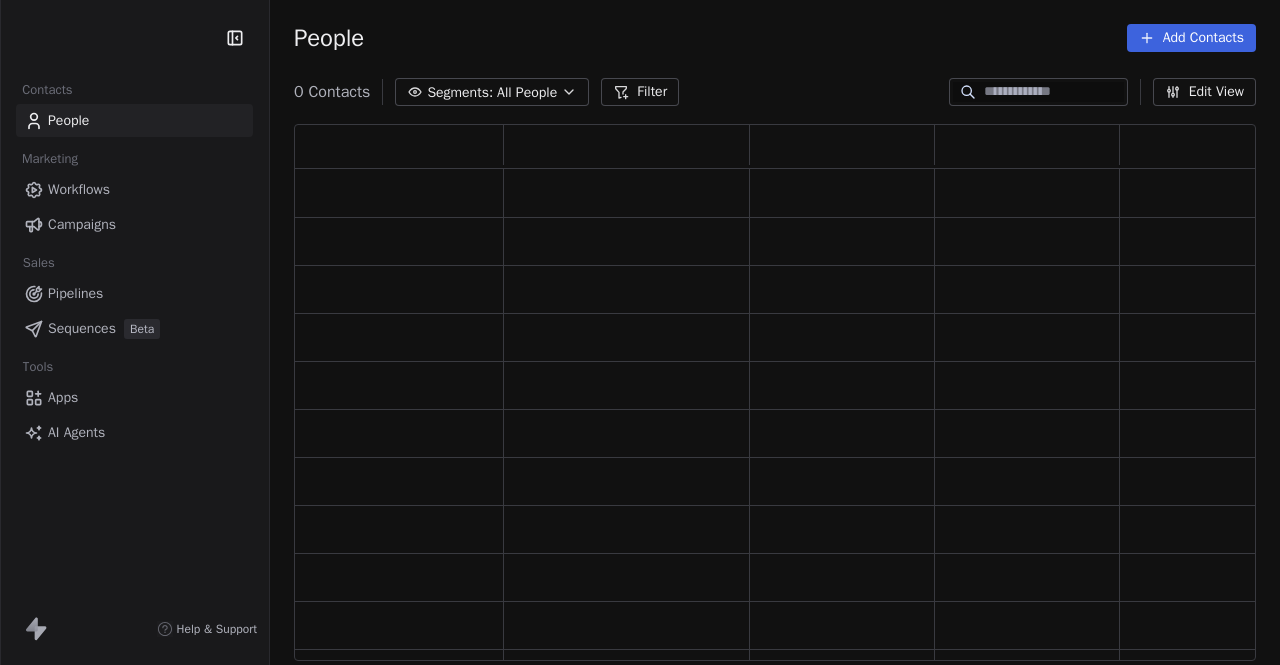scroll, scrollTop: 0, scrollLeft: 0, axis: both 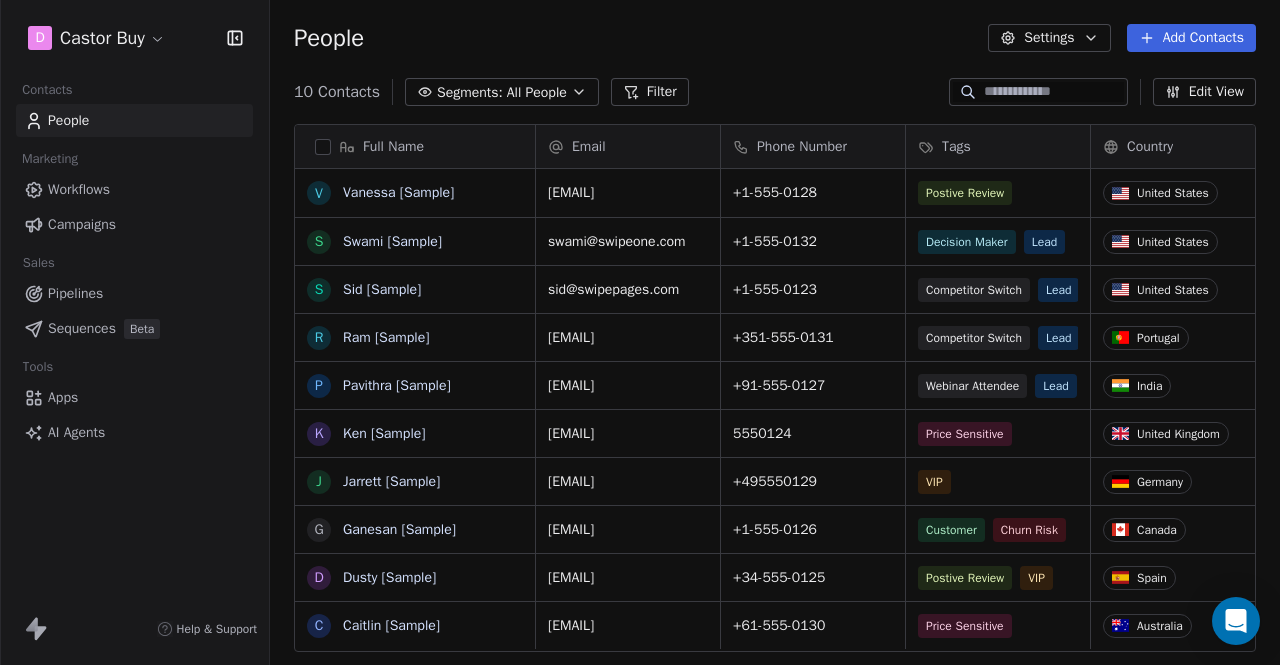 click on "Settings" at bounding box center (1049, 38) 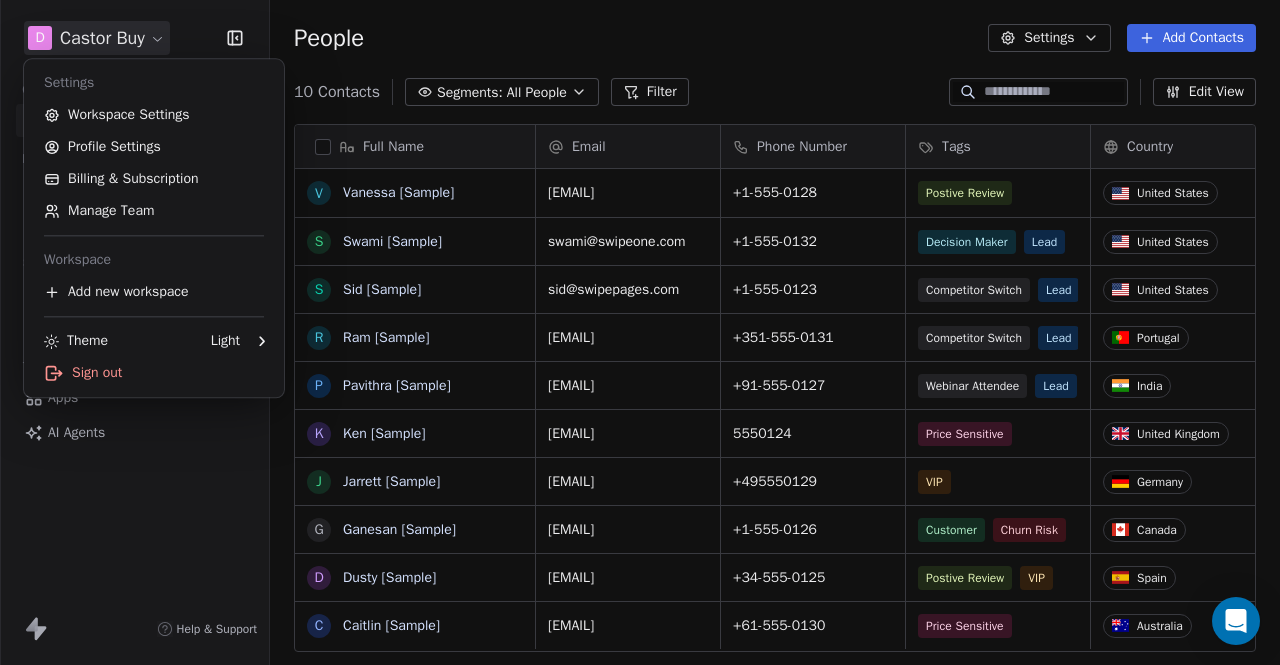 click on "D Castor Buy Contacts People Marketing Workflows Campaigns Sales Pipelines Sequences Beta Tools Apps AI Agents Help & Support People Settings  Add Contacts 10 Contacts Segments: All People Filter  Edit View Tag Add to Sequence Export Full Name V Vanessa [Sample] S Swami [Sample] S Sid [Sample] R Ram [Sample] P Pavithra [Sample] K Ken [Sample] J Jarrett [Sample] G Ganesan [Sample] D Dusty [Sample] C Caitlin [Sample] Email Phone Number Tags Country Website Job Title Status vanessa@appsumo.com +1-555-0128 Postive Review United States fostergroup.com Managing Director Closed Won swami@swipeone.com +1-555-0132 Decision Maker Lead United States millerindustries.com President New Lead sid@swipepages.com +1-555-0123 Competitor Switch Lead United States alliedsolutions.com Director of Operations Qualifying ram@swipeone.com +351-555-0131 Competitor Switch Lead Portugal greensolutions.pt Sustainability Head Closed Won pavithra@swipepages.com +91-555-0127 Webinar Attendee Lead India techinnovators.in CTO Proposal Sent" at bounding box center (640, 332) 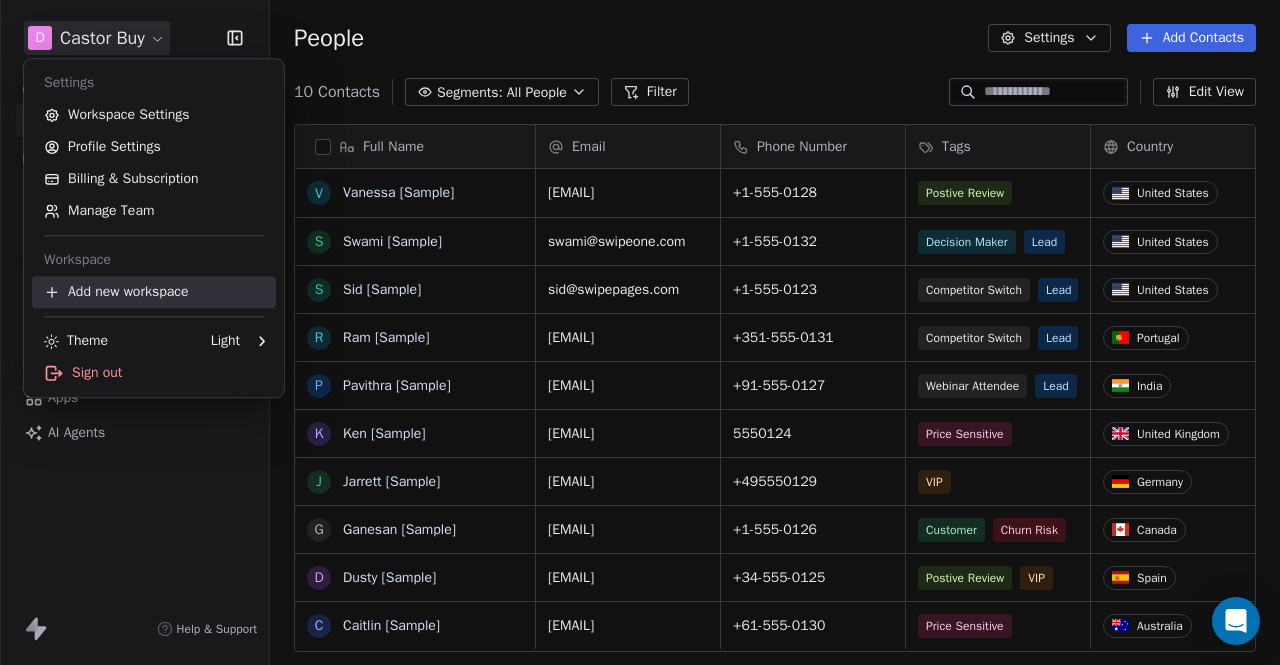 click on "Add new workspace" at bounding box center (154, 292) 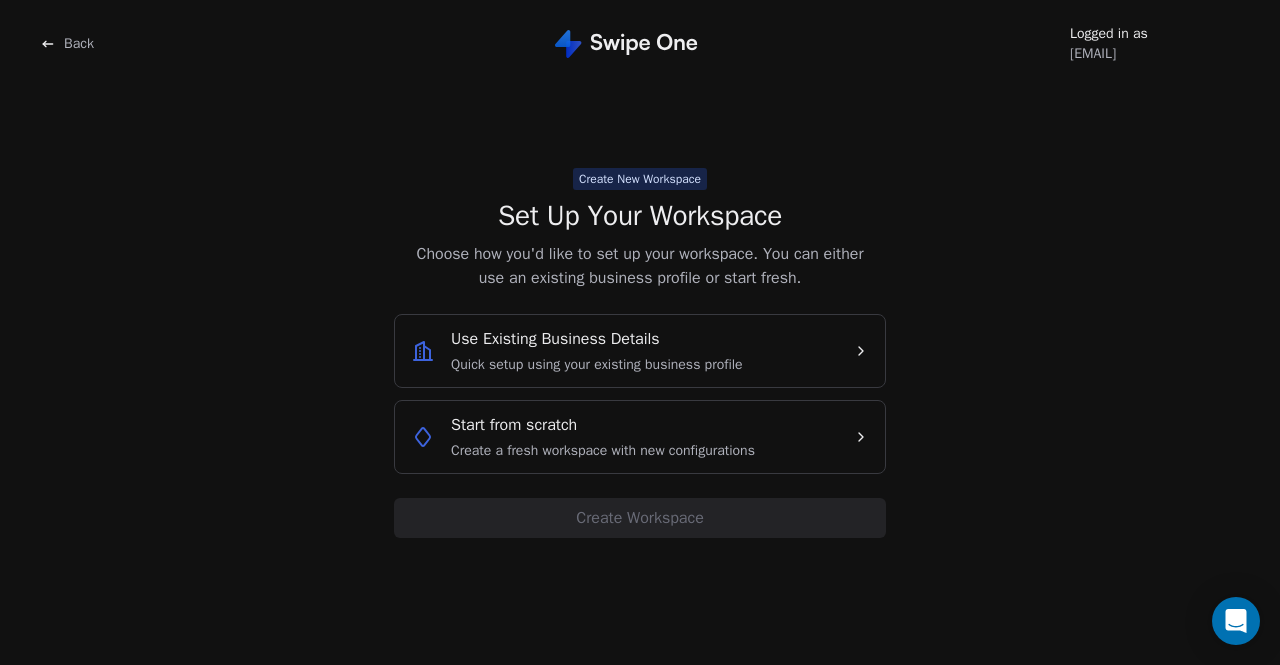 click on "Quick setup using your existing business profile" at bounding box center [597, 365] 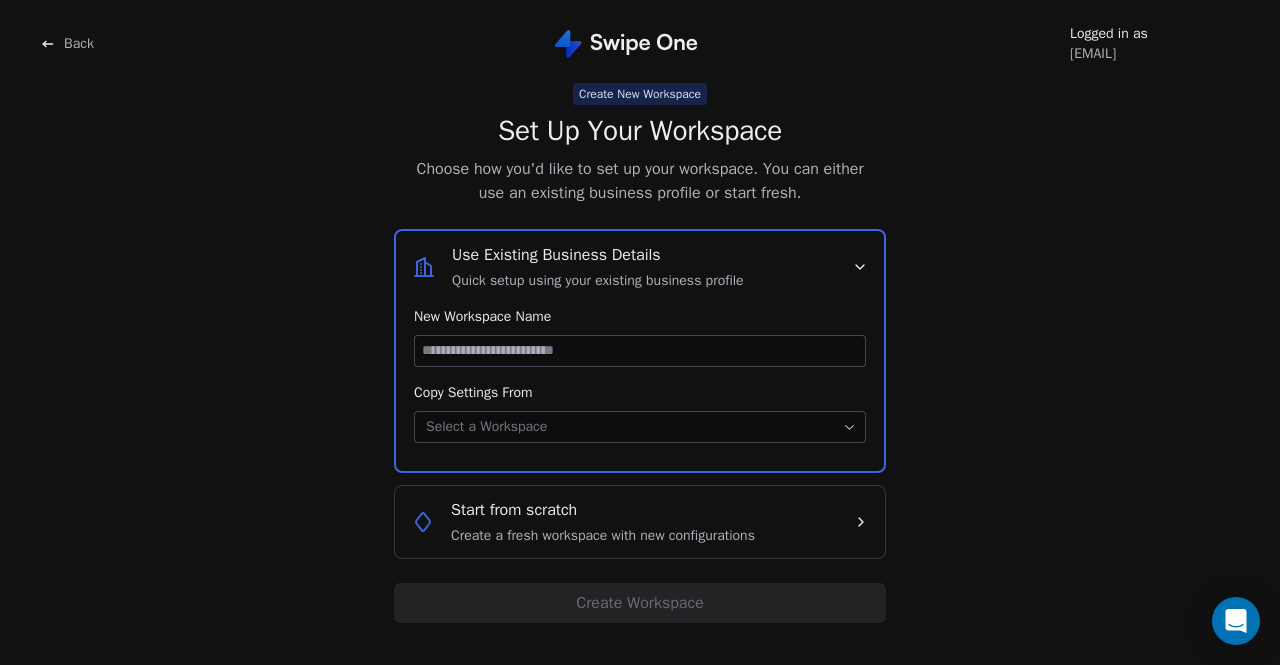 click at bounding box center [640, 351] 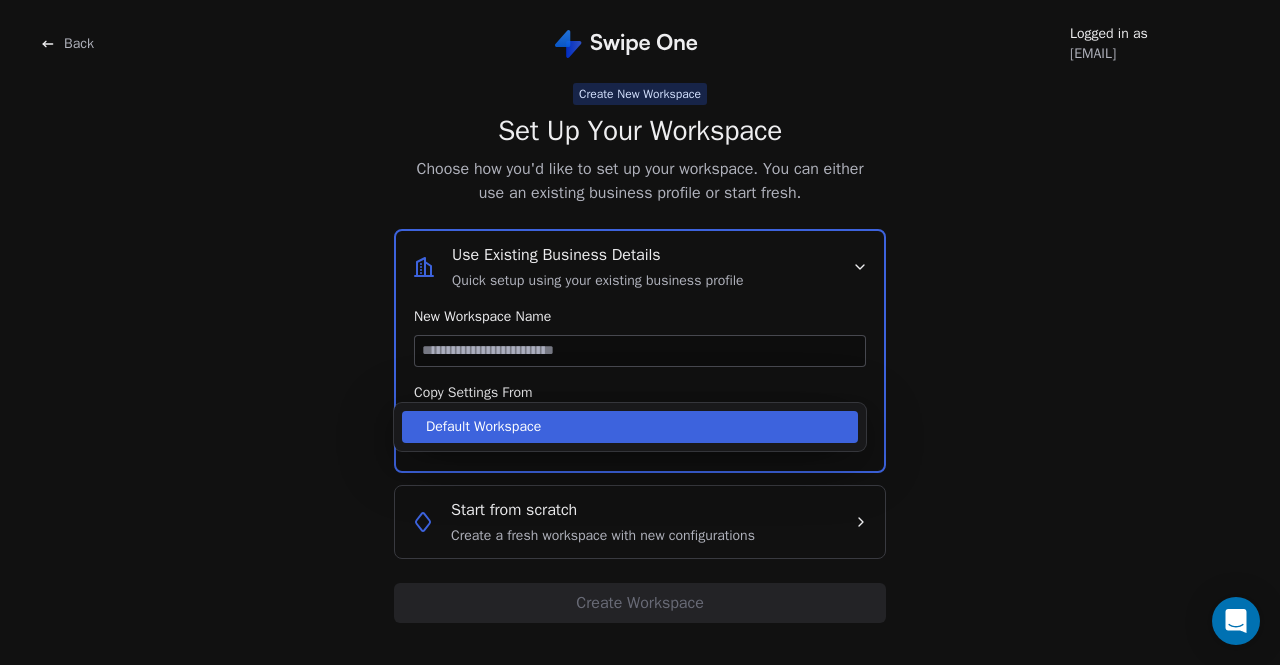 click on "Back Logged in as sokunth.sirei9@gmail.com Create New Workspace Set Up Your Workspace Choose how you'd like to set up your workspace. You can either use an existing business profile or start fresh. Use Existing Business Details Quick setup using your existing business profile New Workspace Name Copy Settings From Select a Workspace Start from scratch Create a fresh workspace with new configurations  Create Workspace
Default Workspace" at bounding box center (640, 332) 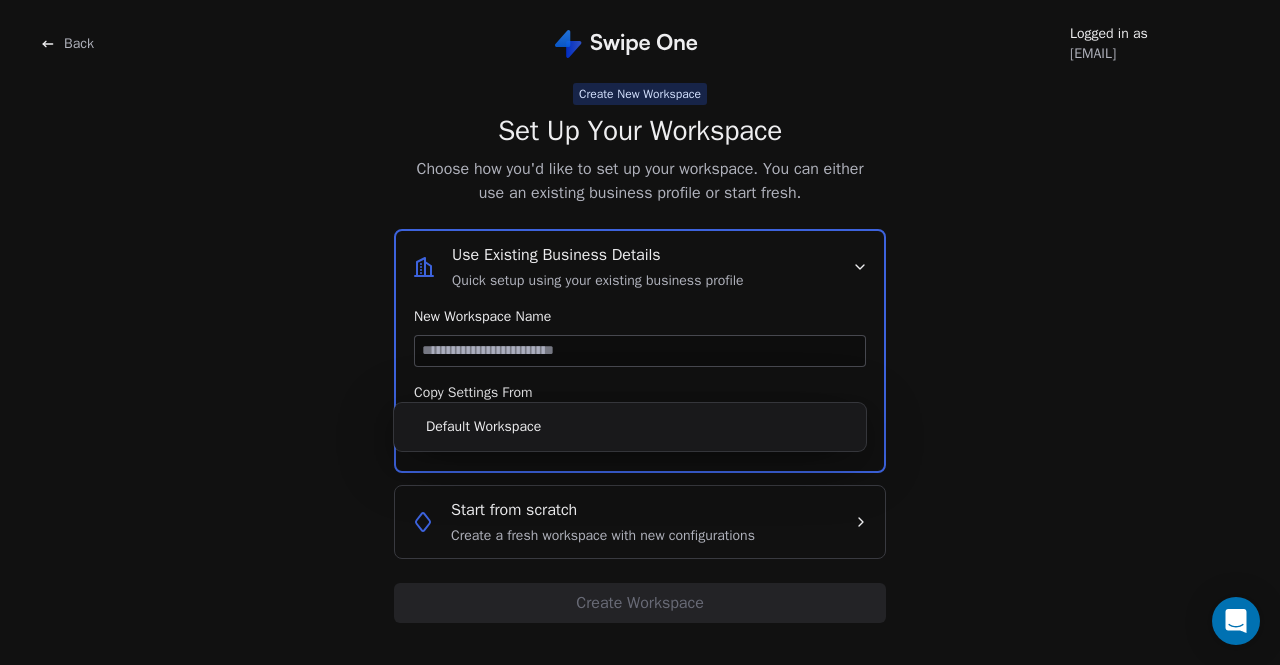 click on "Back Logged in as sokunth.sirei9@gmail.com Create New Workspace Set Up Your Workspace Choose how you'd like to set up your workspace. You can either use an existing business profile or start fresh. Use Existing Business Details Quick setup using your existing business profile New Workspace Name Copy Settings From Select a Workspace Start from scratch Create a fresh workspace with new configurations  Create Workspace
Default Workspace" at bounding box center (640, 332) 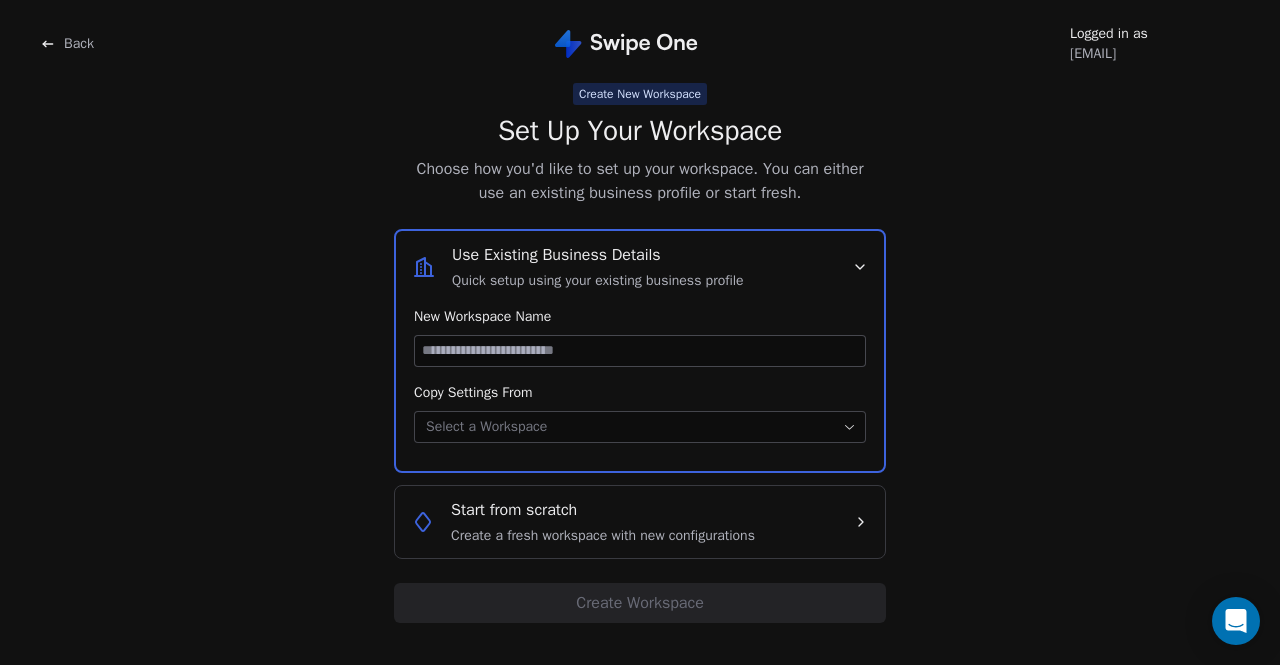 click on "Use Existing Business Details Quick setup using your existing business profile" at bounding box center [598, 267] 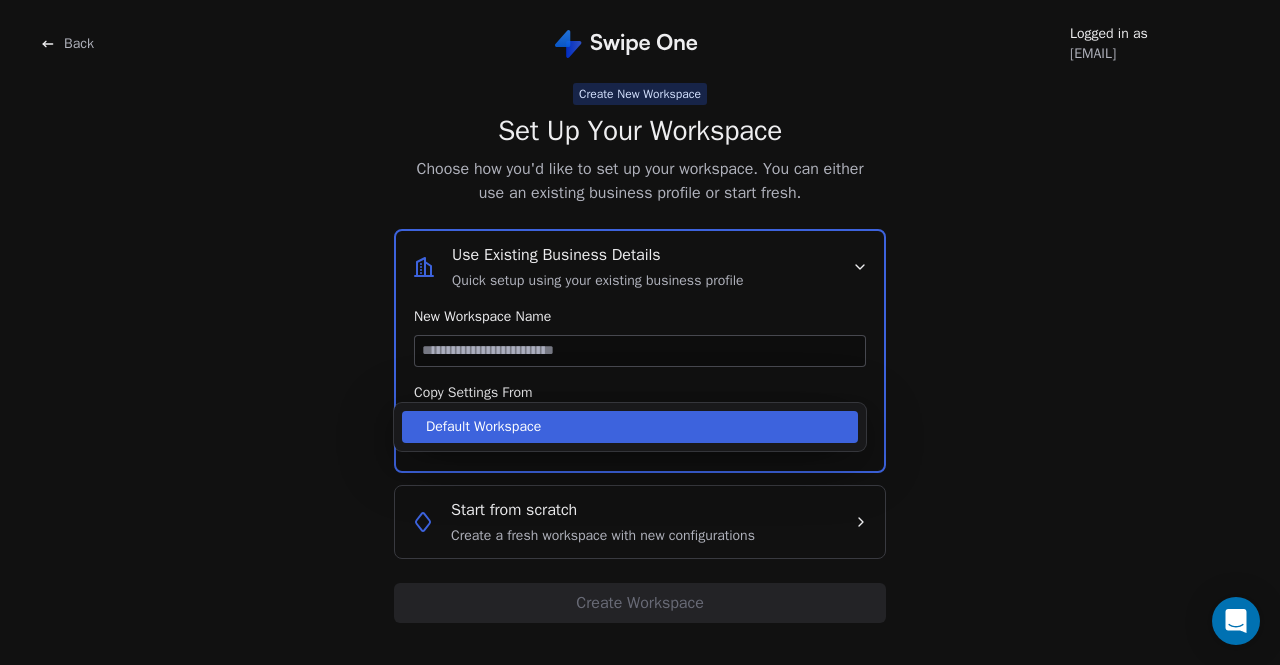 click on "Back Logged in as sokunth.sirei9@gmail.com Create New Workspace Set Up Your Workspace Choose how you'd like to set up your workspace. You can either use an existing business profile or start fresh. Use Existing Business Details Quick setup using your existing business profile New Workspace Name Copy Settings From Select a Workspace Start from scratch Create a fresh workspace with new configurations  Create Workspace
Default Workspace" at bounding box center (640, 332) 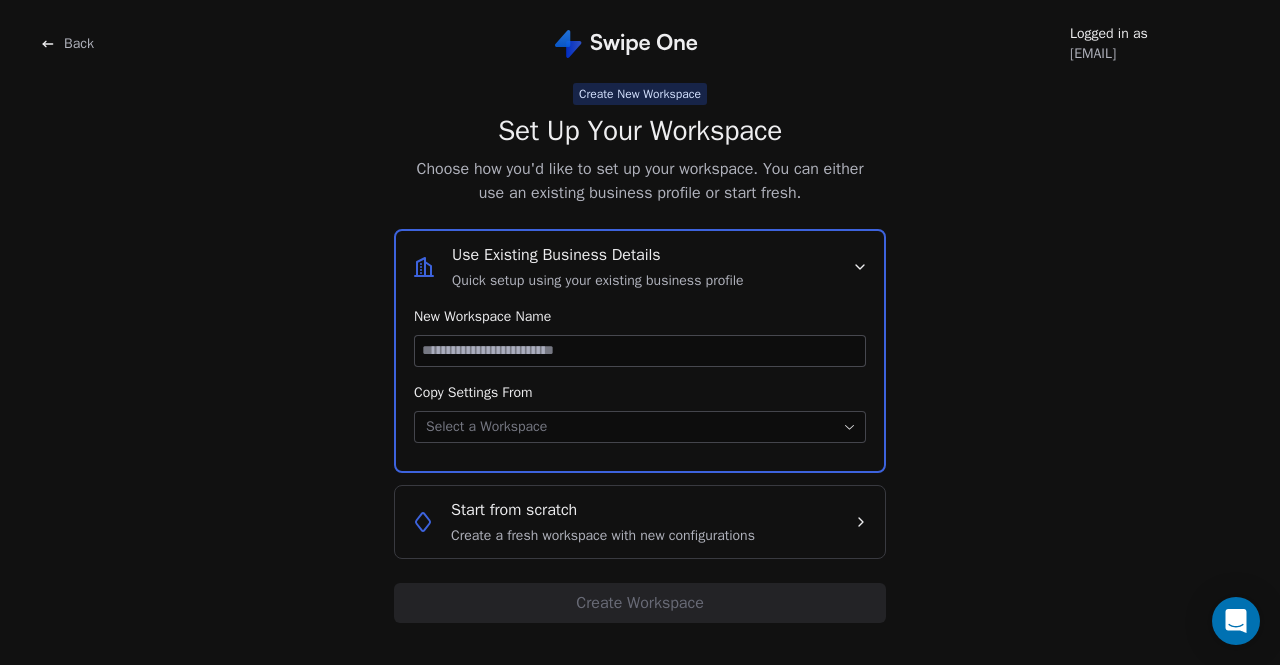 click on "Back Logged in as sokunth.sirei9@gmail.com Create New Workspace Set Up Your Workspace Choose how you'd like to set up your workspace. You can either use an existing business profile or start fresh. Use Existing Business Details Quick setup using your existing business profile New Workspace Name Copy Settings From Select a Workspace Start from scratch Create a fresh workspace with new configurations  Create Workspace" at bounding box center (640, 332) 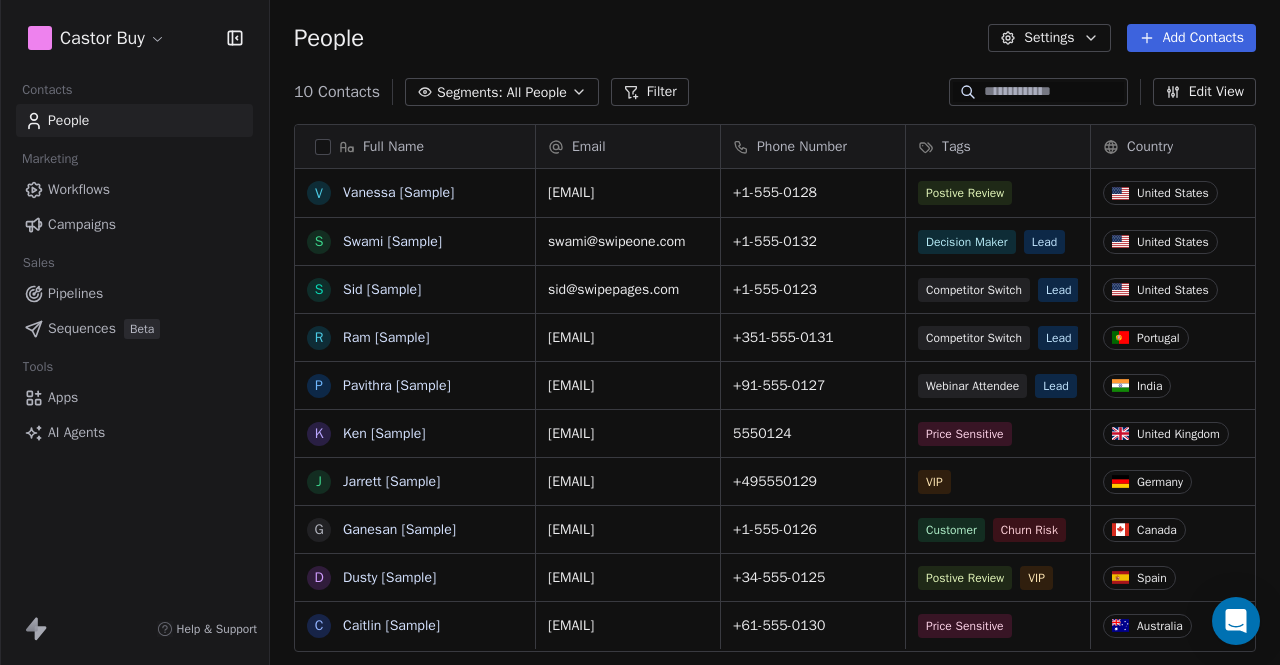 scroll, scrollTop: 16, scrollLeft: 16, axis: both 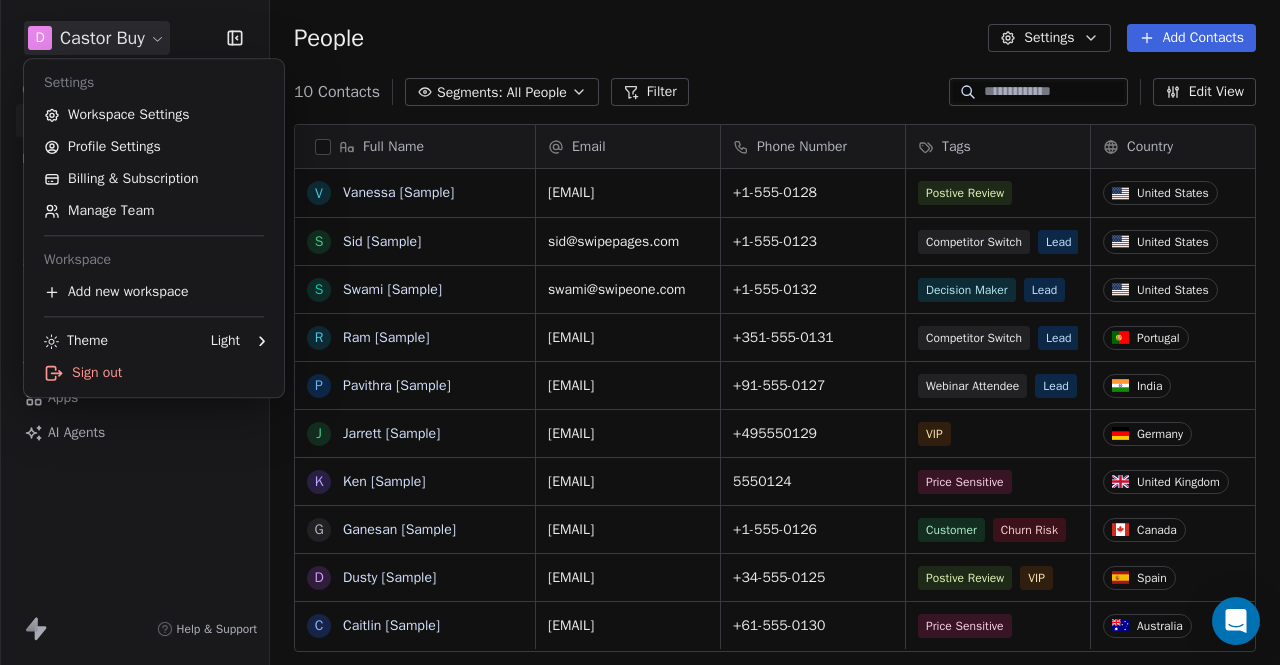 click on "D Castor Buy Contacts People Marketing Workflows Campaigns Sales Pipelines Sequences Beta Tools Apps AI Agents Help & Support People Settings  Add Contacts 10 Contacts Segments: All People Filter  Edit View Tag Add to Sequence Export Full Name V Vanessa [Sample] S Sid [Sample] S Swami [Sample] R Ram [Sample] P Pavithra [Sample] J Jarrett [Sample] K Ken [Sample] G Ganesan [Sample] D Dusty [Sample] C Caitlin [Sample] Email Phone Number Tags Country Website Job Title Status vanessa@appsumo.com +1-555-0128 Postive Review United States fostergroup.com Managing Director Closed Won sid@swipepages.com +1-555-0123 Competitor Switch Lead United States alliedsolutions.com Director of Operations Qualifying swami@swipeone.com +1-555-0132 Decision Maker Lead United States millerindustries.com President New Lead ram@swipeone.com +351-555-0131 Competitor Switch Lead Portugal greensolutions.pt Sustainability Head Closed Won pavithra@swipepages.com +91-555-0127 Webinar Attendee Lead India techinnovators.in CTO Proposal Sent" at bounding box center [640, 332] 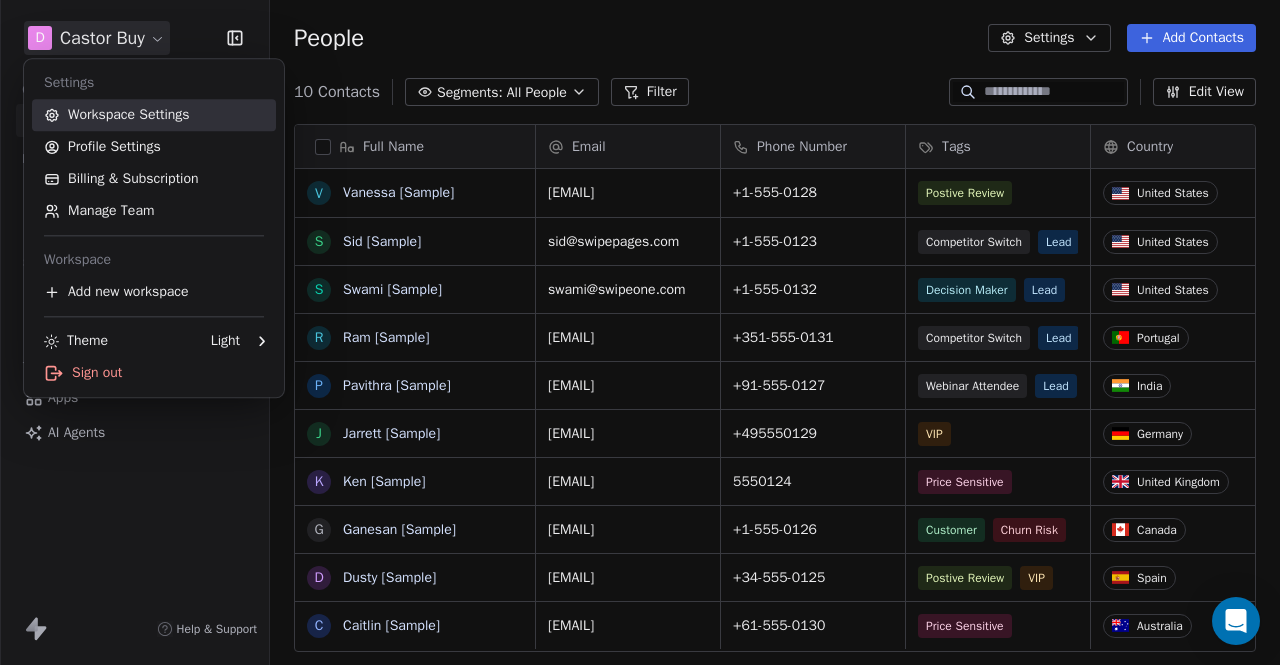click on "Workspace Settings" at bounding box center [154, 115] 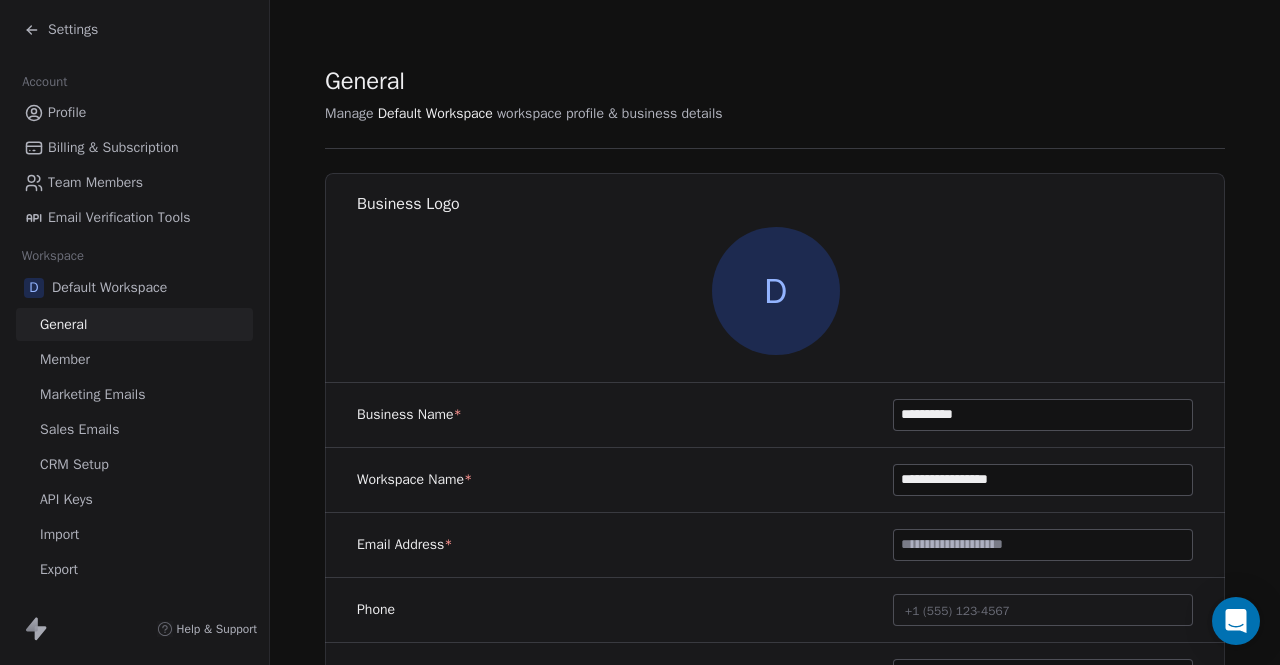 click on "Billing & Subscription" at bounding box center (113, 147) 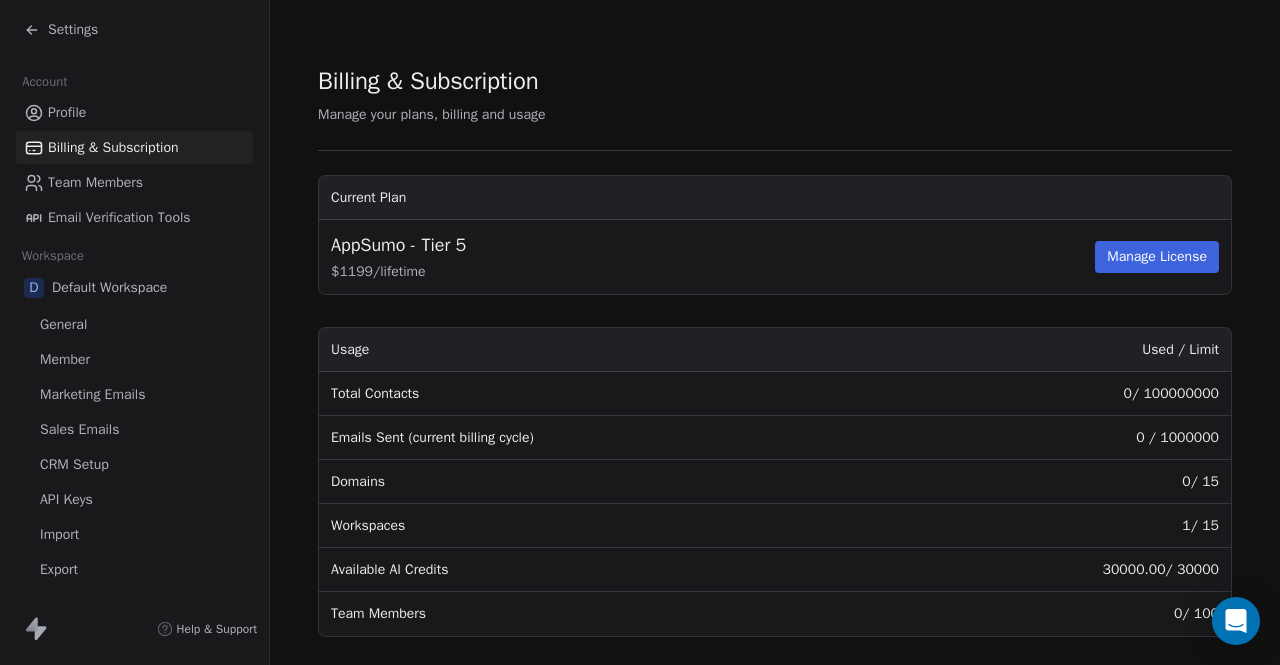 click 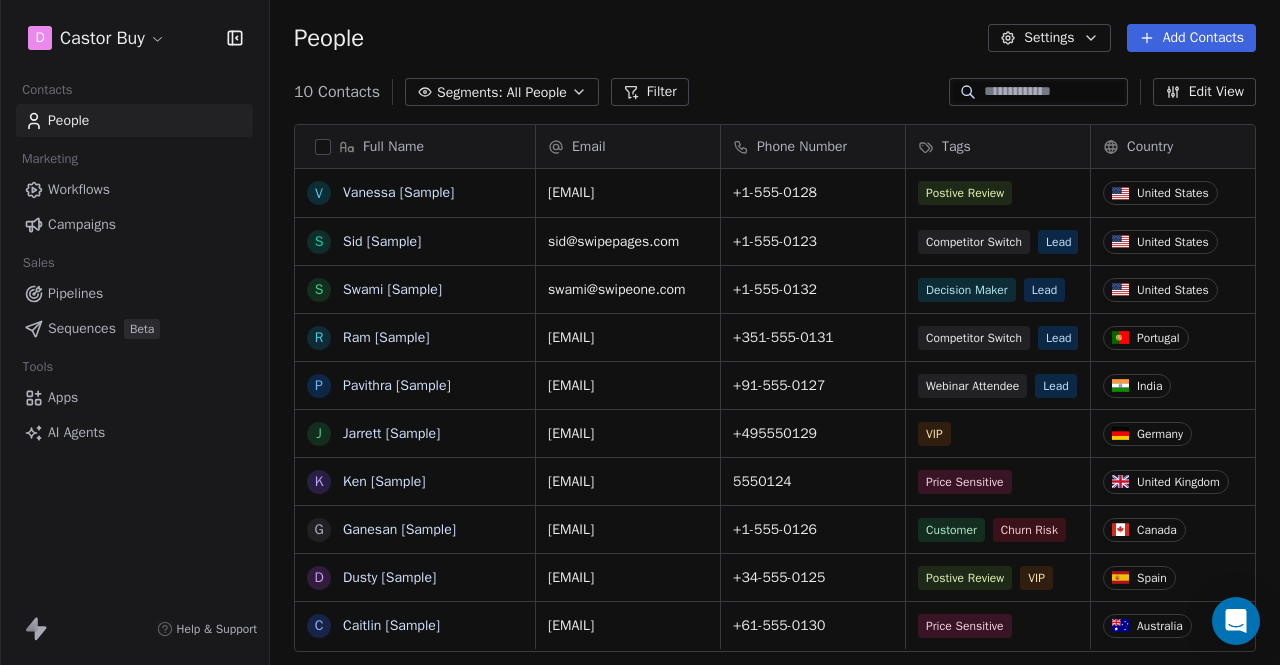 scroll, scrollTop: 16, scrollLeft: 16, axis: both 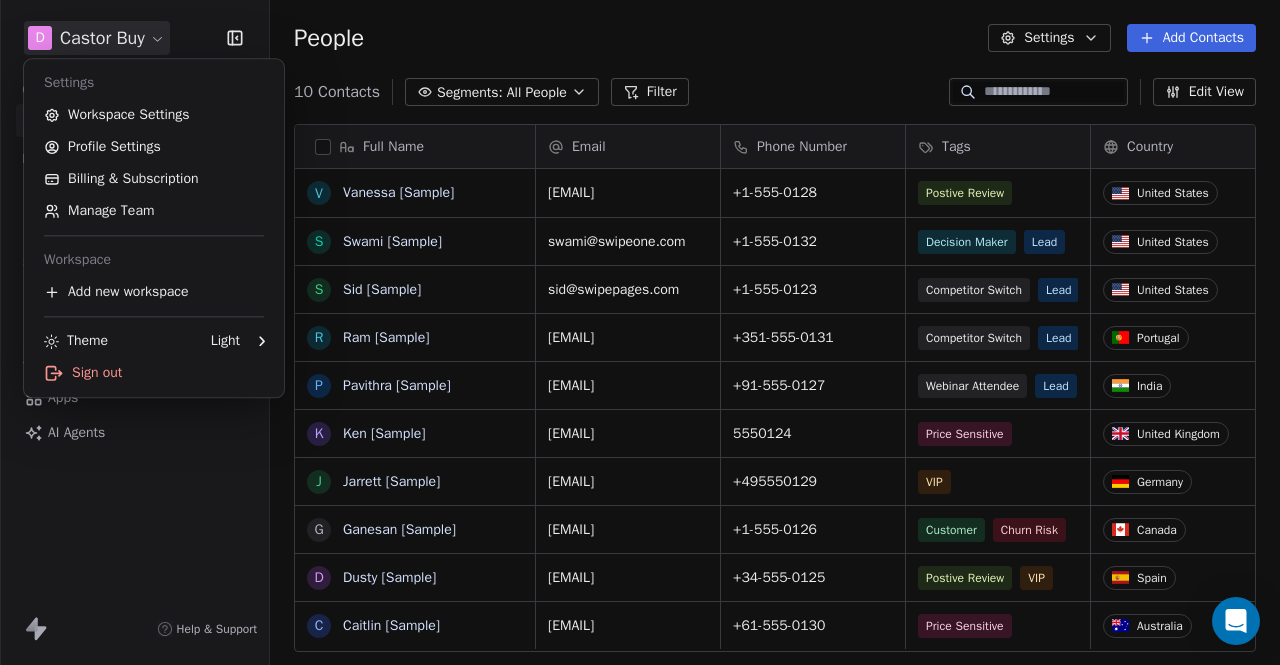 click on "D Castor Buy Contacts People Marketing Workflows Campaigns Sales Pipelines Sequences Beta Tools Apps AI Agents Help & Support People Settings  Add Contacts 10 Contacts Segments: All People Filter  Edit View Tag Add to Sequence Export Full Name V Vanessa [Sample] S Swami [Sample] S Sid [Sample] R Ram [Sample] P Pavithra [Sample] K Ken [Sample] J Jarrett [Sample] G Ganesan [Sample] D Dusty [Sample] C Caitlin [Sample] Email Phone Number Tags Country Website Job Title Status vanessa@appsumo.com +1-555-0128 Postive Review United States fostergroup.com Managing Director Closed Won swami@swipeone.com +1-555-0132 Decision Maker Lead United States millerindustries.com President New Lead sid@swipepages.com +1-555-0123 Competitor Switch Lead United States alliedsolutions.com Director of Operations Qualifying ram@swipeone.com +351-555-0131 Competitor Switch Lead Portugal greensolutions.pt Sustainability Head Closed Won pavithra@swipepages.com +91-555-0127 Webinar Attendee Lead India techinnovators.in CTO Proposal Sent" at bounding box center (640, 332) 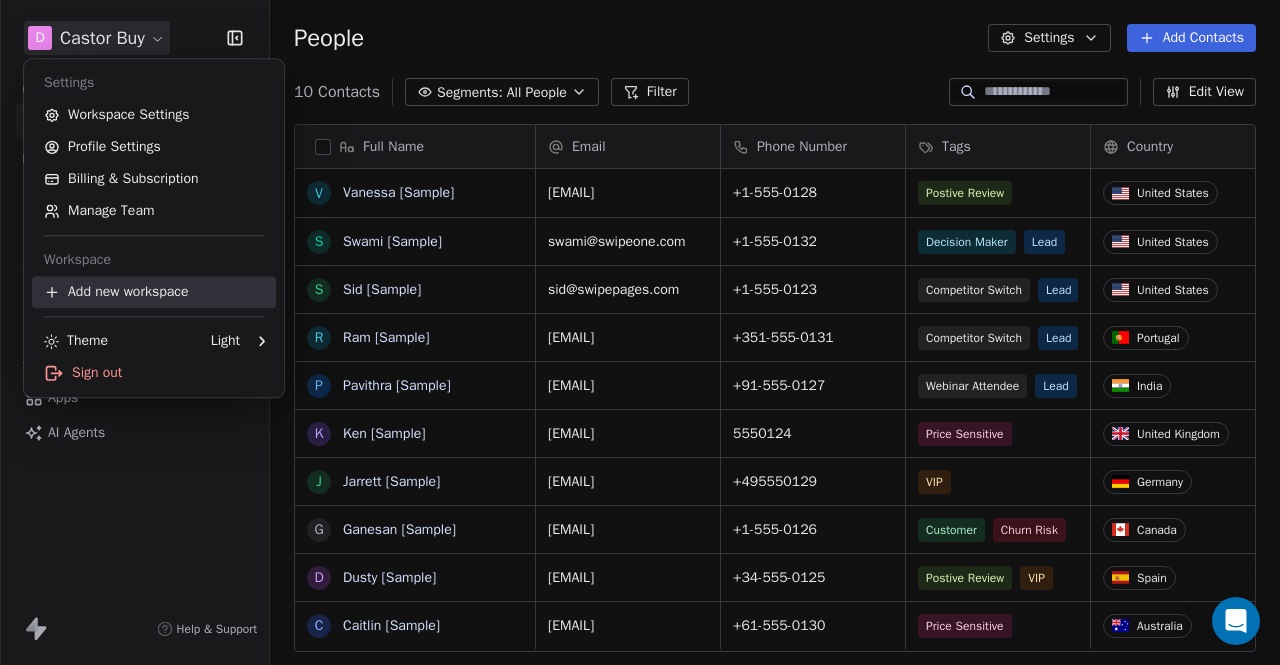 click on "Add new workspace" at bounding box center [154, 292] 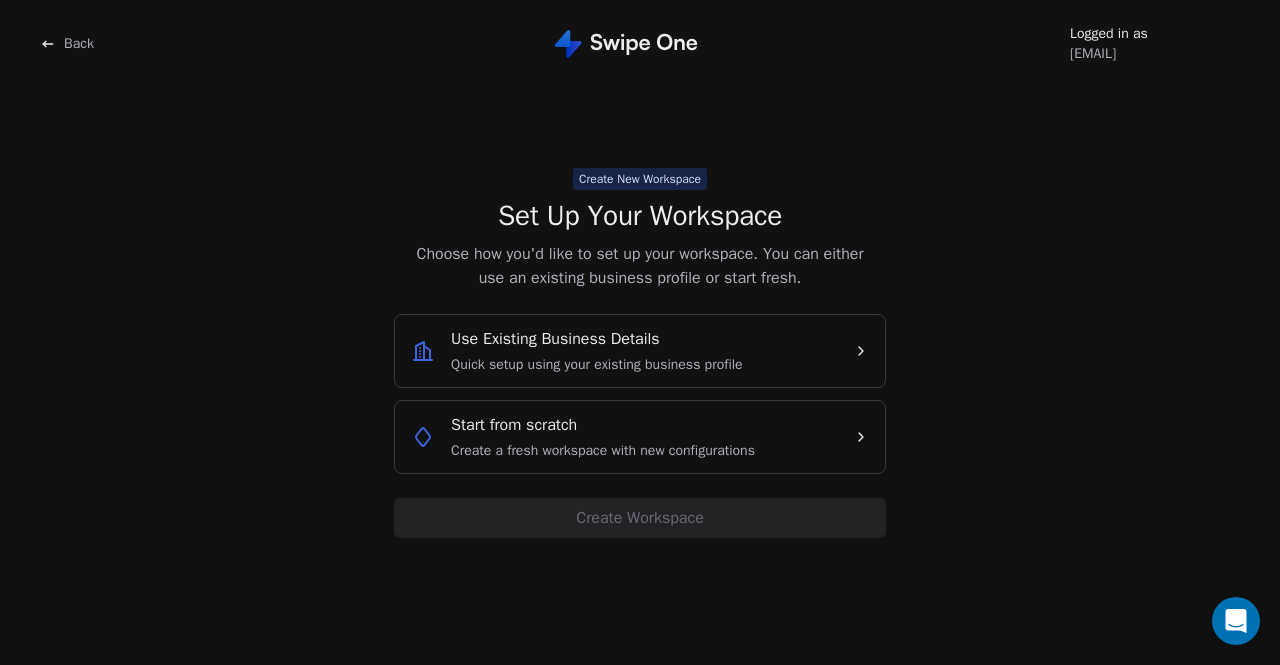 click on "Create a fresh workspace with new configurations" at bounding box center (603, 451) 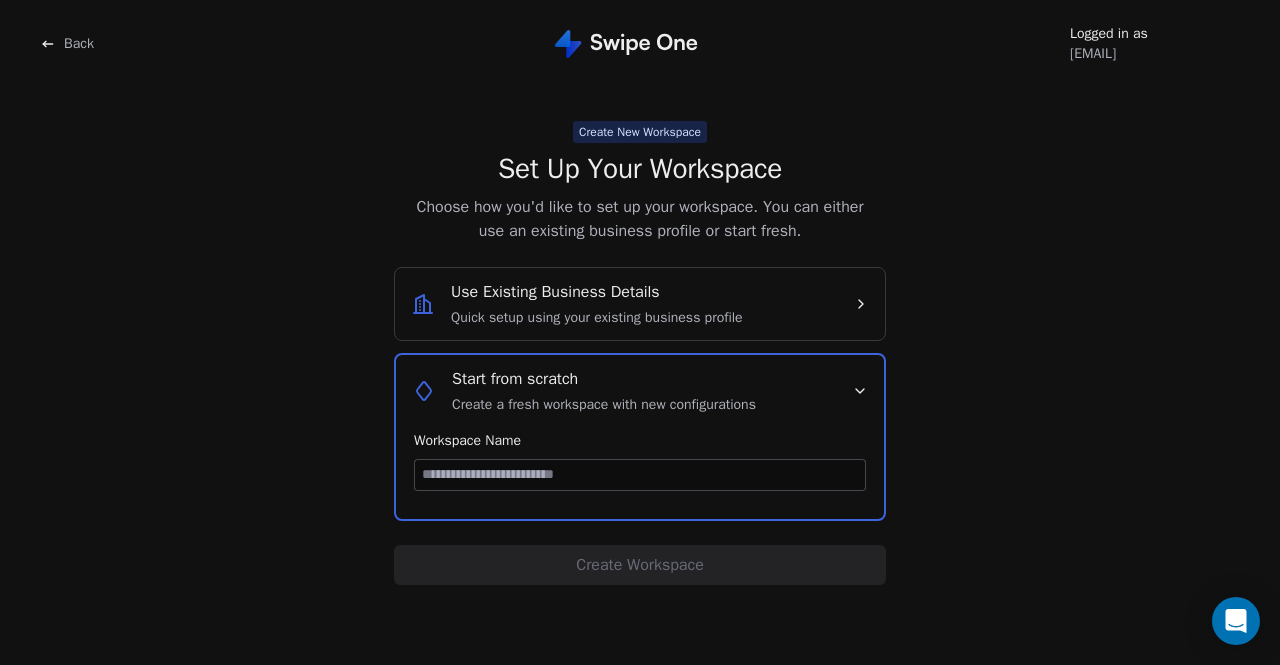 click at bounding box center [640, 475] 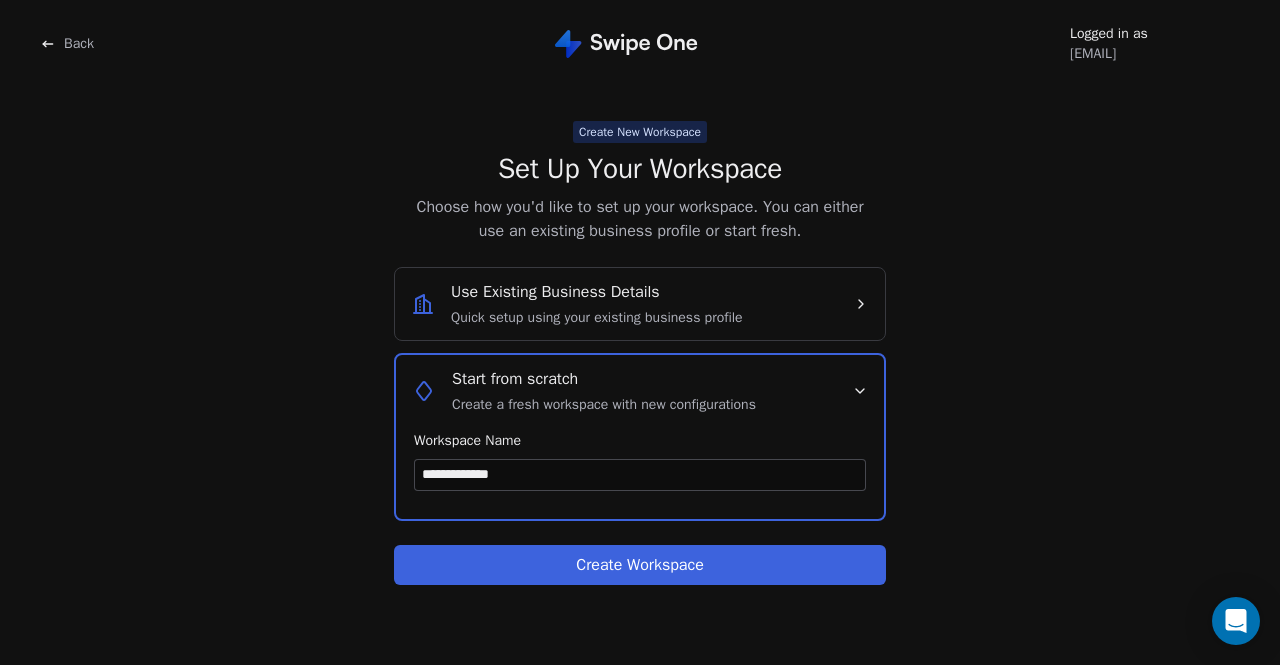 type on "**********" 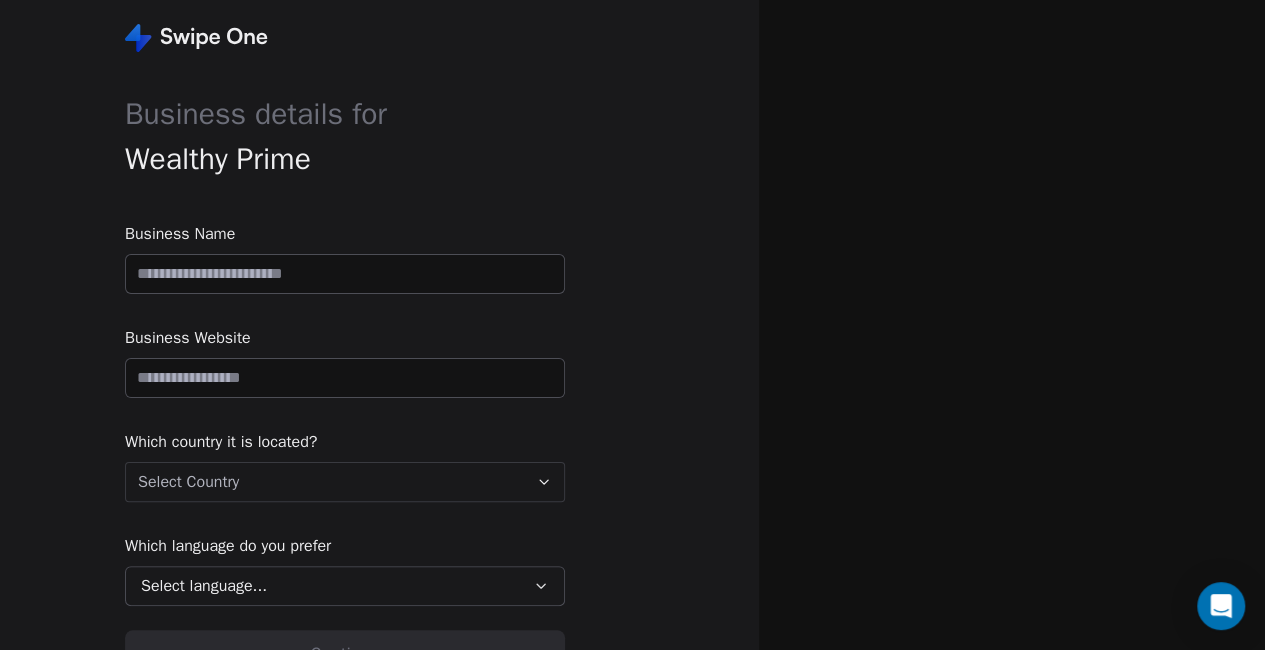 drag, startPoint x: 386, startPoint y: 296, endPoint x: 376, endPoint y: 283, distance: 16.40122 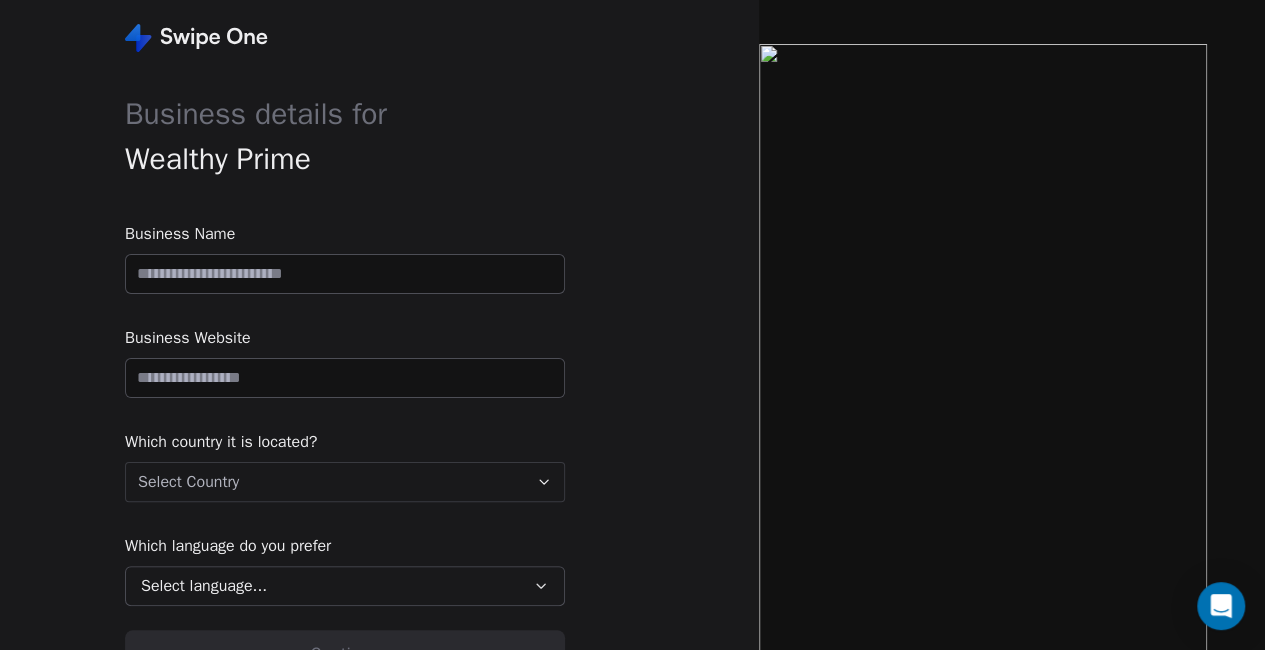 click on "Business Name Business Website Which country it is located? Select Country Which language do you prefer Select language..." at bounding box center (345, 414) 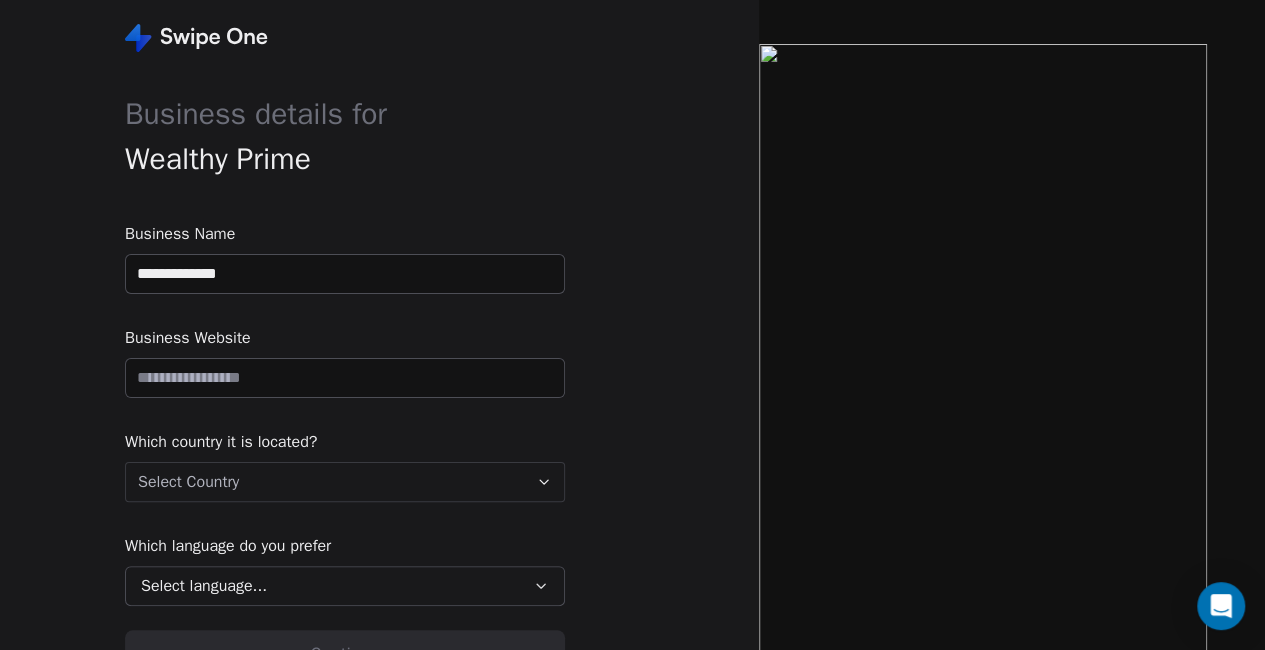 type on "**********" 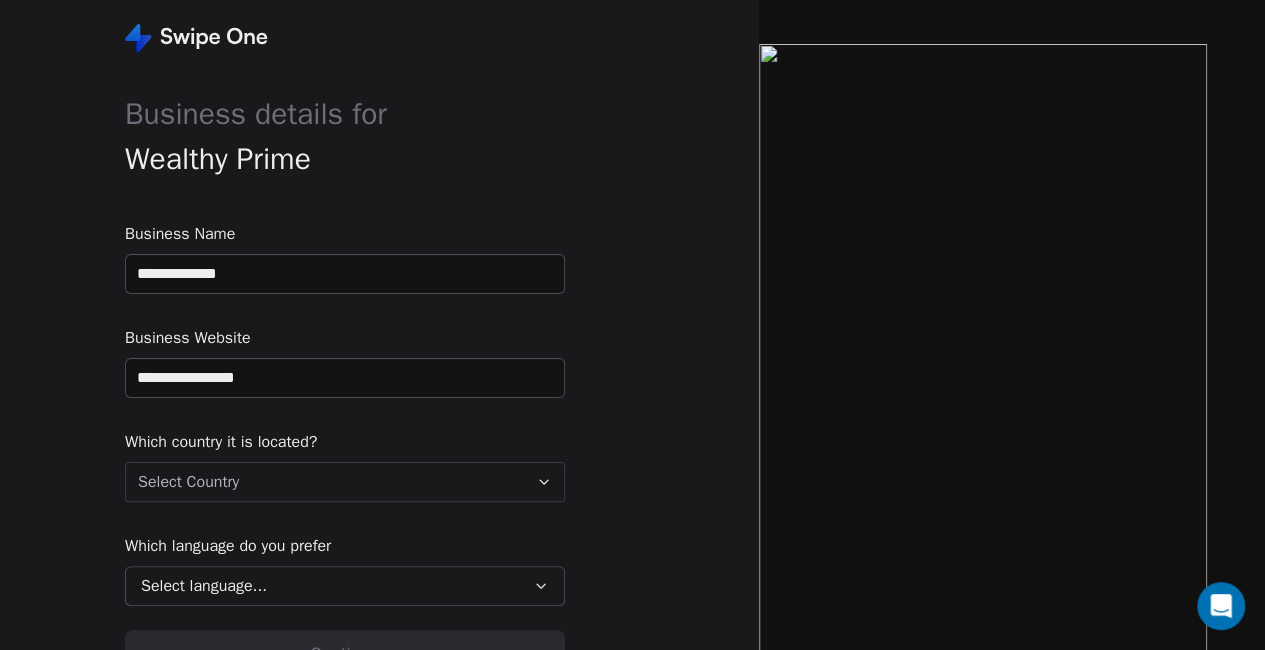 scroll, scrollTop: 52, scrollLeft: 0, axis: vertical 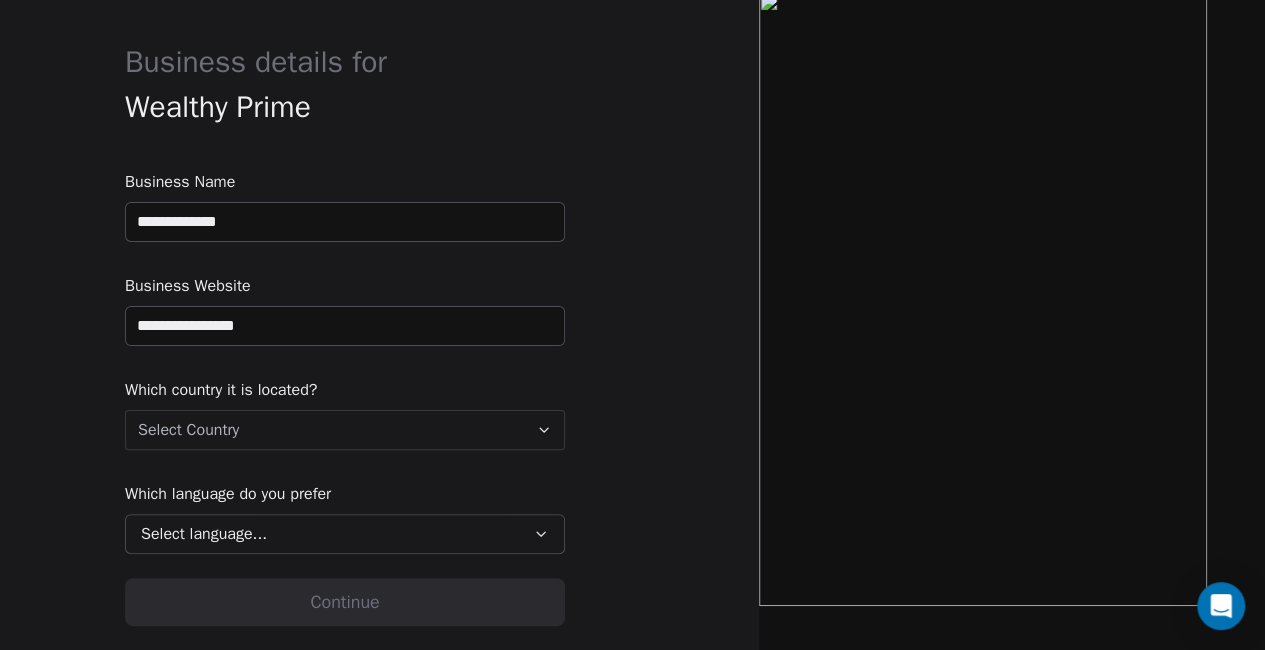 type on "**********" 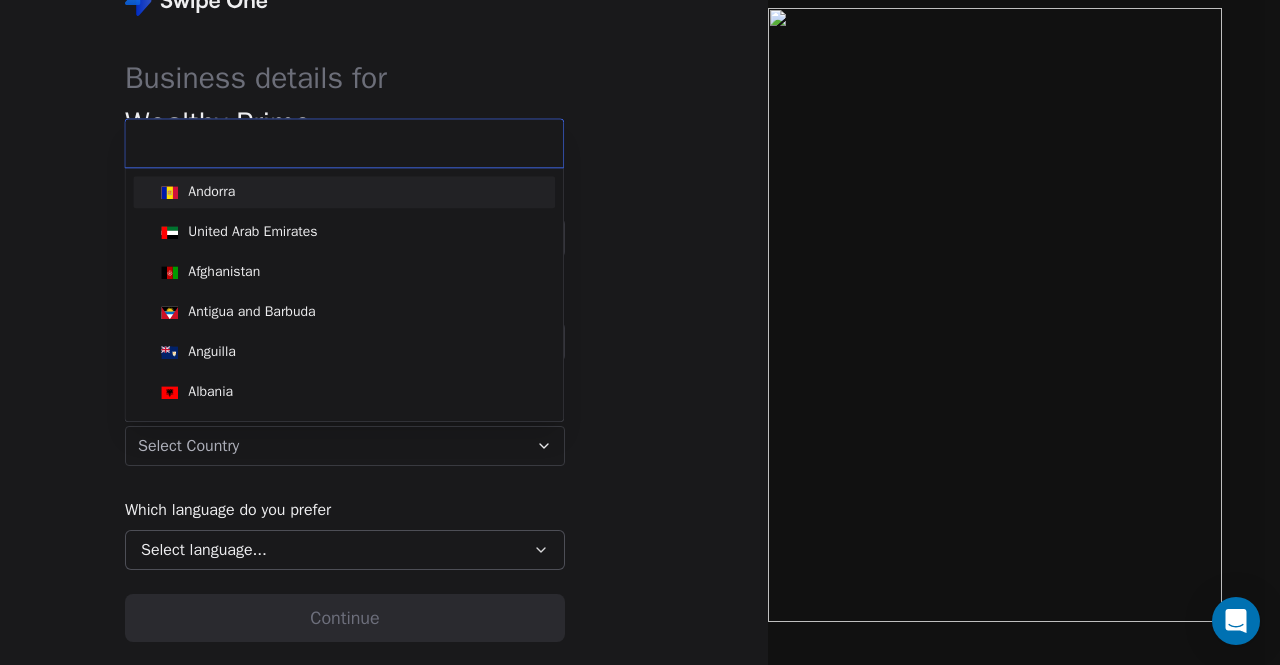click on "**********" at bounding box center [640, 315] 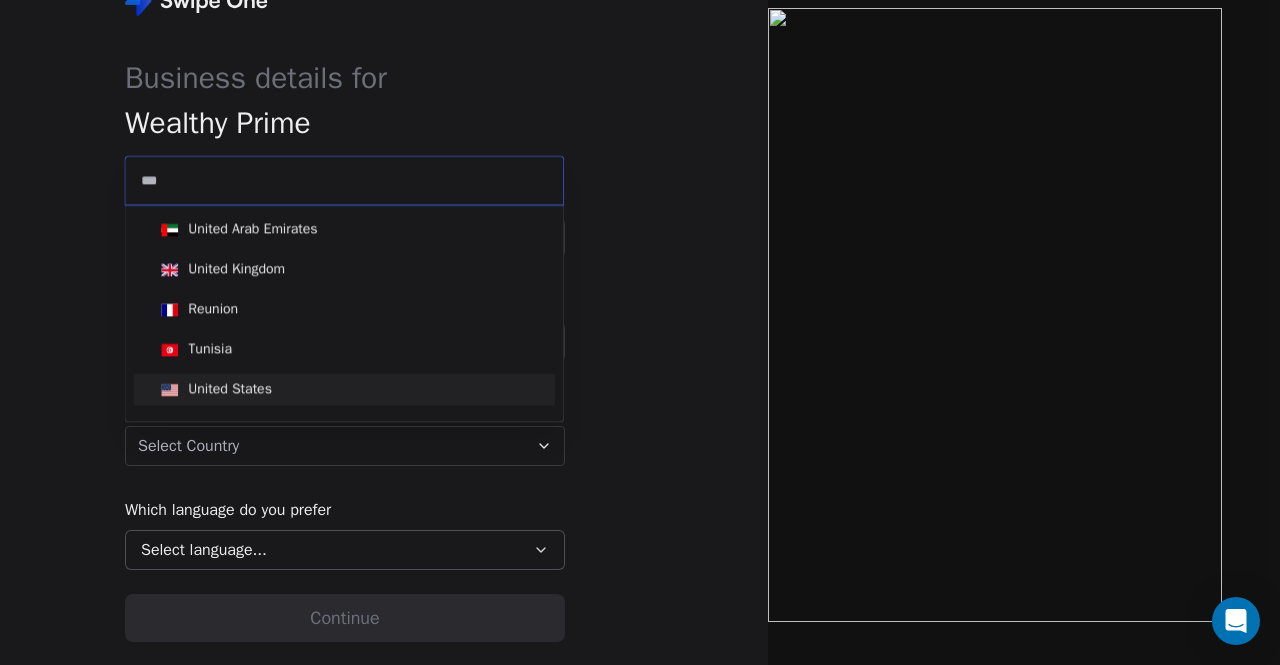 type on "***" 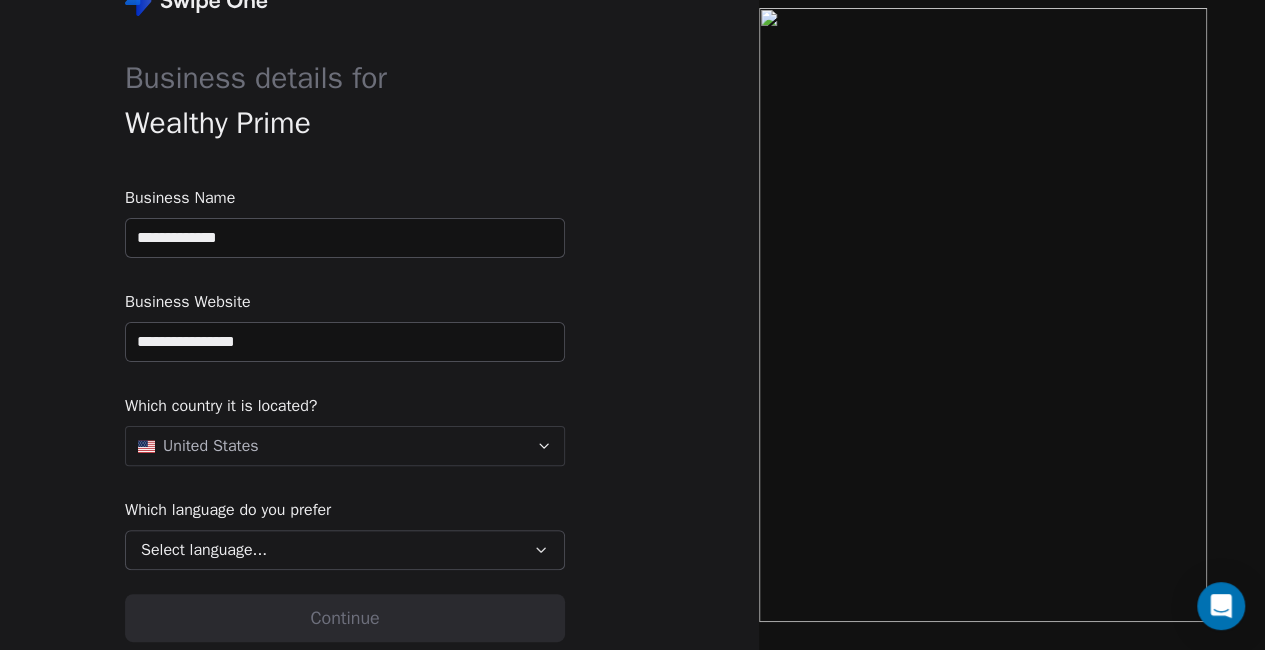 click on "Select language..." at bounding box center (331, 550) 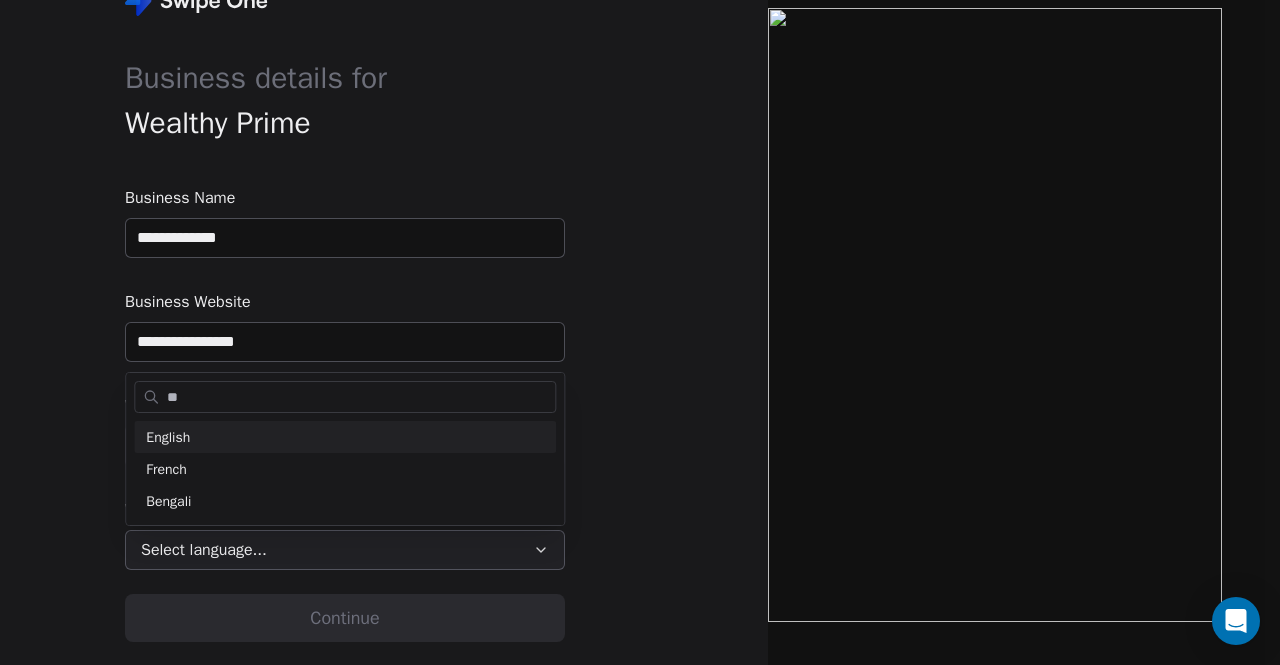 type on "**" 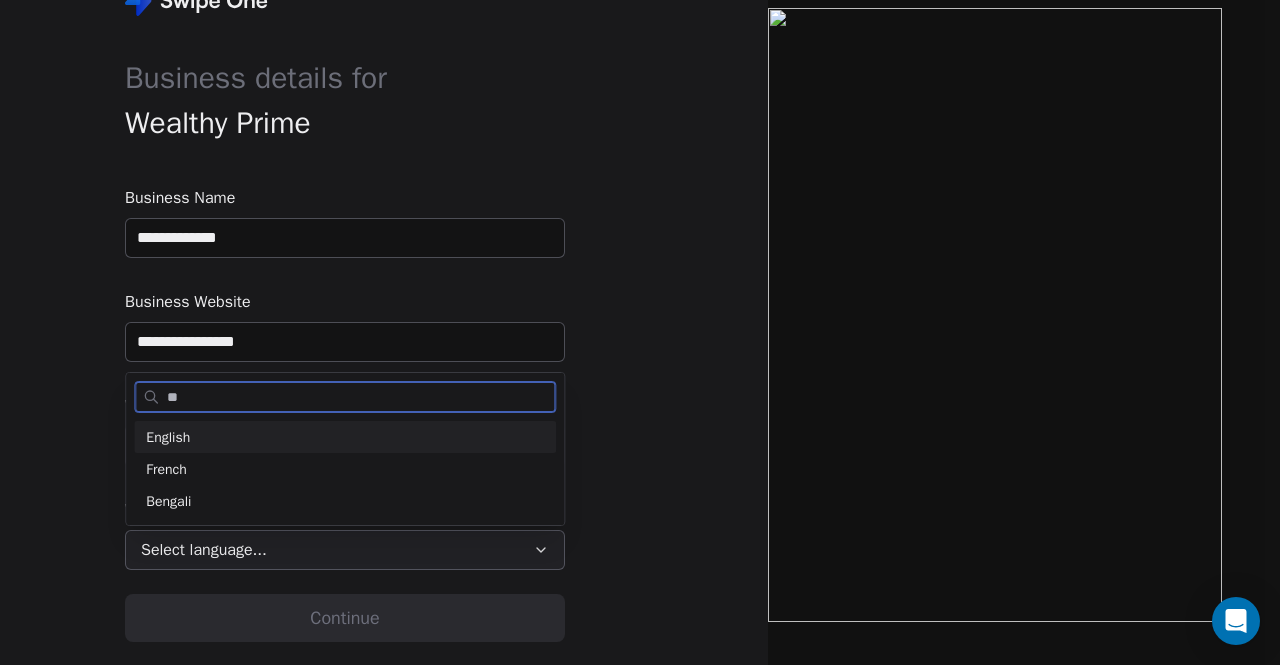 click on "English" at bounding box center [168, 437] 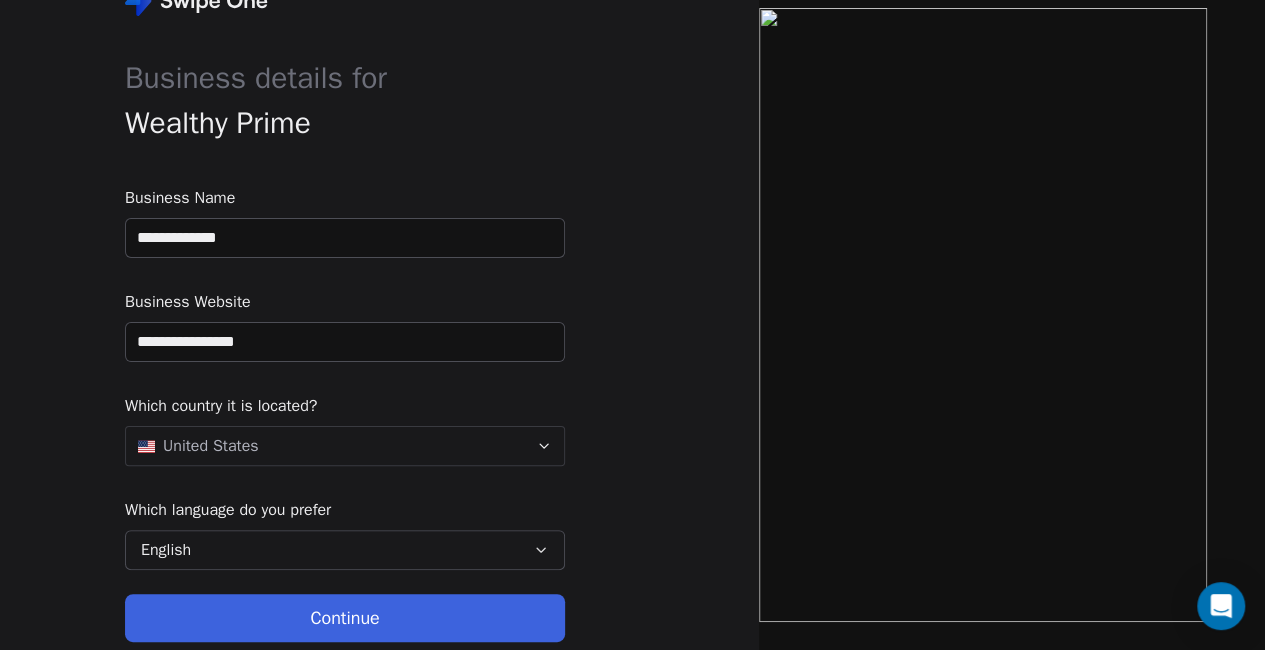 click on "Continue" at bounding box center [345, 618] 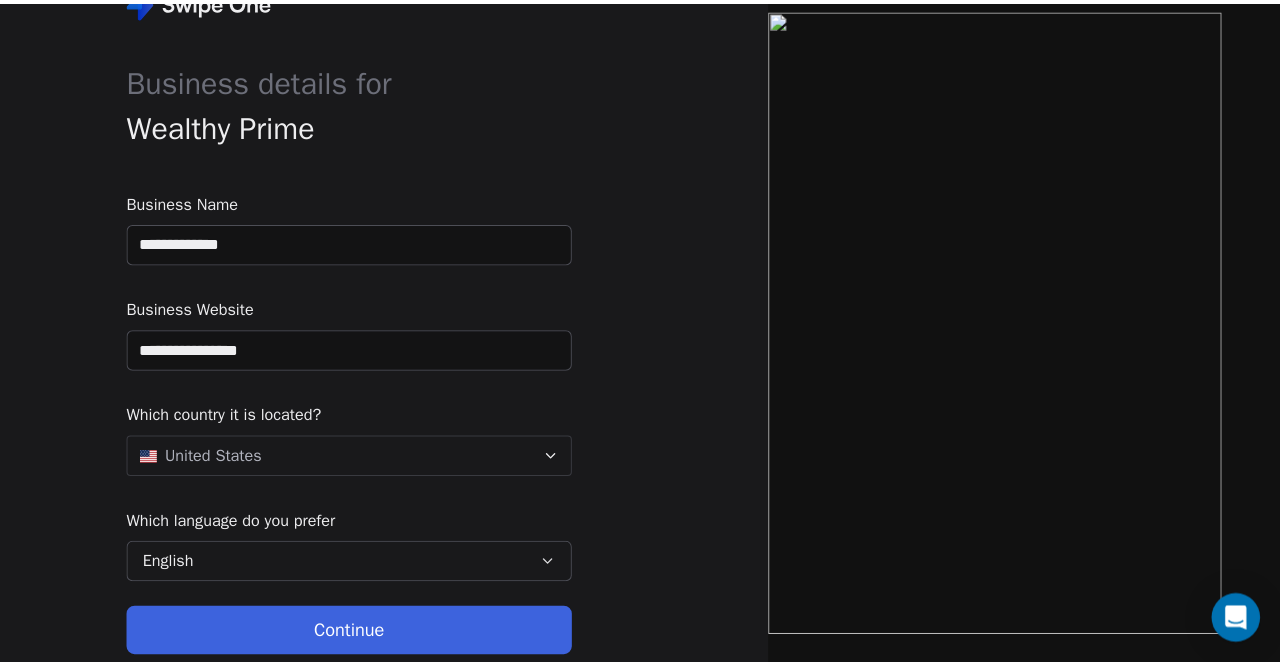 scroll, scrollTop: 0, scrollLeft: 0, axis: both 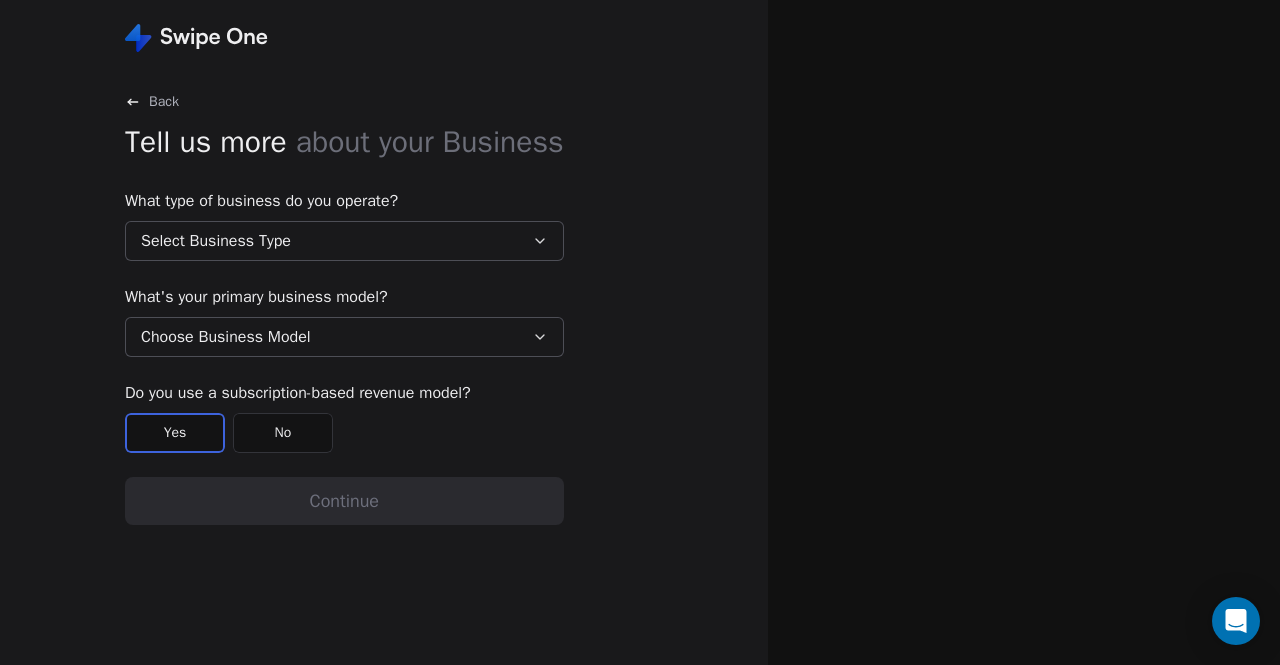 click on "Select Business Type" at bounding box center (344, 241) 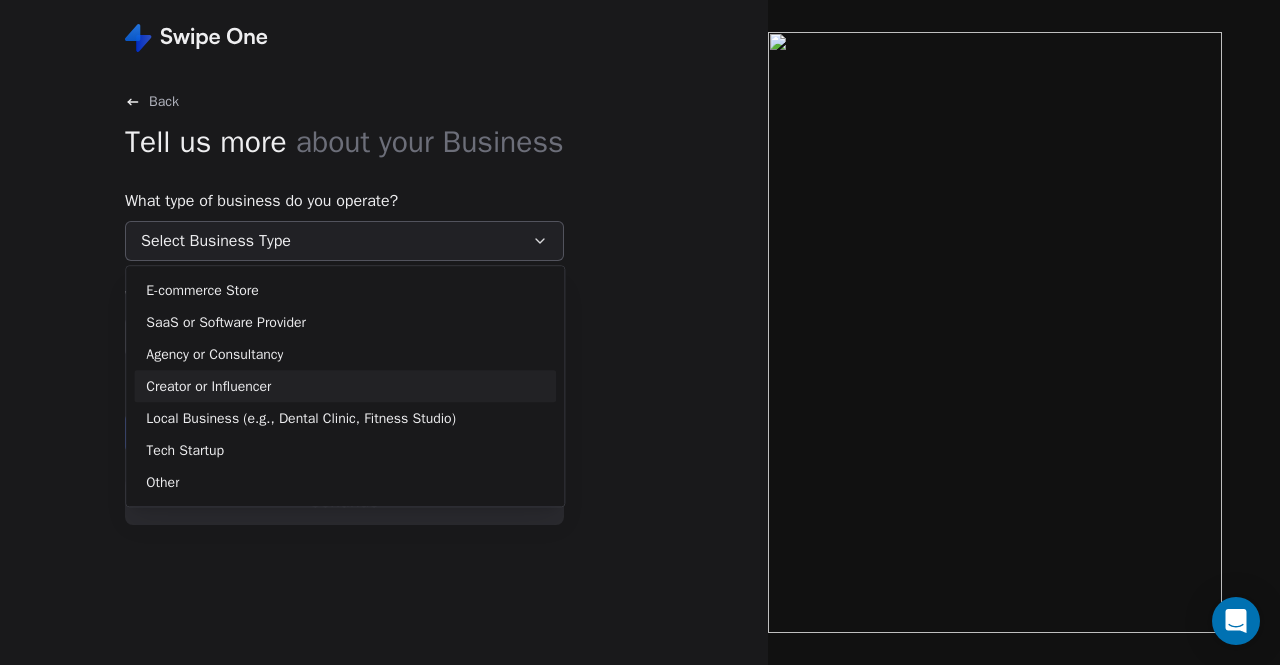 click on "Creator or Influencer" at bounding box center [345, 386] 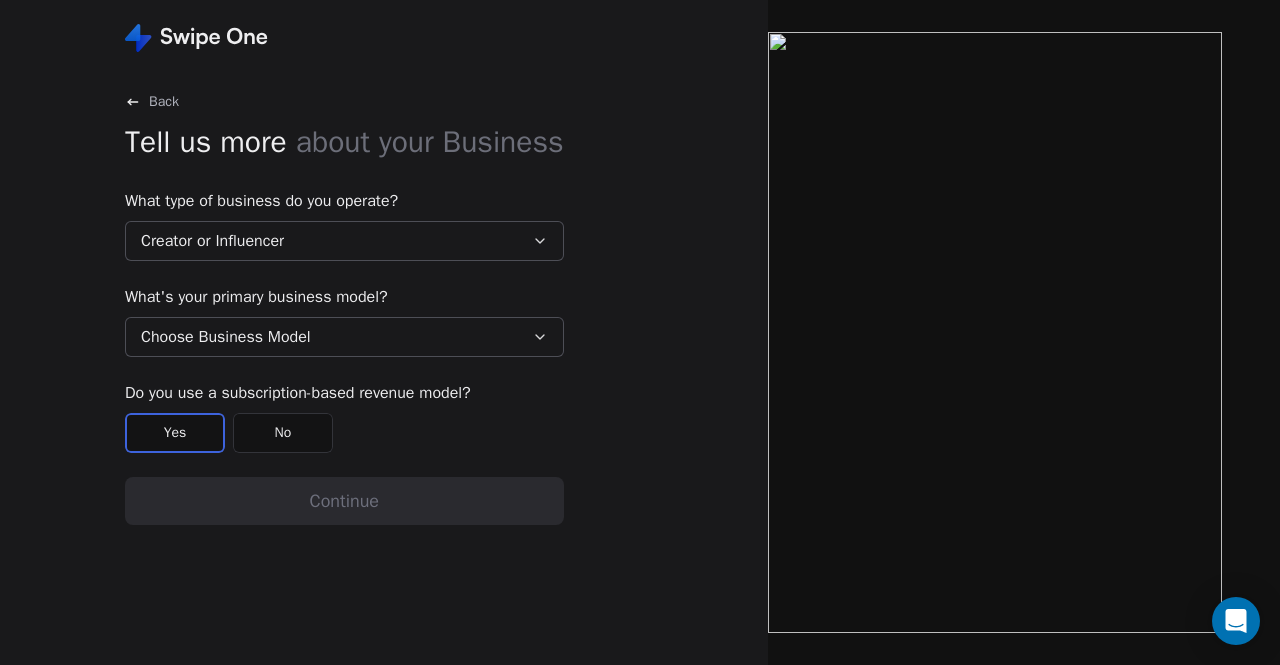 click on "Choose Business Model" at bounding box center (344, 337) 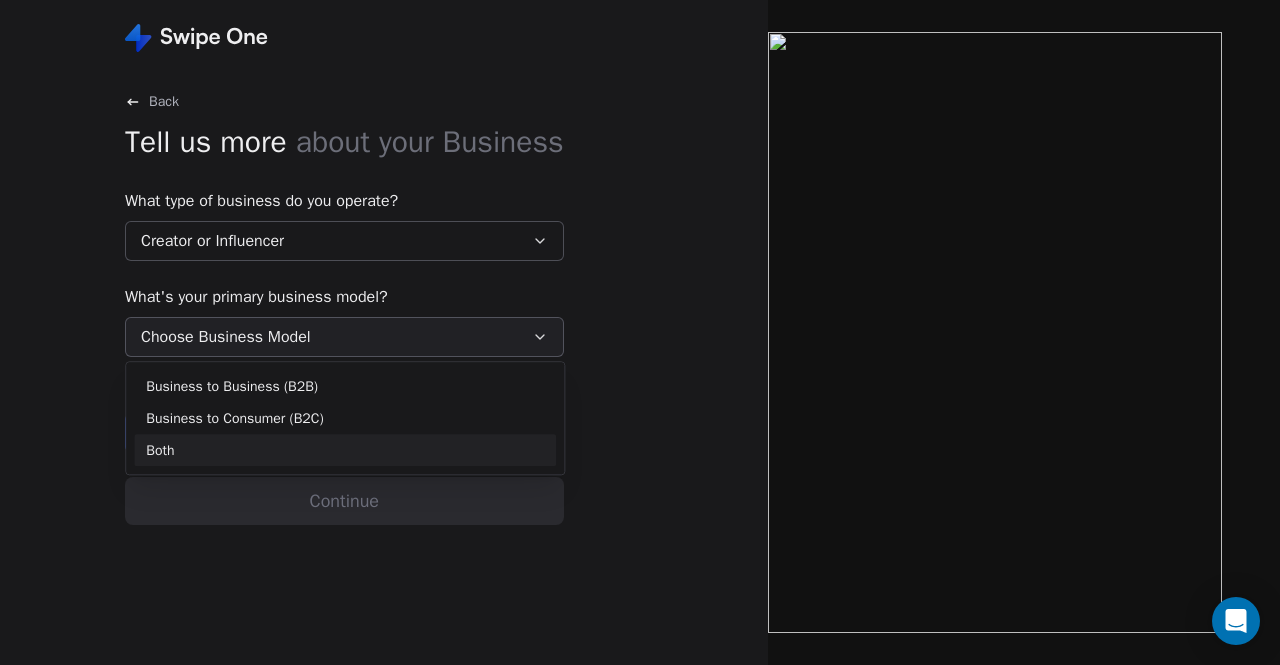 click on "Both" at bounding box center (345, 450) 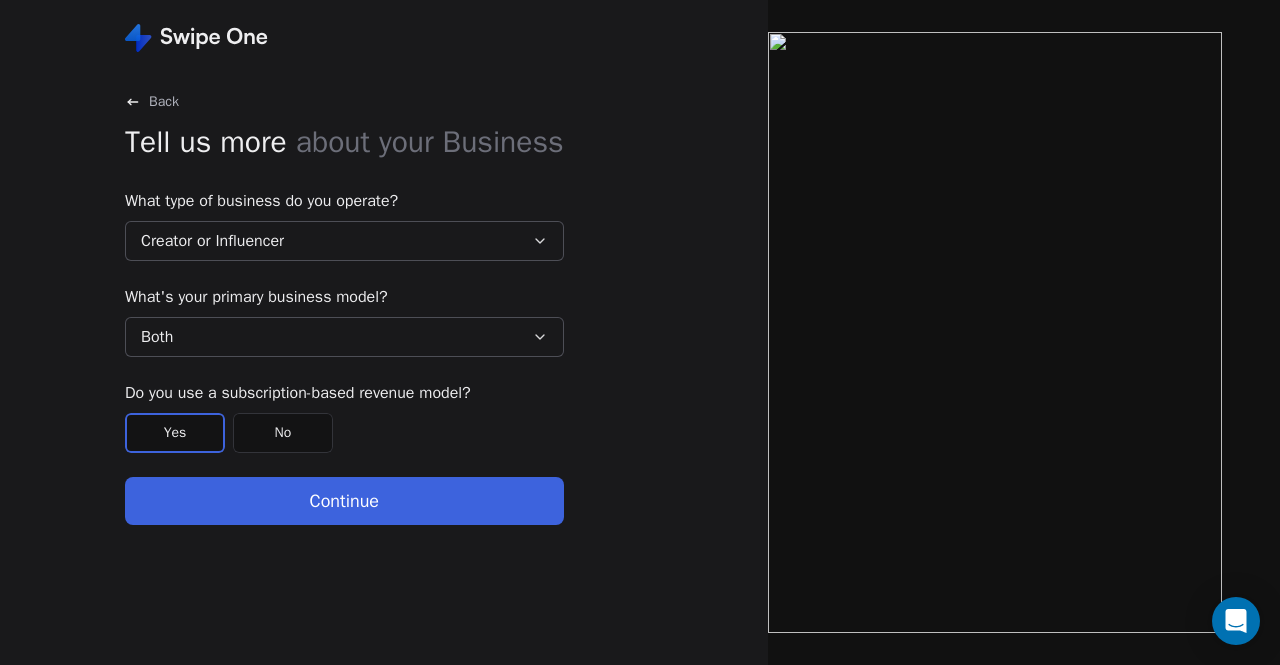 click on "No" at bounding box center [283, 433] 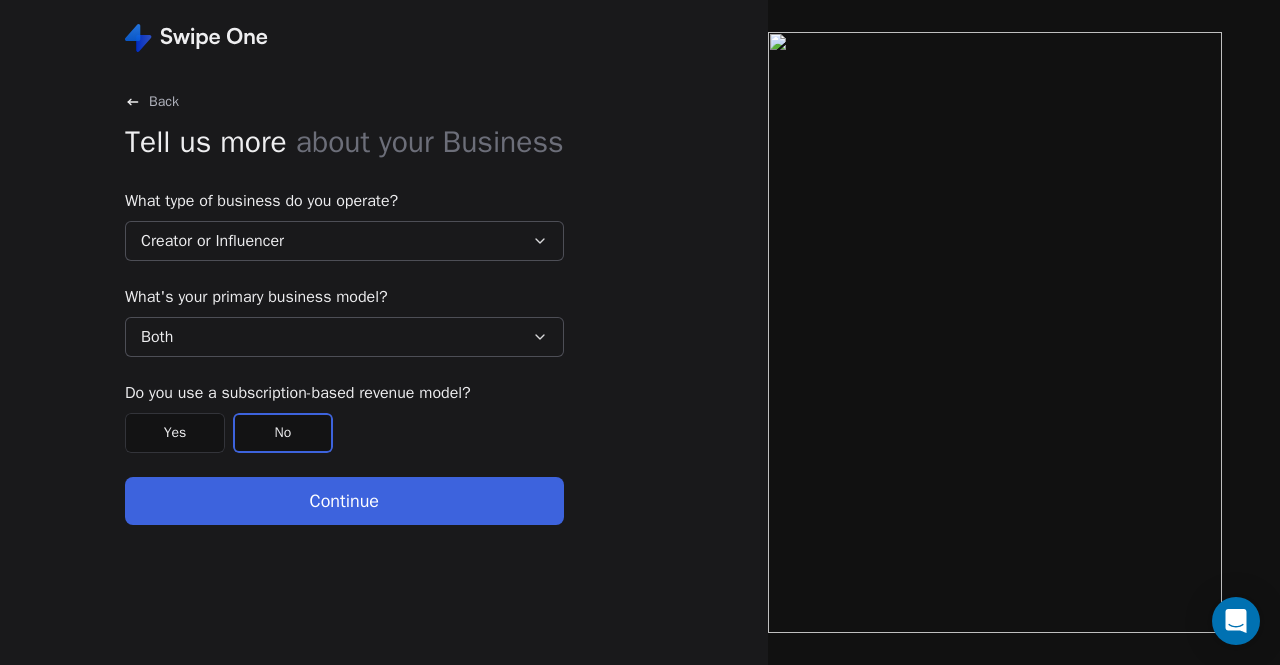 click on "Continue" at bounding box center [344, 501] 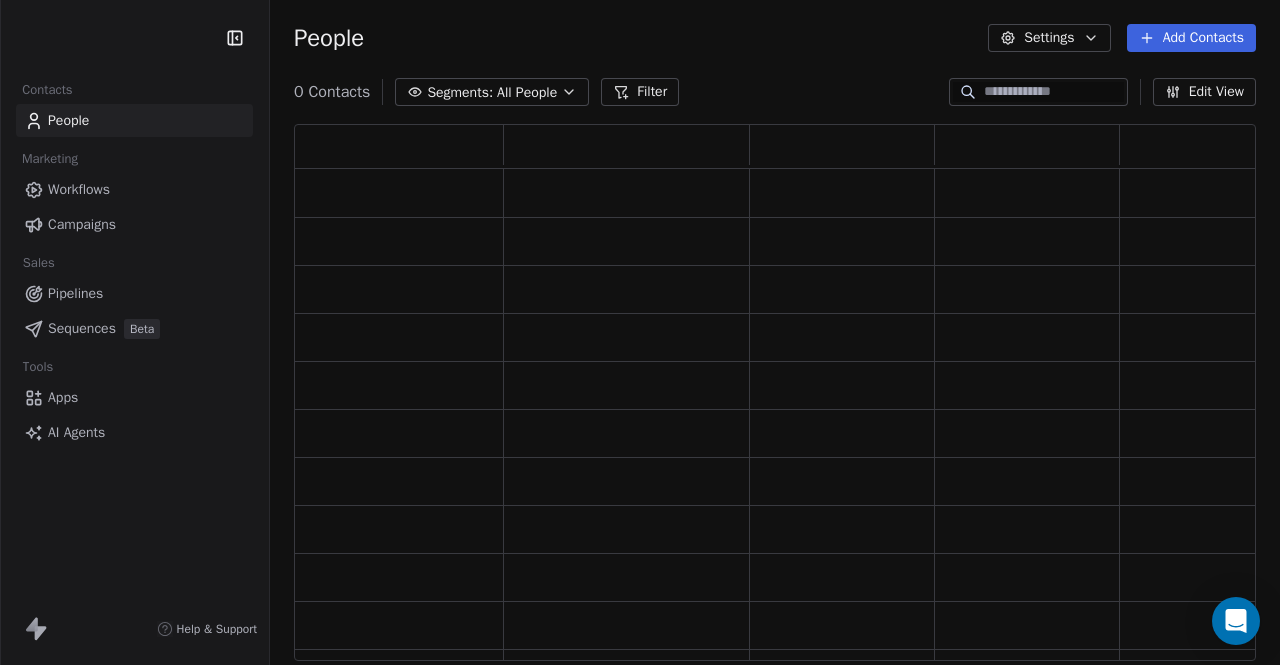 scroll, scrollTop: 16, scrollLeft: 16, axis: both 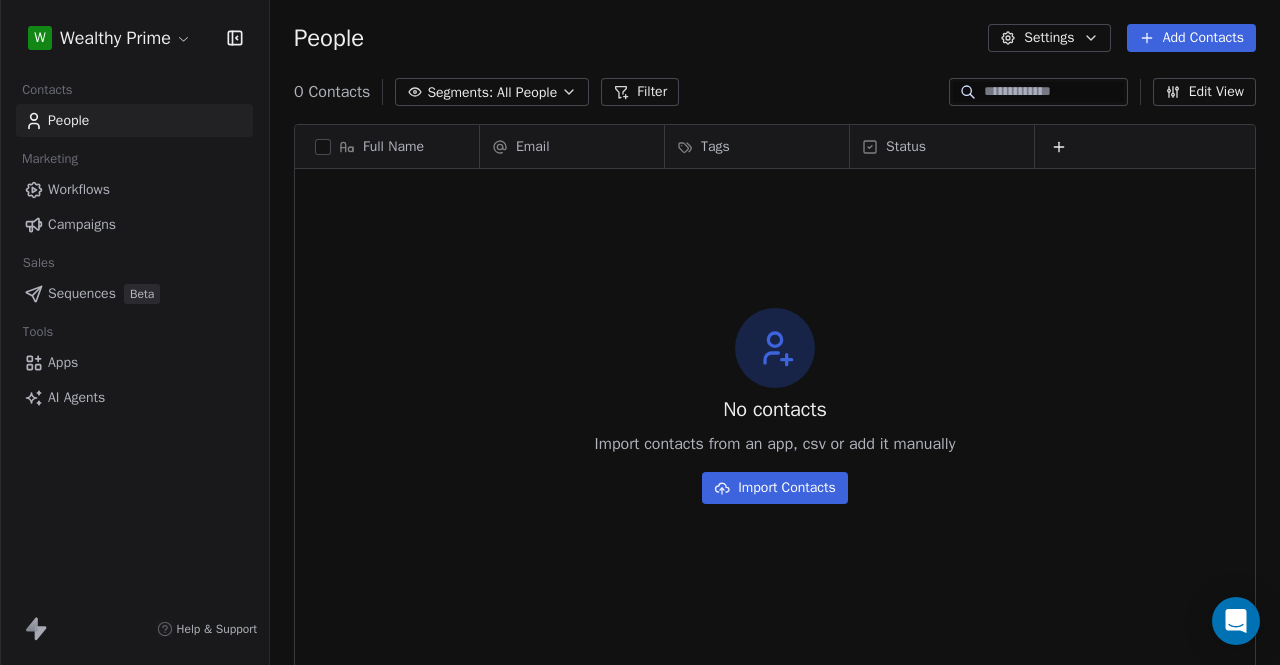 click on "W Wealthy Prime Contacts People Marketing Workflows Campaigns Sales Sequences Beta Tools Apps AI Agents Help & Support People Settings  Add Contacts 0 Contacts Segments: All People Filter  Edit View Tag Add to Sequence Export Full Name Email Tags Status
To pick up a draggable item, press the space bar.
While dragging, use the arrow keys to move the item.
Press space again to drop the item in its new position, or press escape to cancel.
No contacts Import contacts from an app, csv or add it manually   Import Contacts" at bounding box center [640, 332] 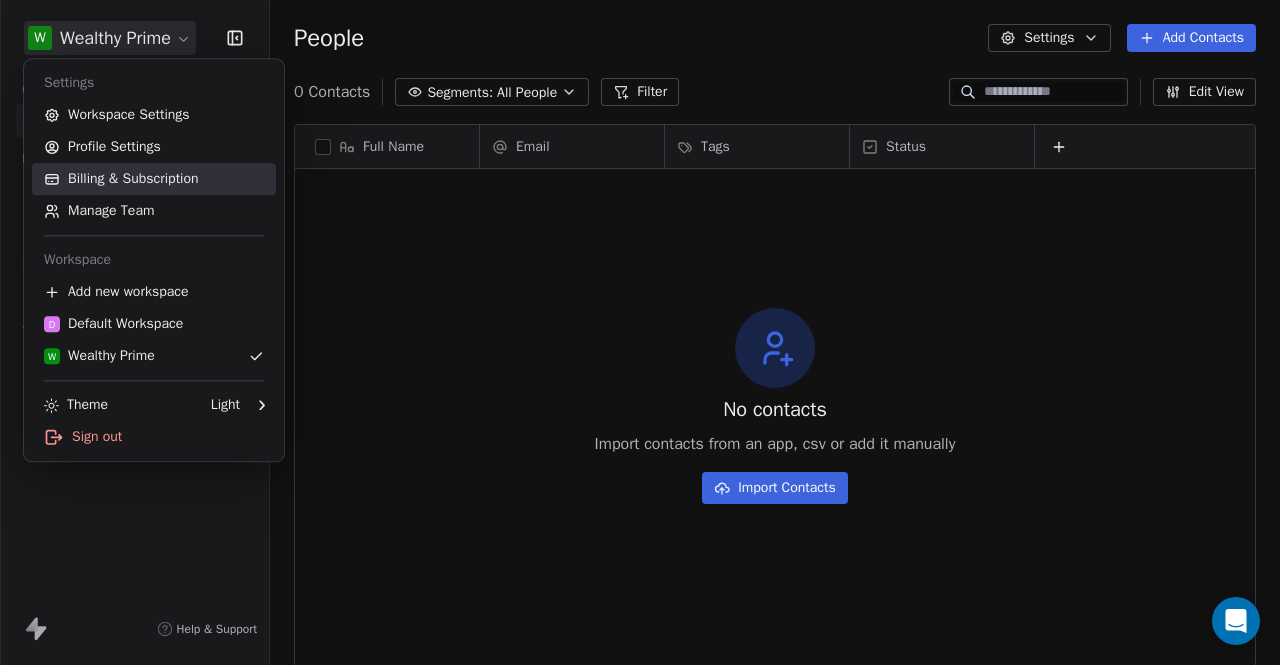 click on "Billing & Subscription" at bounding box center [154, 179] 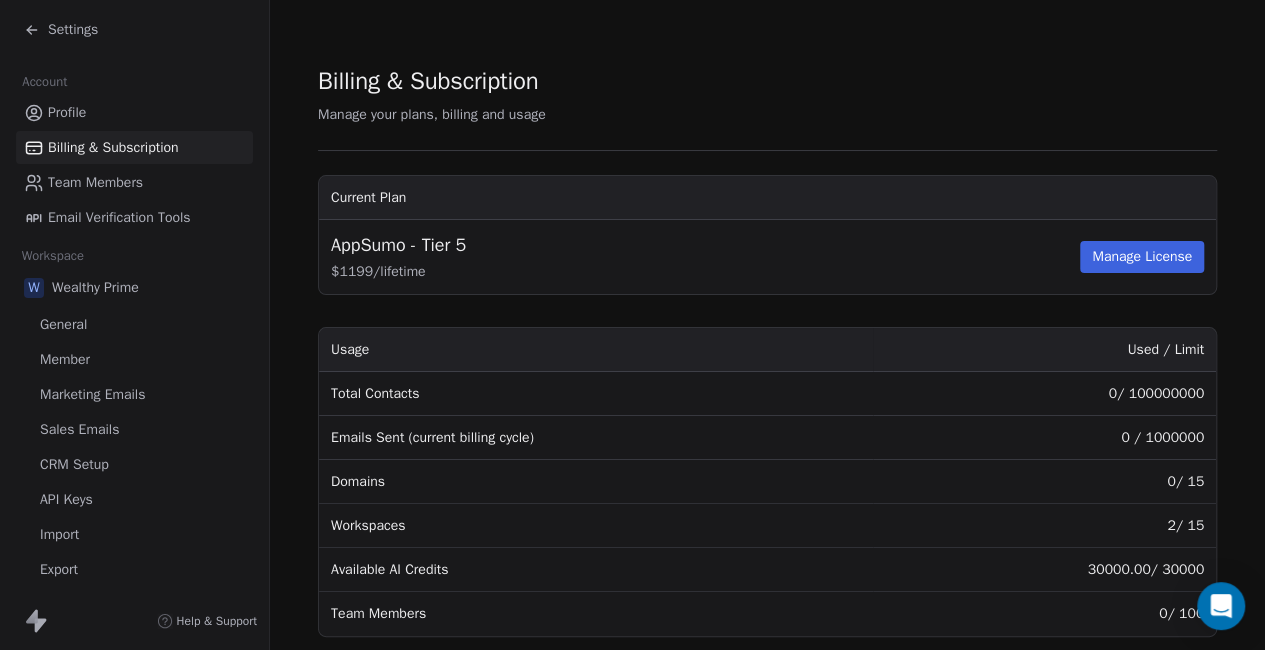 click 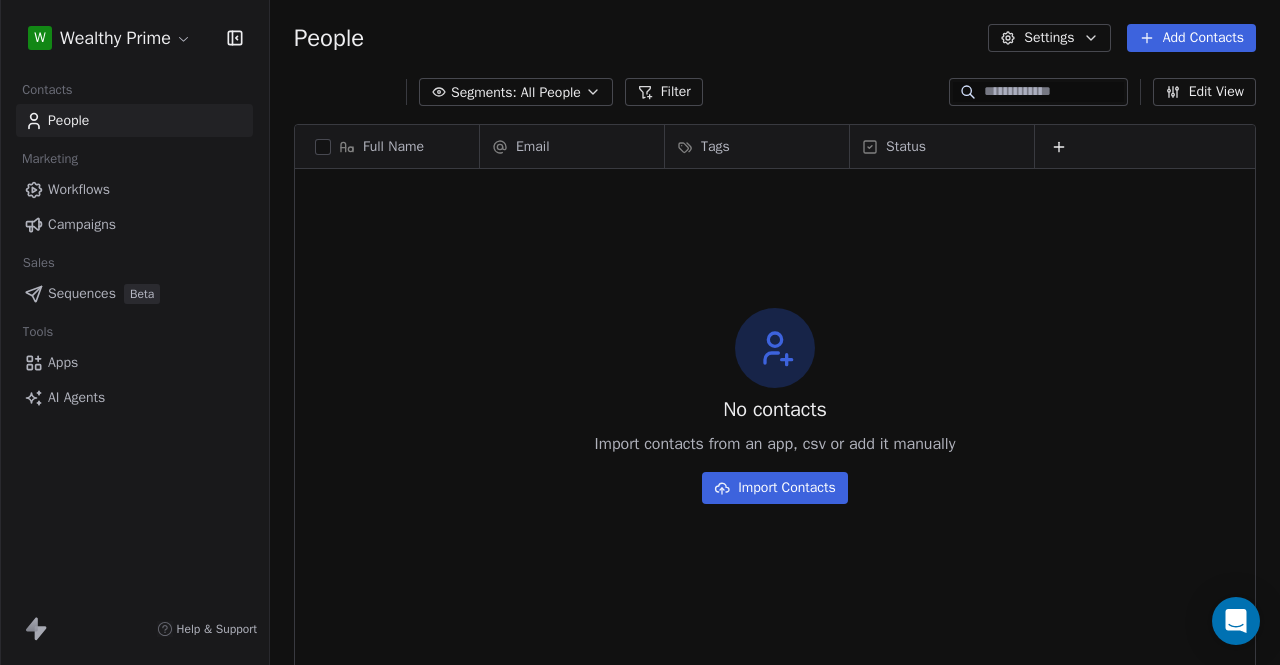 scroll, scrollTop: 16, scrollLeft: 16, axis: both 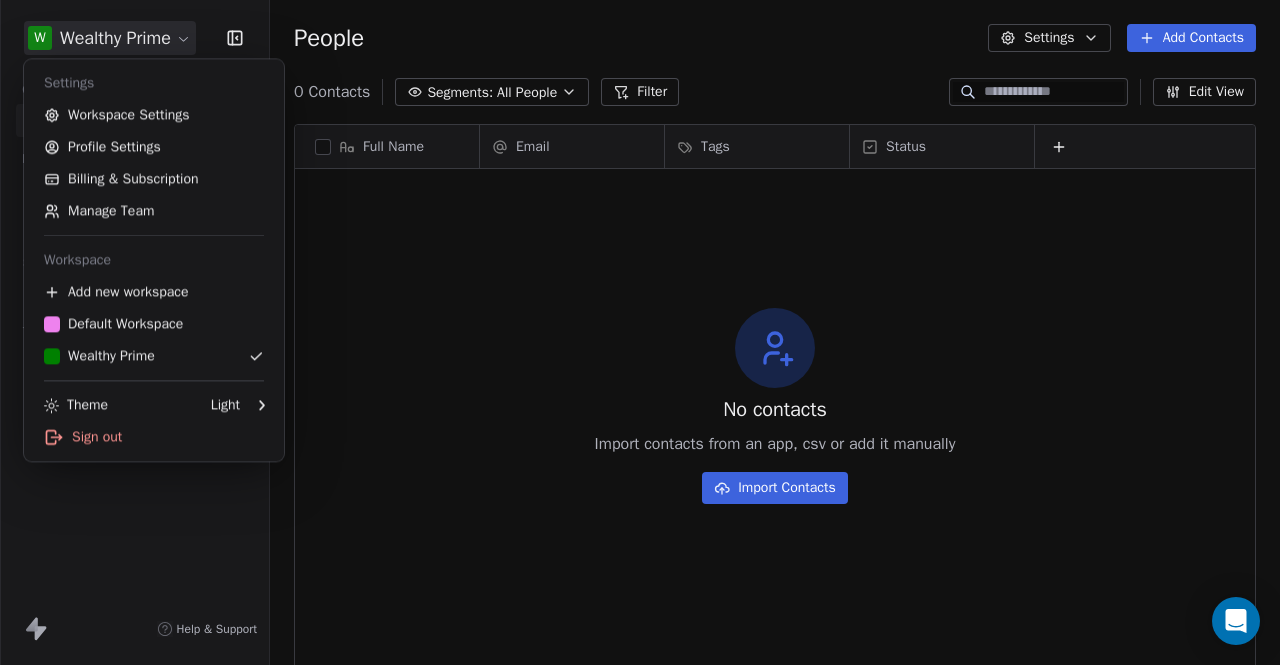 click on "W Wealthy Prime Contacts People Marketing Workflows Campaigns Sales Sequences Beta Tools Apps AI Agents Help & Support People Settings  Add Contacts 0 Contacts Segments: All People Filter  Edit View Tag Add to Sequence Export Full Name Email Tags Status
To pick up a draggable item, press the space bar.
While dragging, use the arrow keys to move the item.
Press space again to drop the item in its new position, or press escape to cancel.
No contacts Import contacts from an app, csv or add it manually   Import Contacts
Settings Workspace Settings Profile Settings Billing & Subscription Manage Team   Workspace Add new workspace Default Workspace Wealthy Prime Theme Light Sign out" at bounding box center [640, 332] 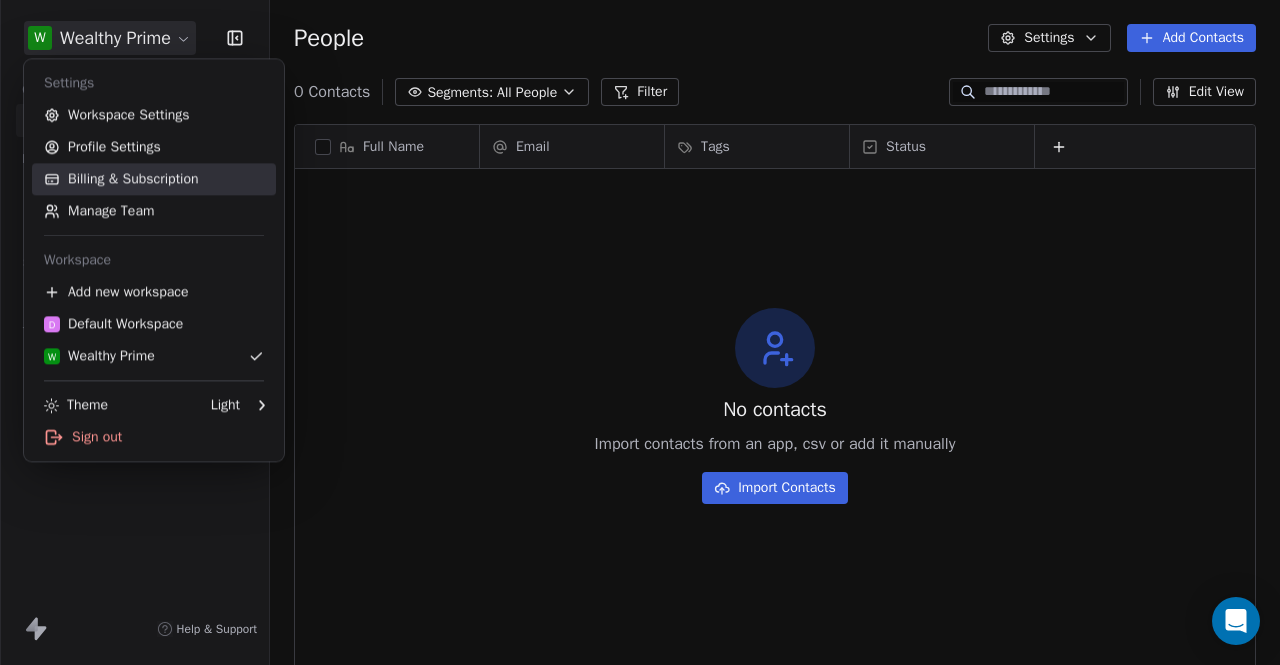 click on "Billing & Subscription" at bounding box center [154, 179] 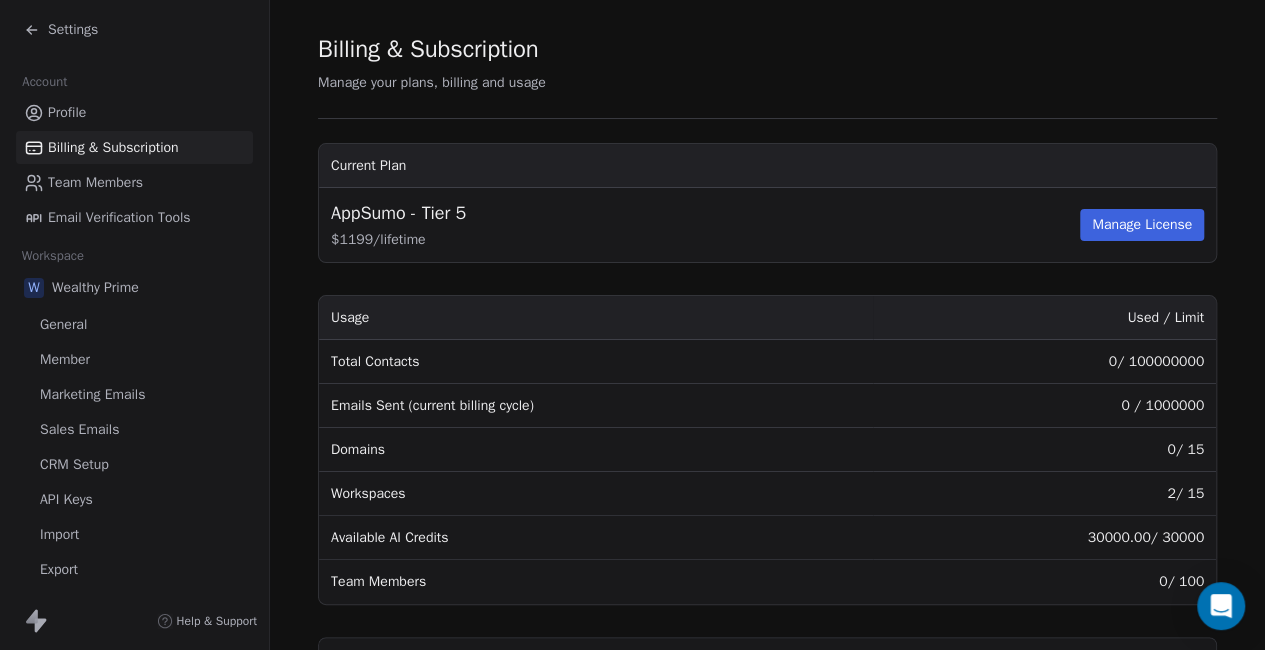 scroll, scrollTop: 34, scrollLeft: 0, axis: vertical 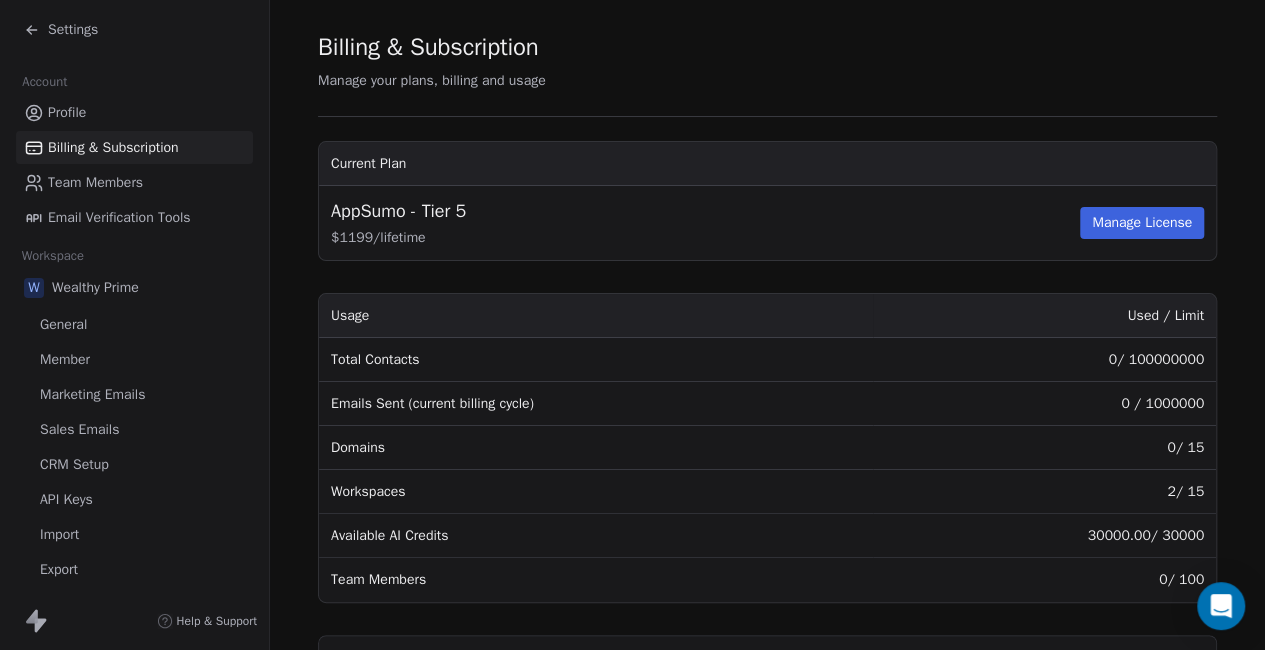 click on "API Keys" at bounding box center [134, 499] 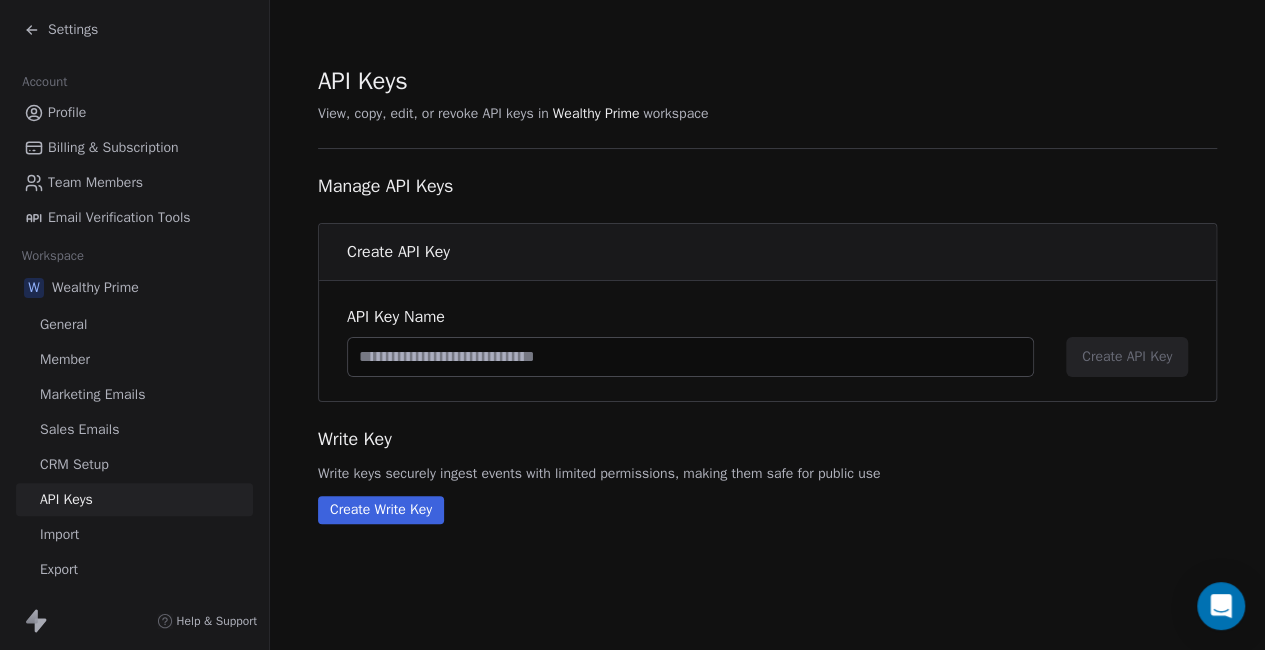 click on "Sales Emails" at bounding box center (79, 429) 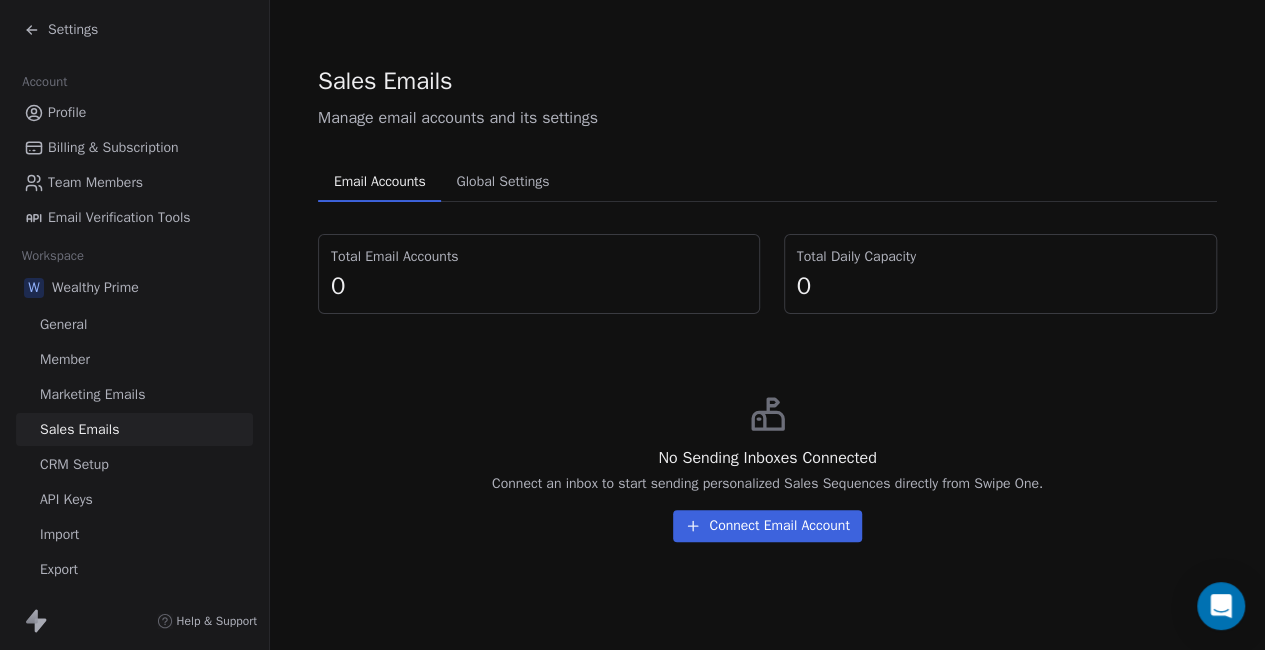 scroll, scrollTop: 20, scrollLeft: 0, axis: vertical 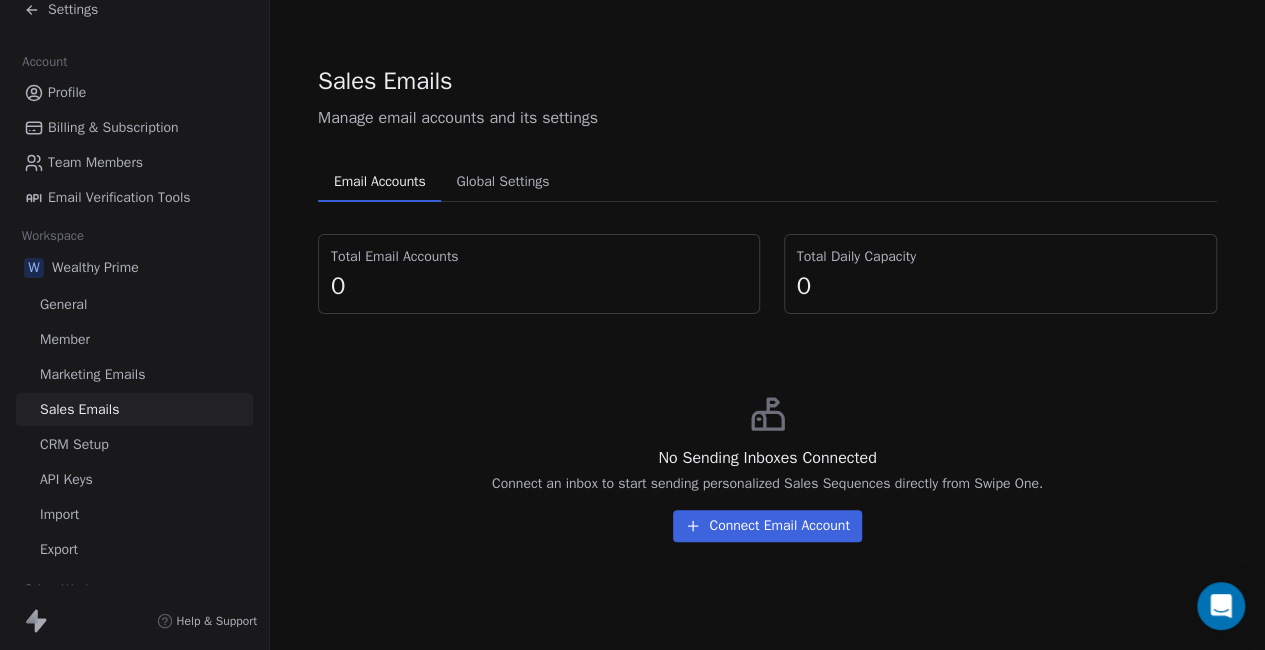 click on "Marketing Emails" at bounding box center (92, 374) 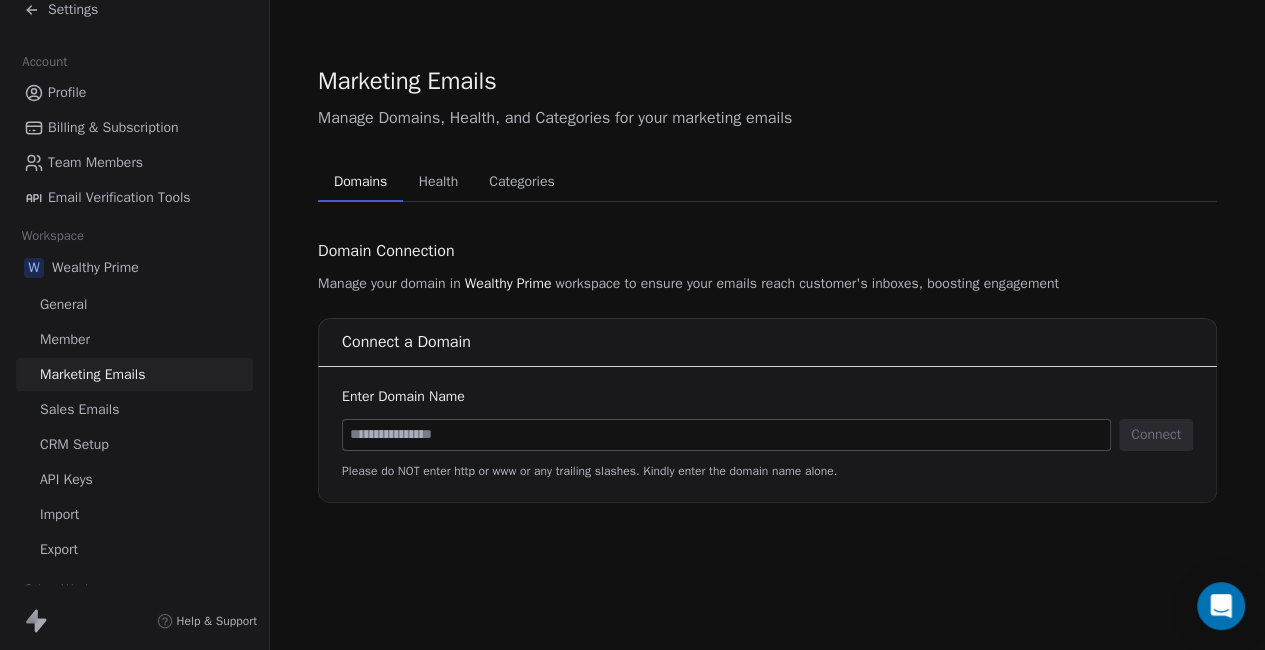 click at bounding box center (726, 435) 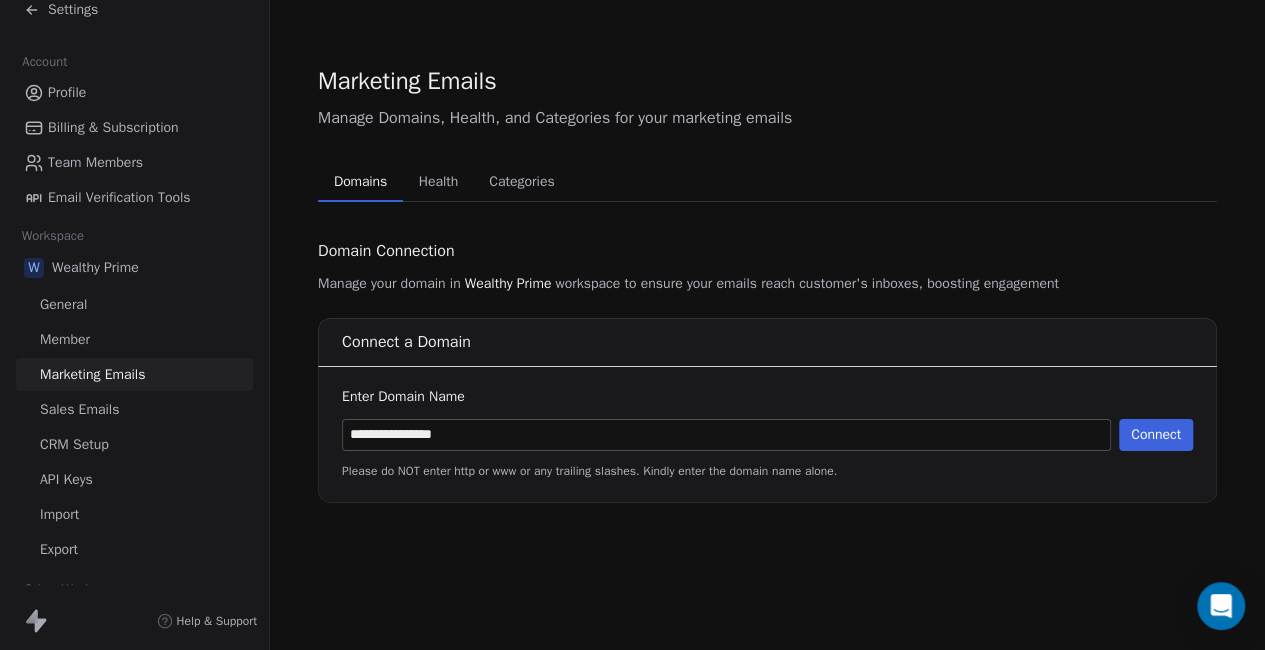 type on "**********" 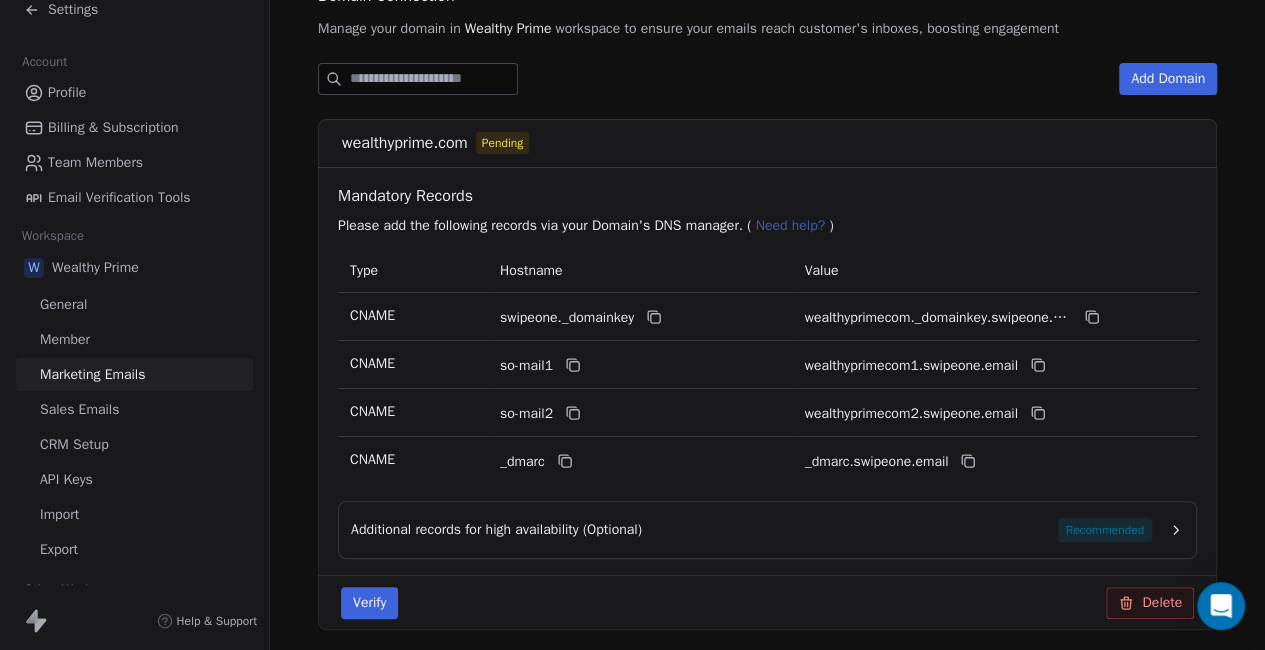 scroll, scrollTop: 256, scrollLeft: 0, axis: vertical 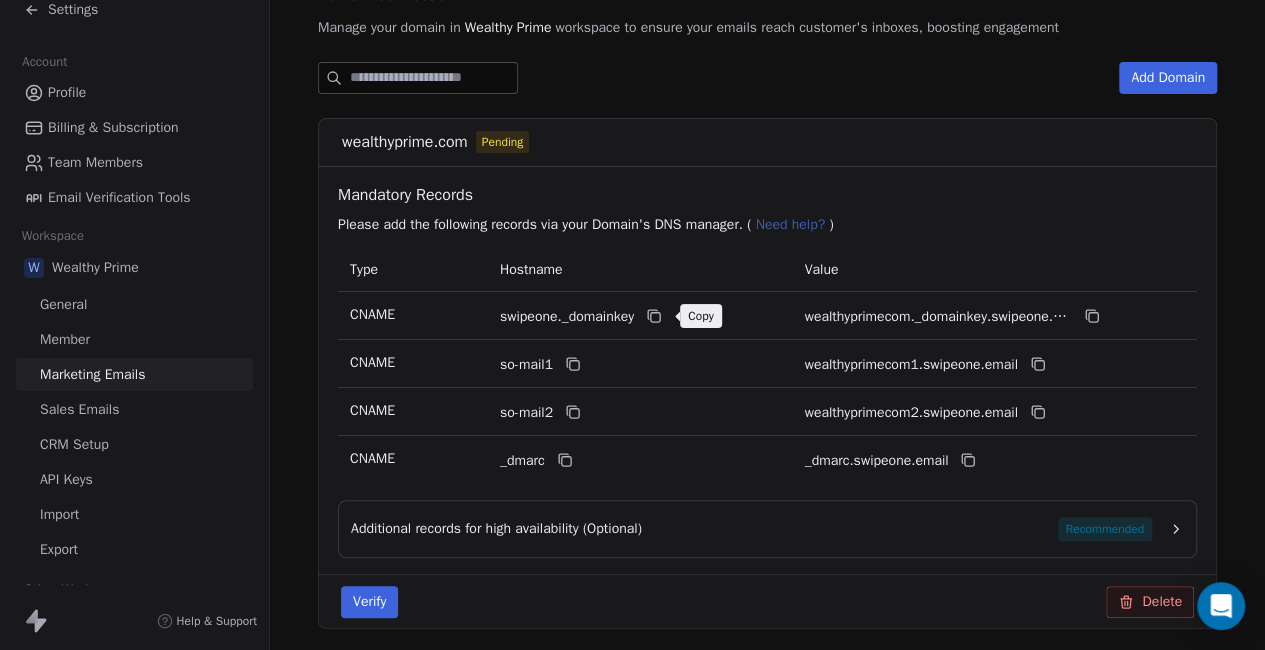 click 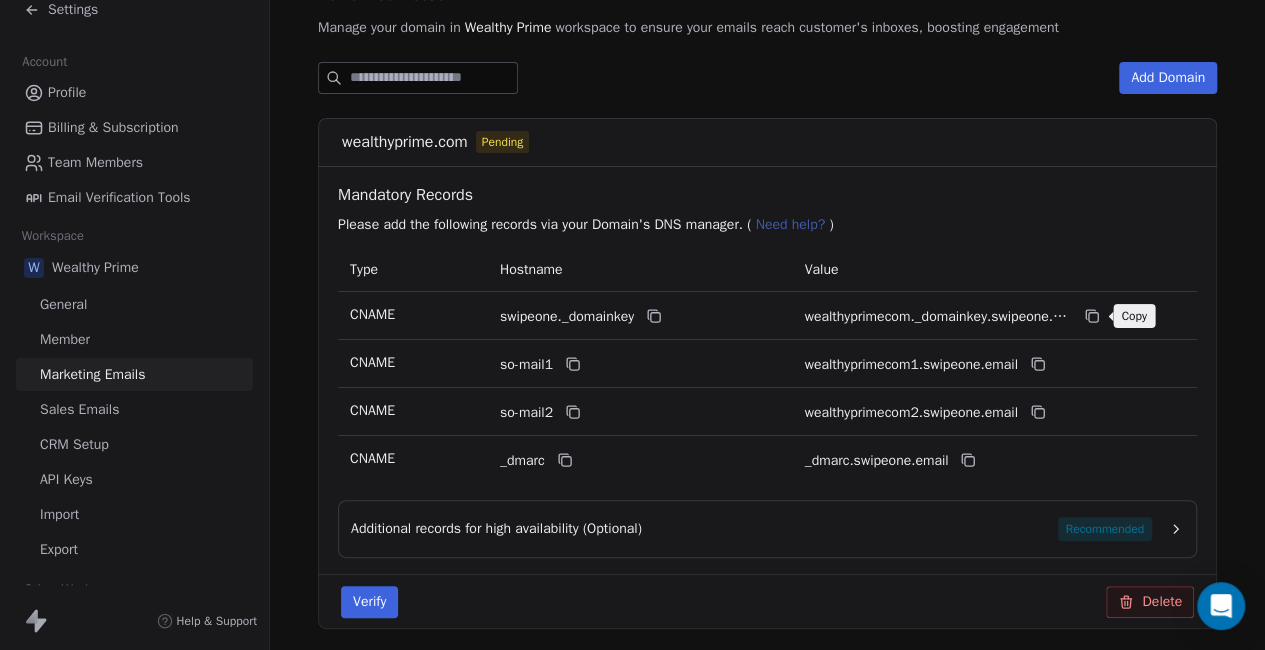 click 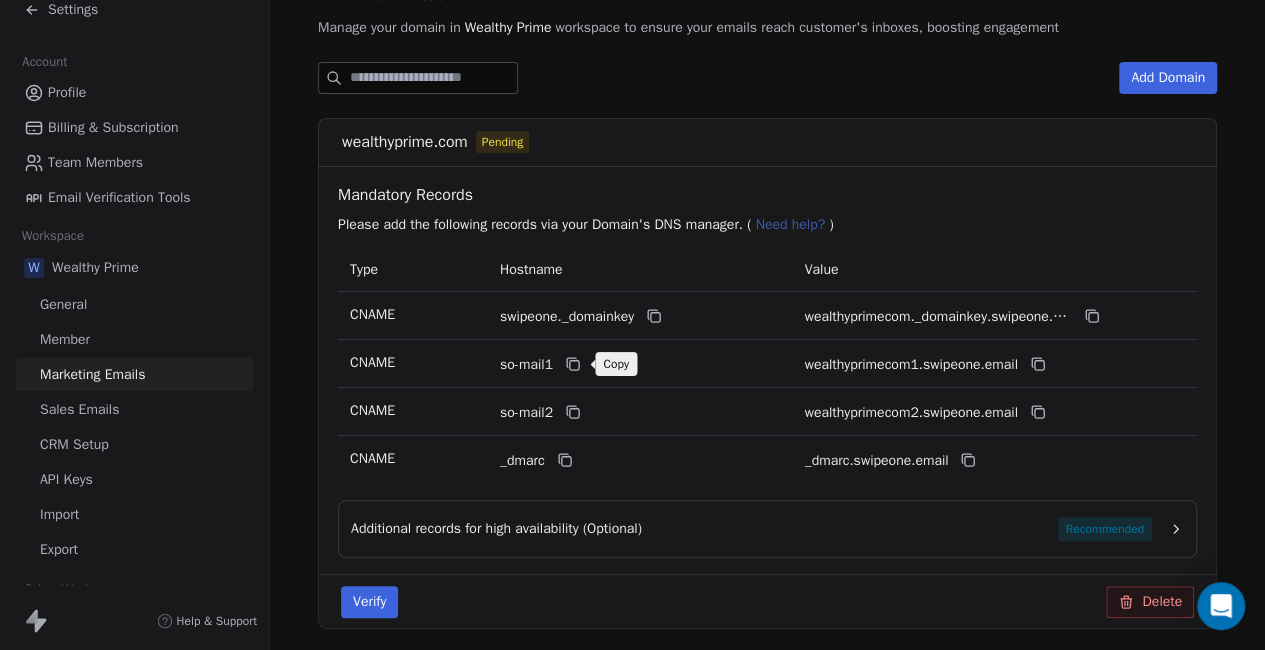click 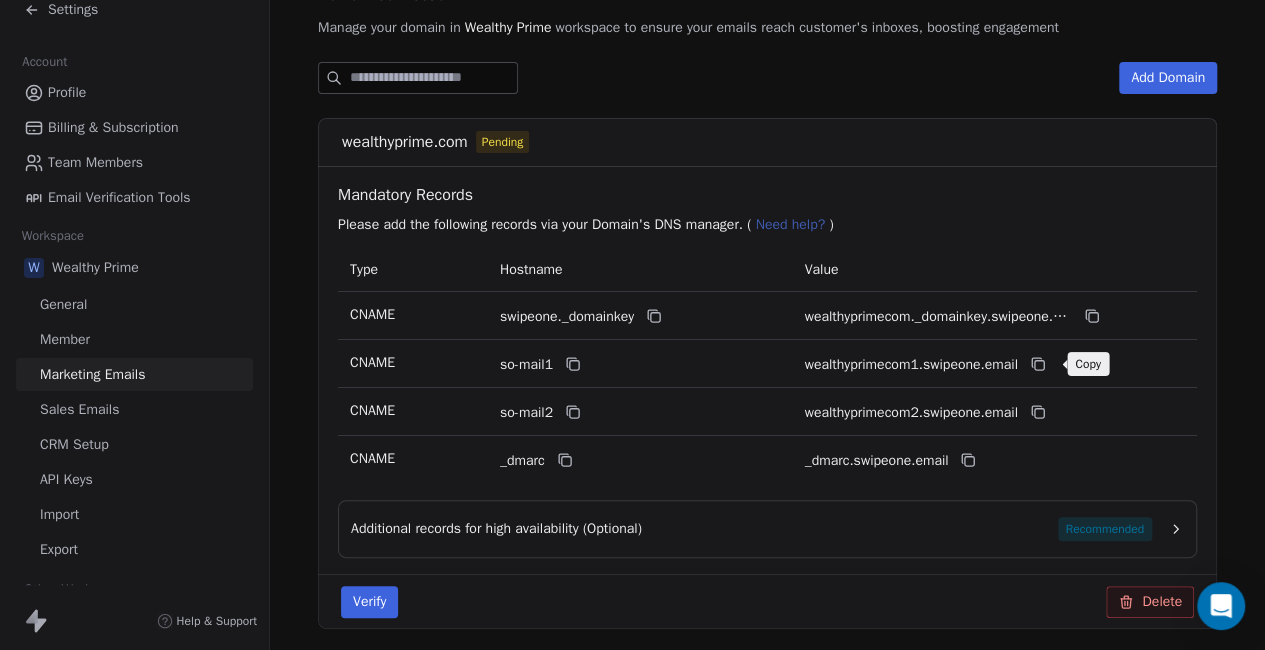 click 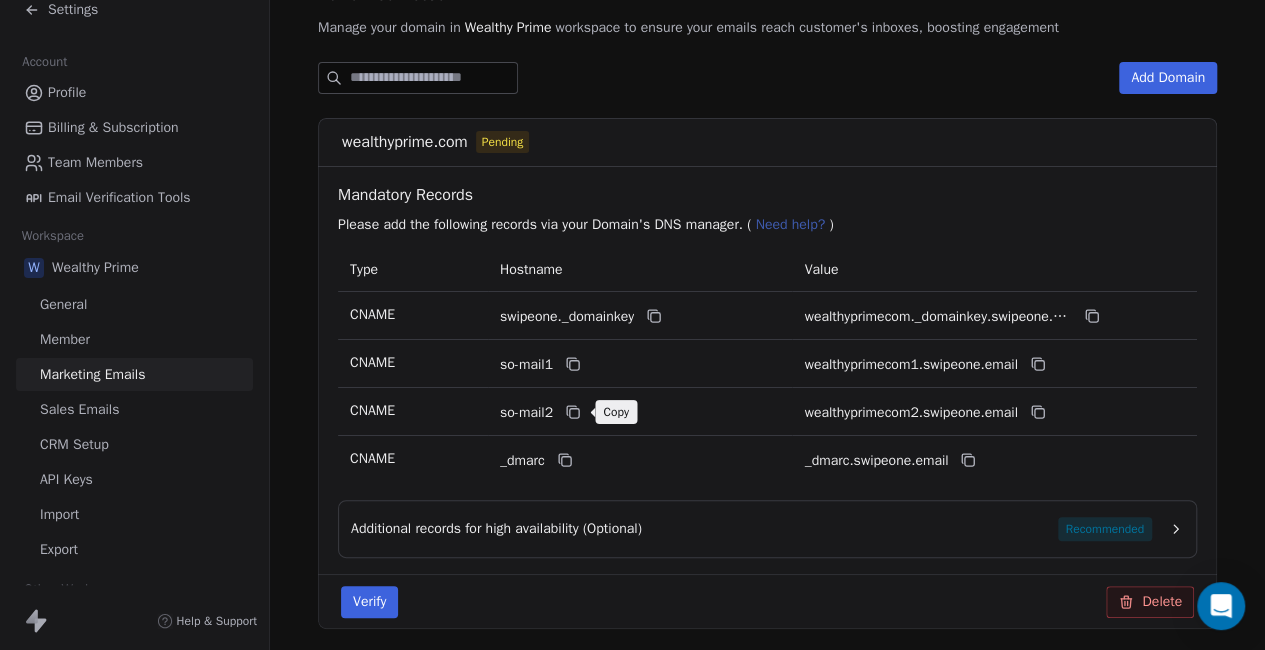 click 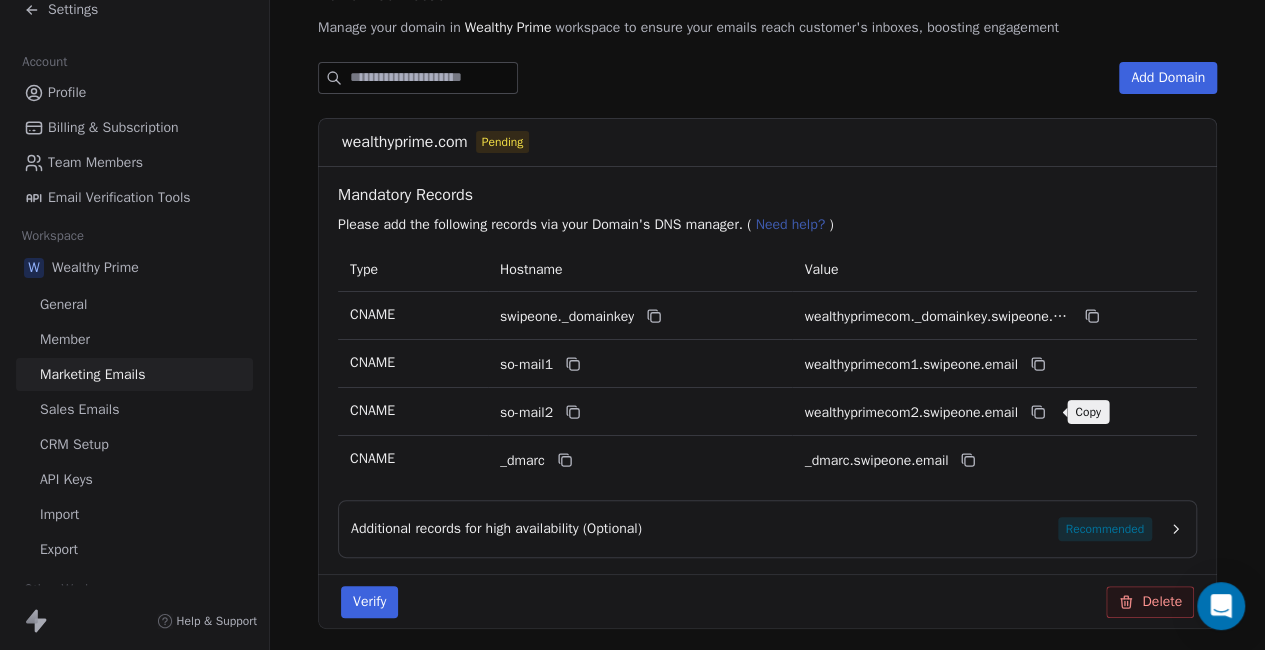 click 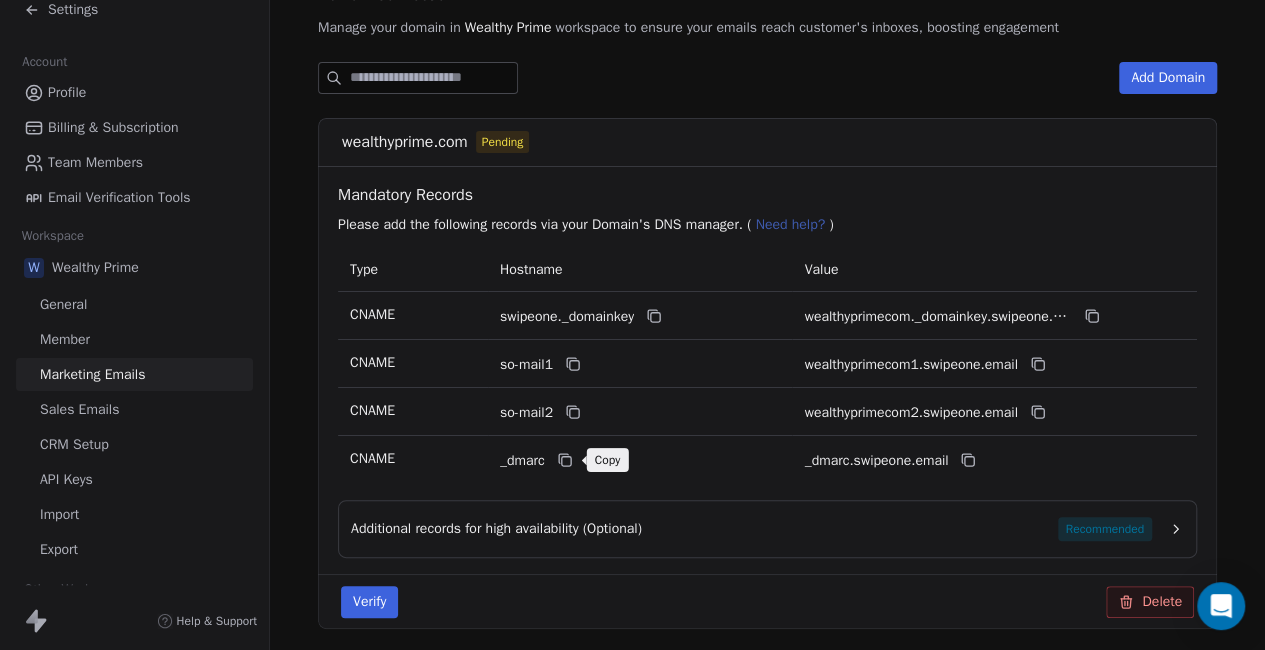 click 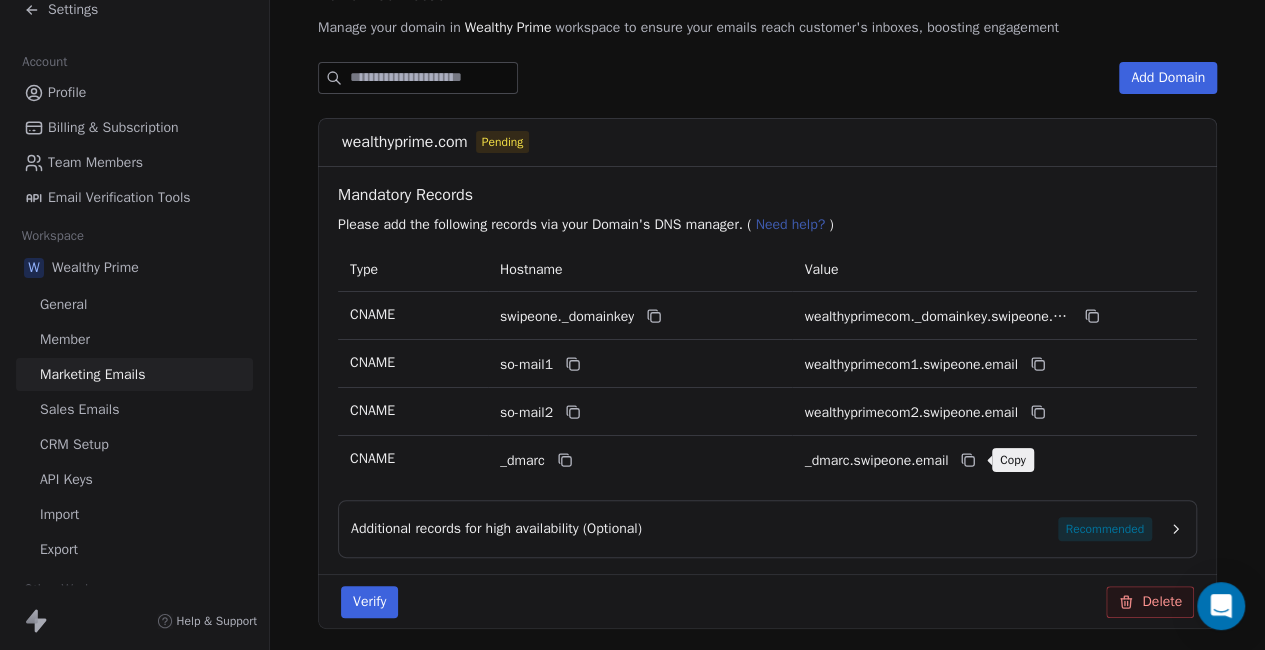 click at bounding box center [968, 460] 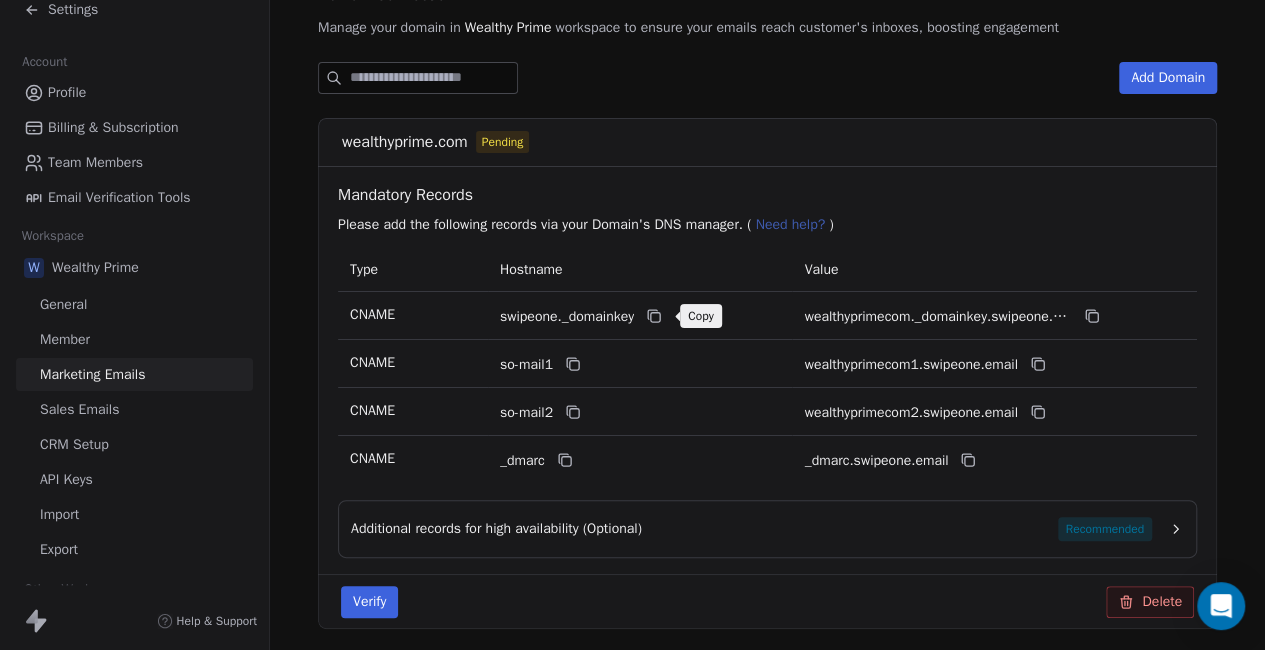 click 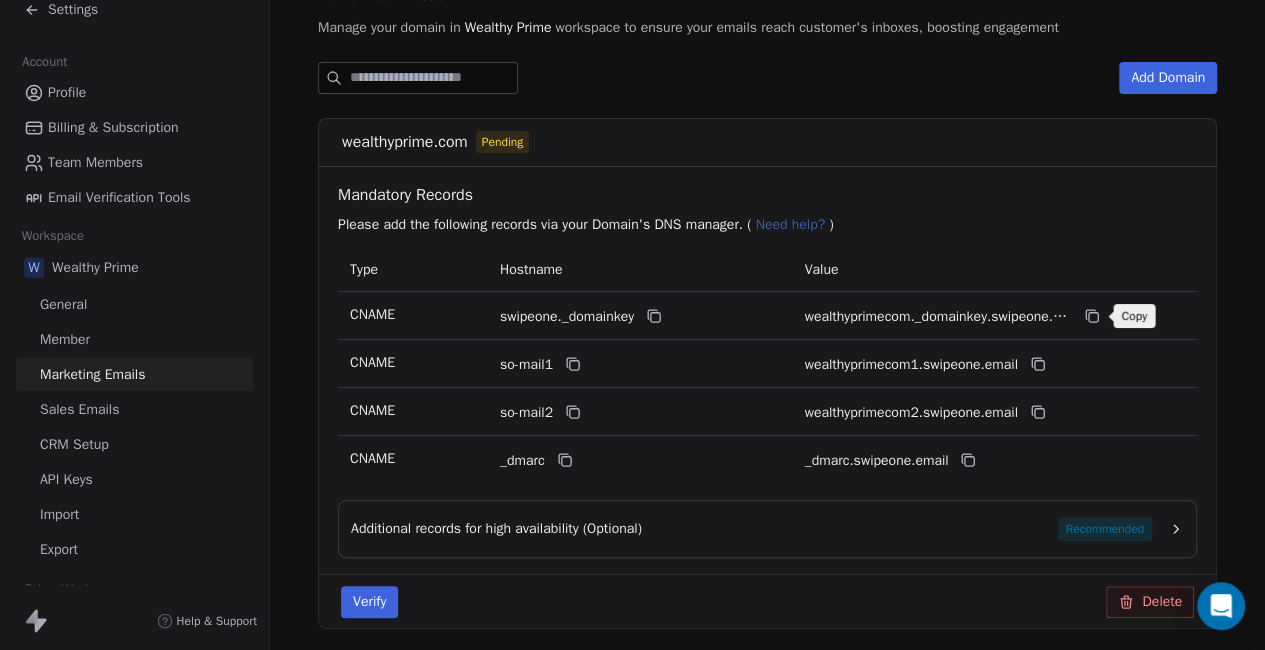 click 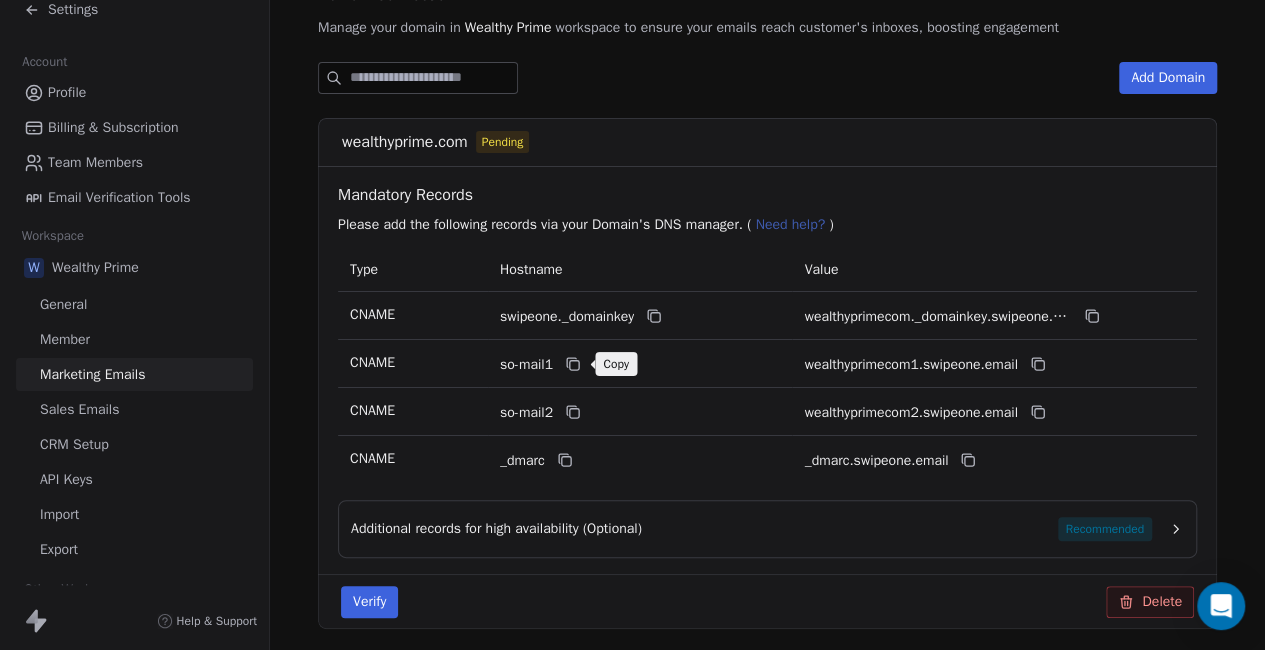 click 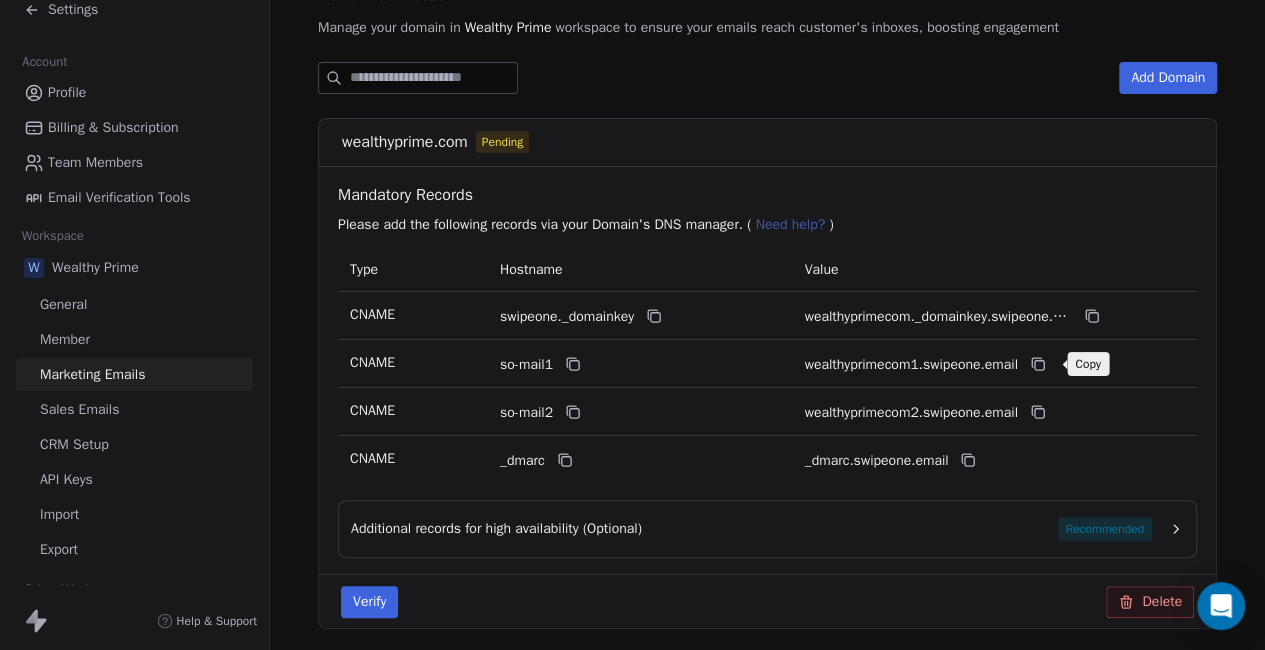 click at bounding box center [1038, 364] 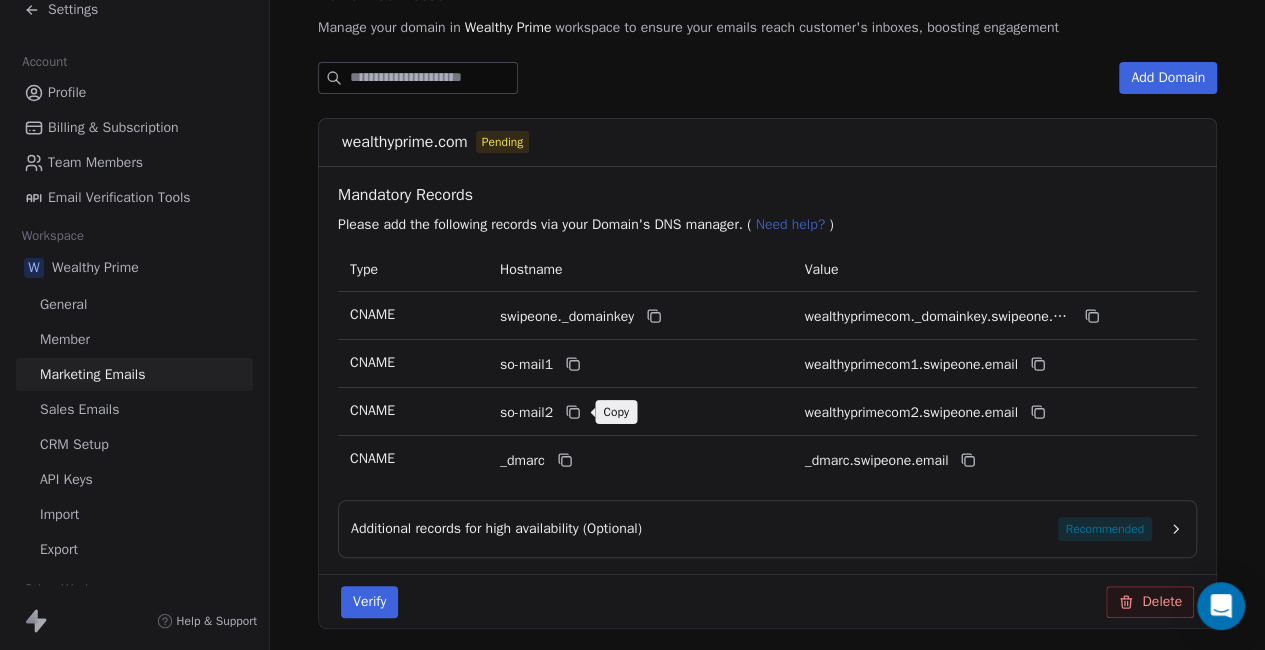 click 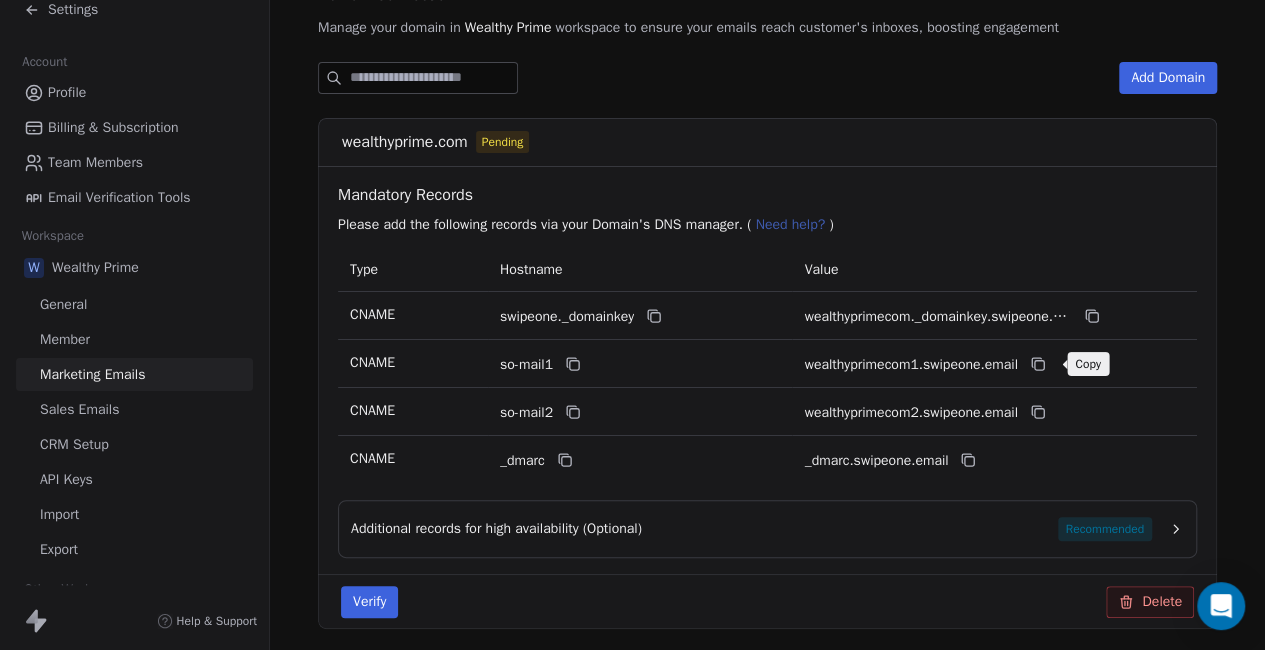 click 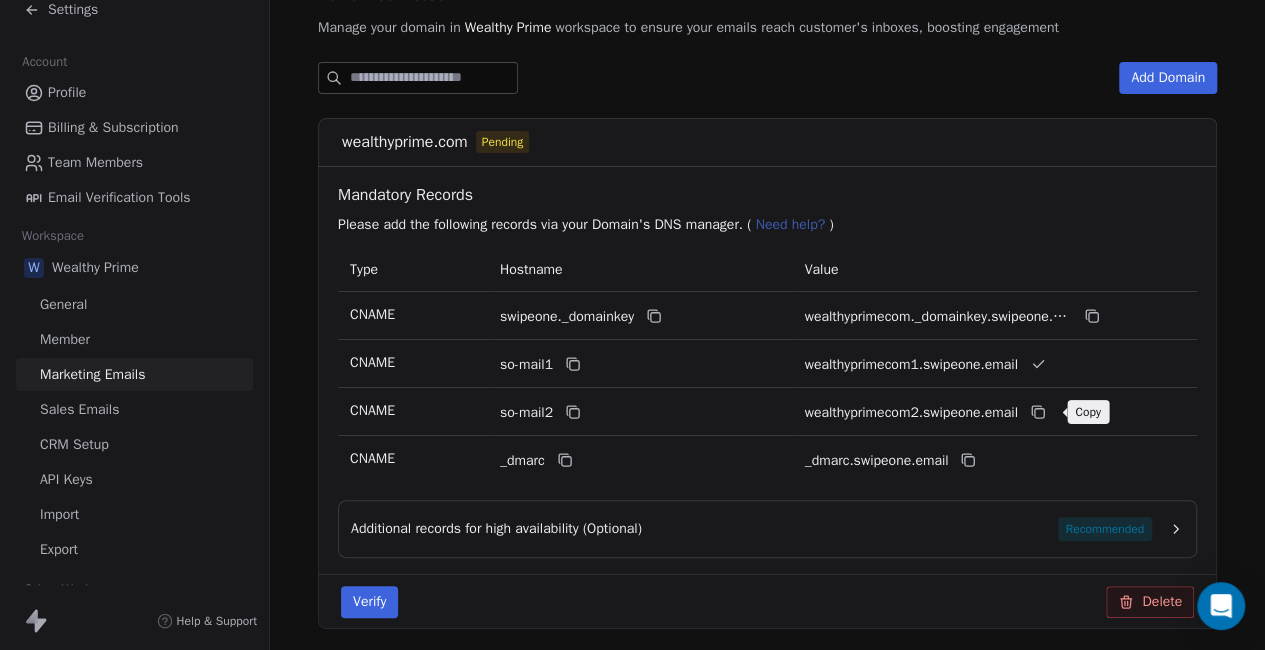 click at bounding box center (1038, 412) 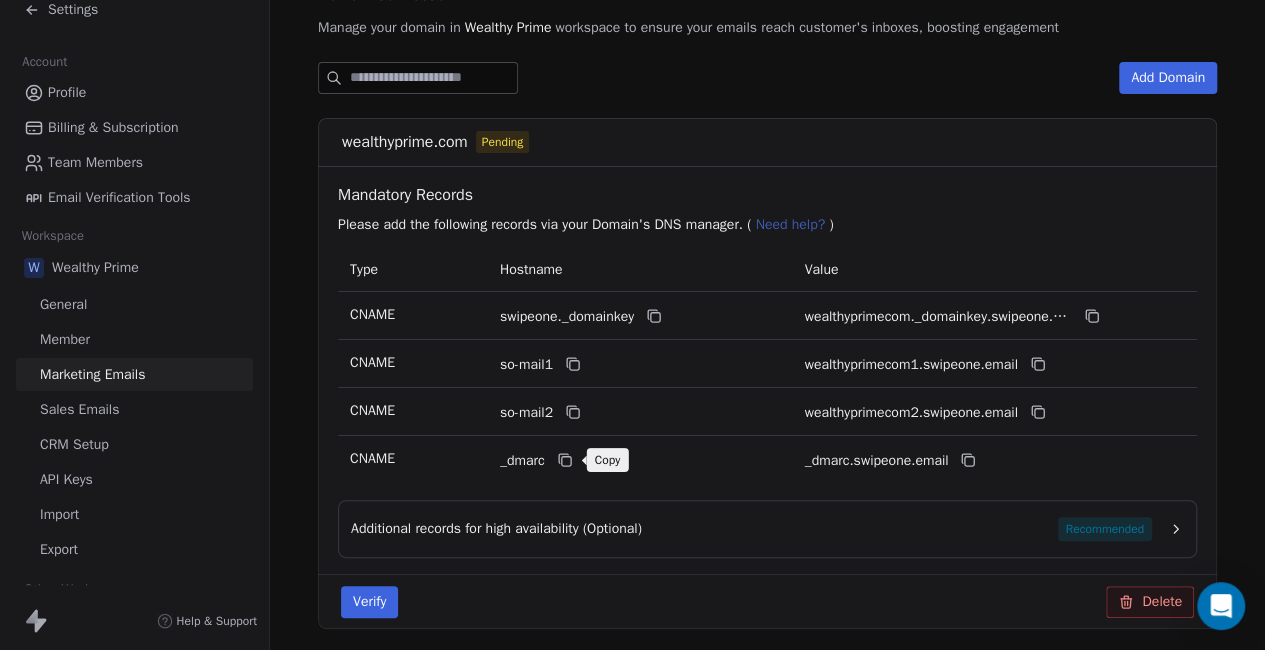 click 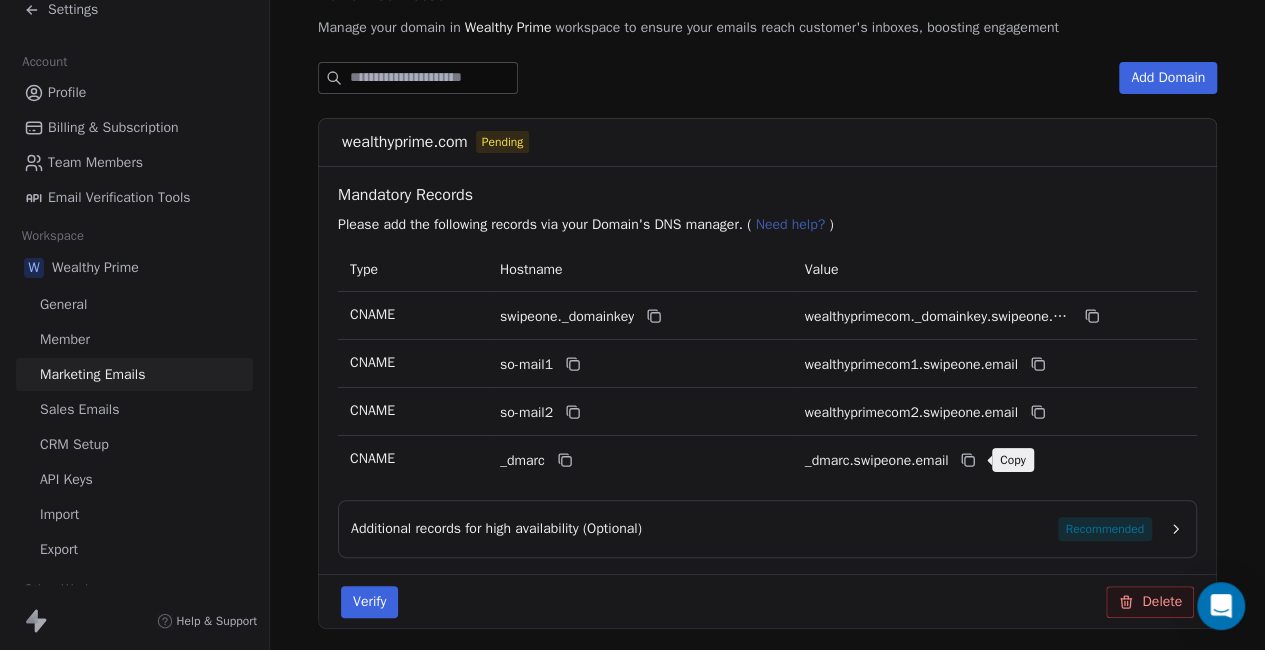 click 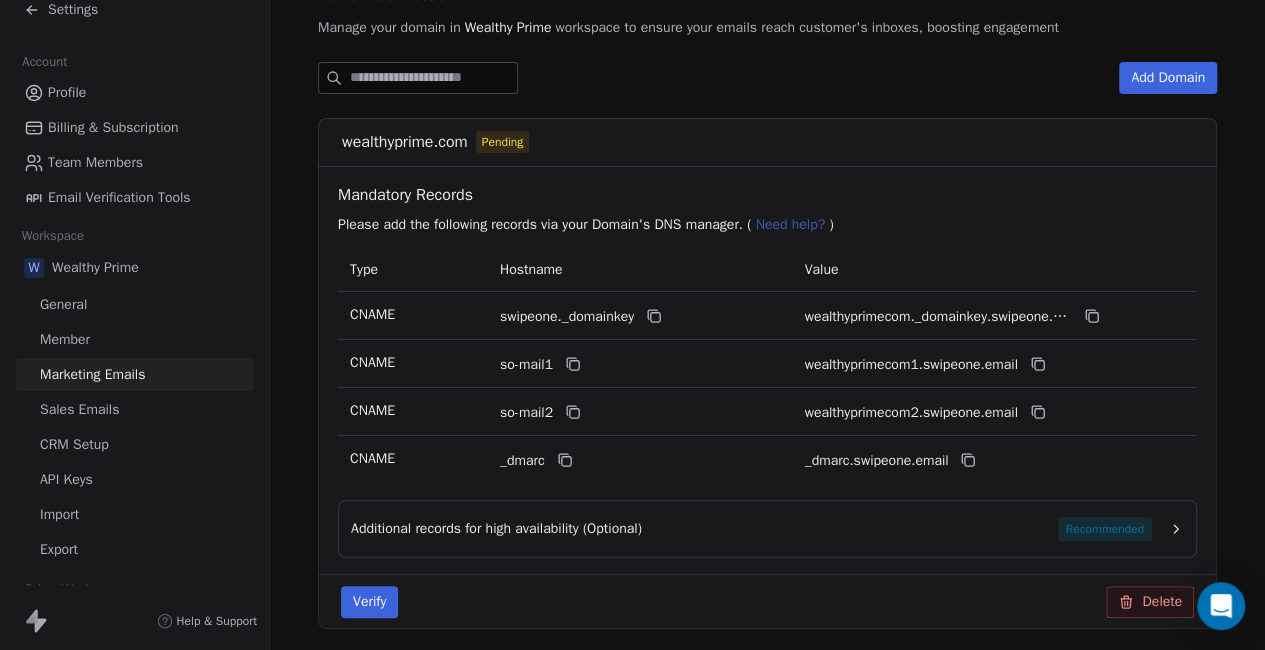 scroll, scrollTop: 314, scrollLeft: 0, axis: vertical 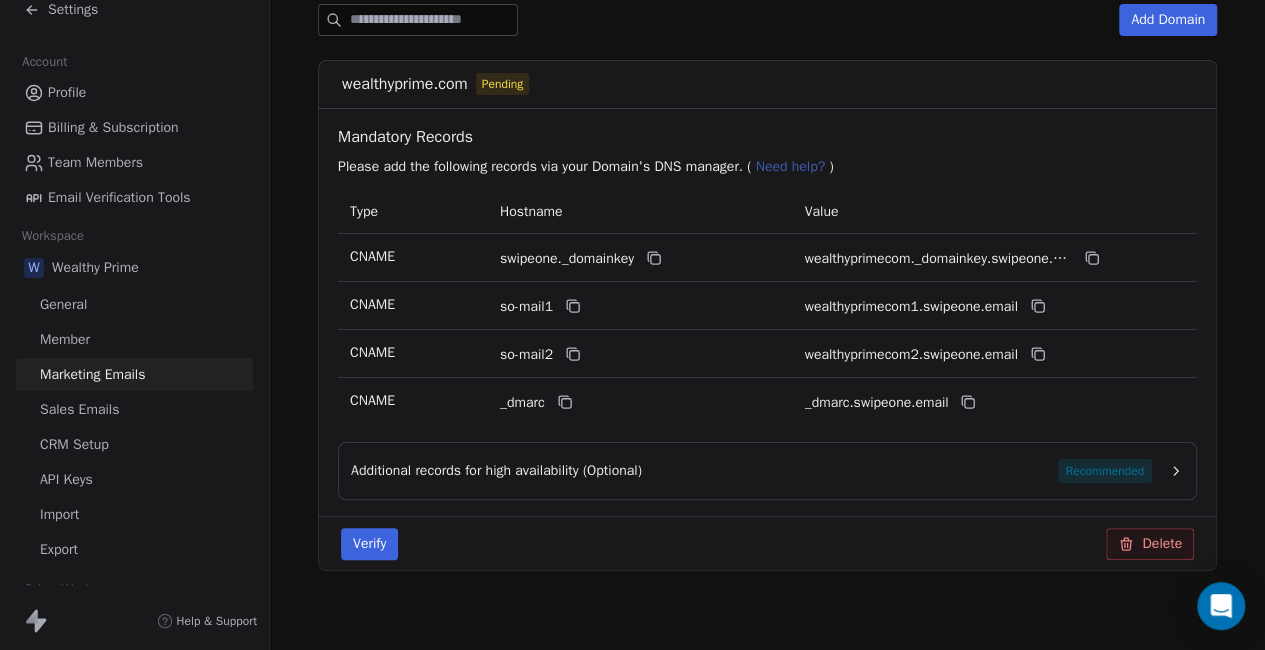 click on "Verify" at bounding box center [369, 544] 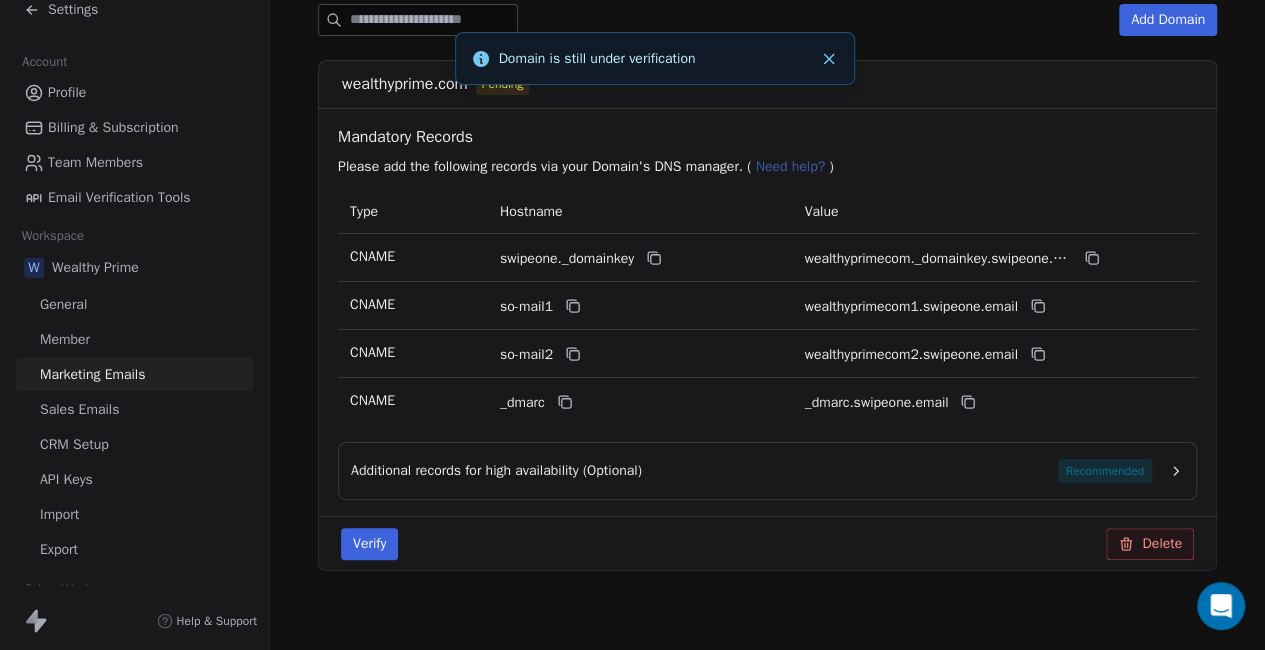click 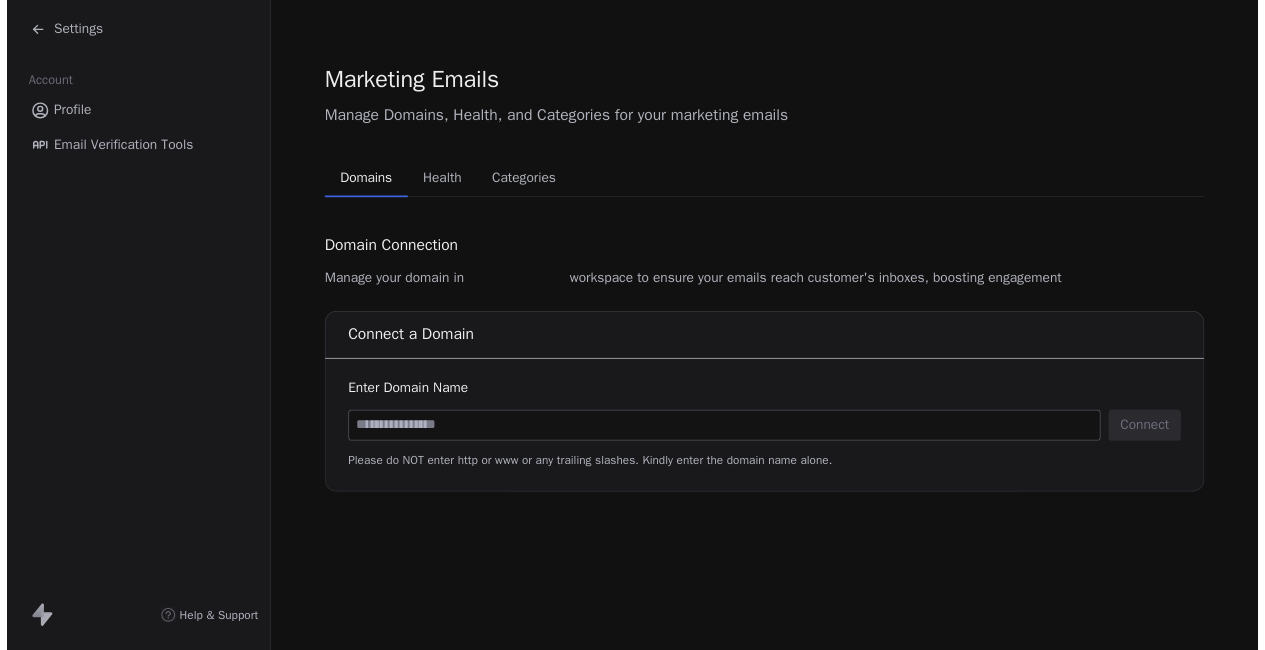 scroll, scrollTop: 0, scrollLeft: 0, axis: both 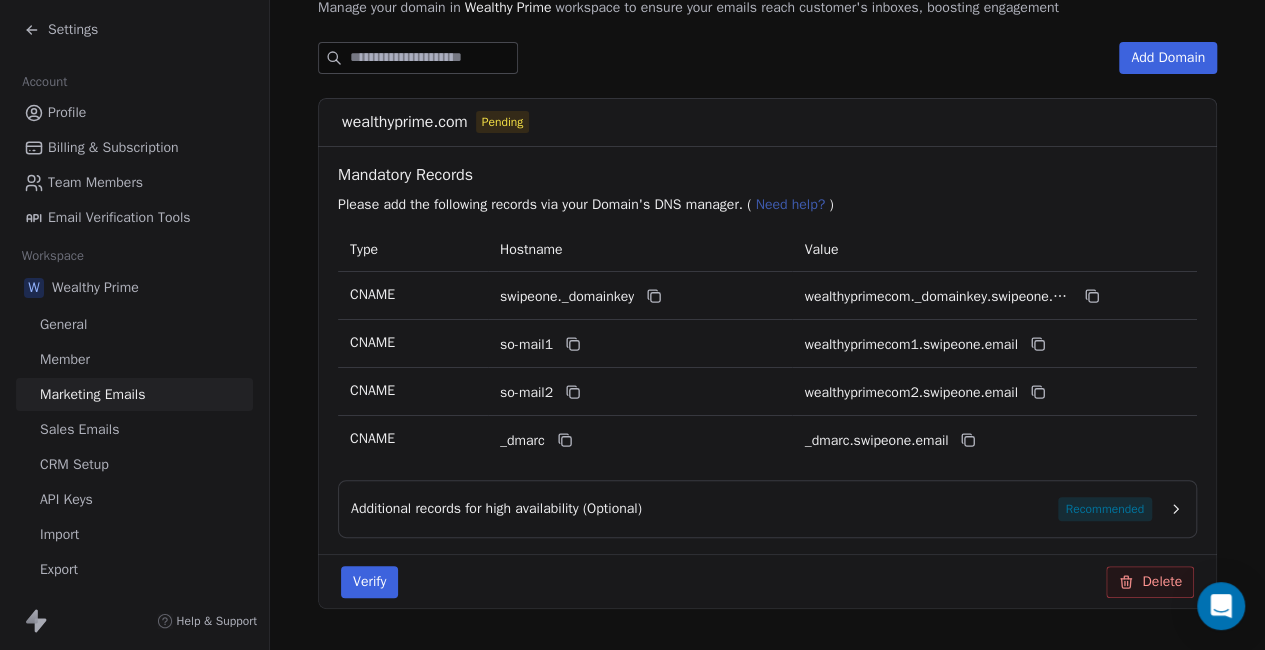 click on "Verify" at bounding box center [369, 582] 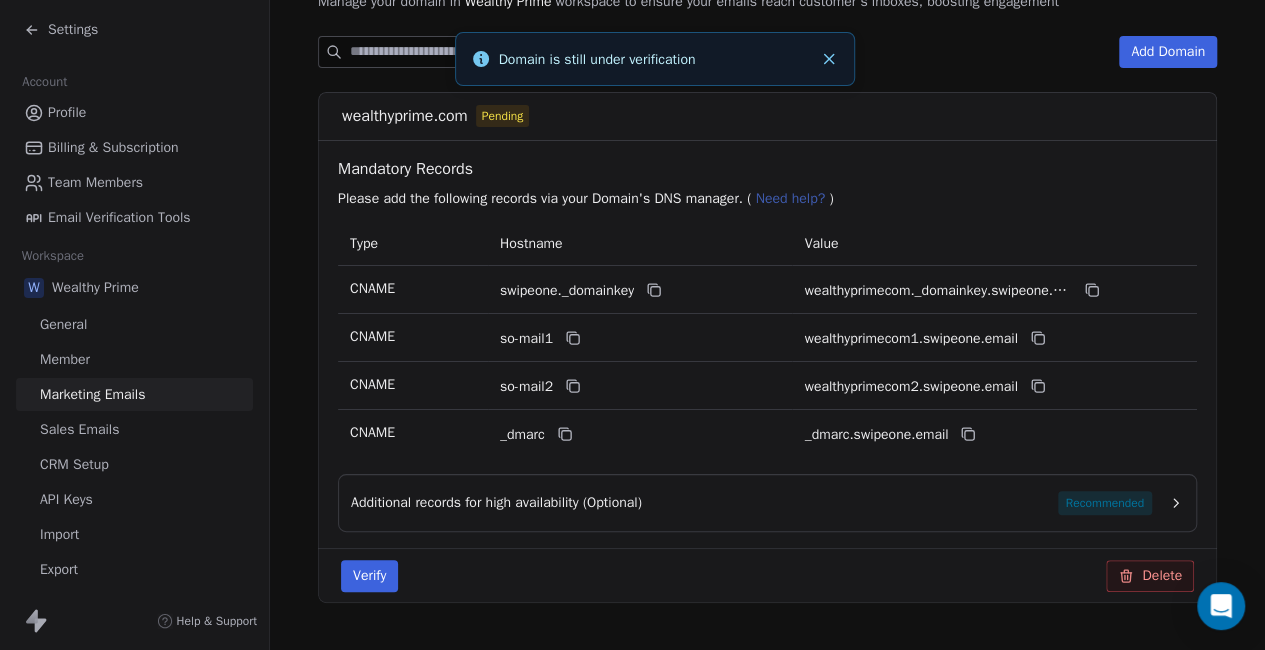 scroll, scrollTop: 281, scrollLeft: 0, axis: vertical 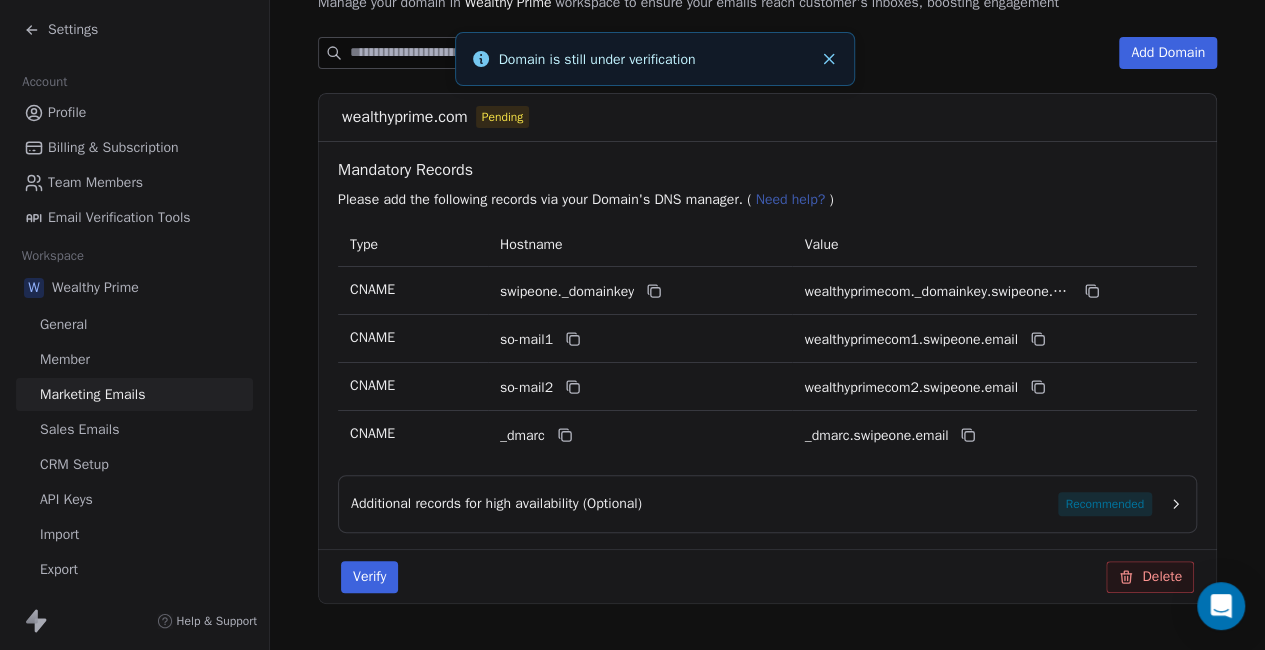 click on "Additional records for high availability (Optional) Recommended" at bounding box center (767, 504) 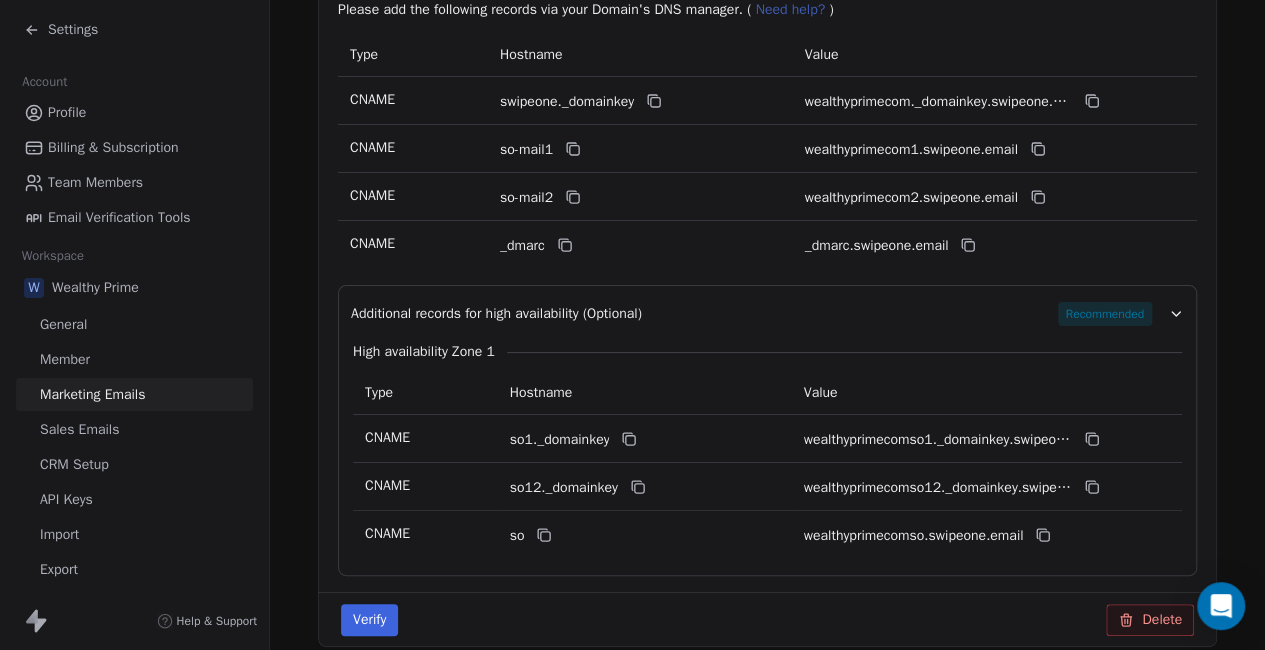scroll, scrollTop: 472, scrollLeft: 0, axis: vertical 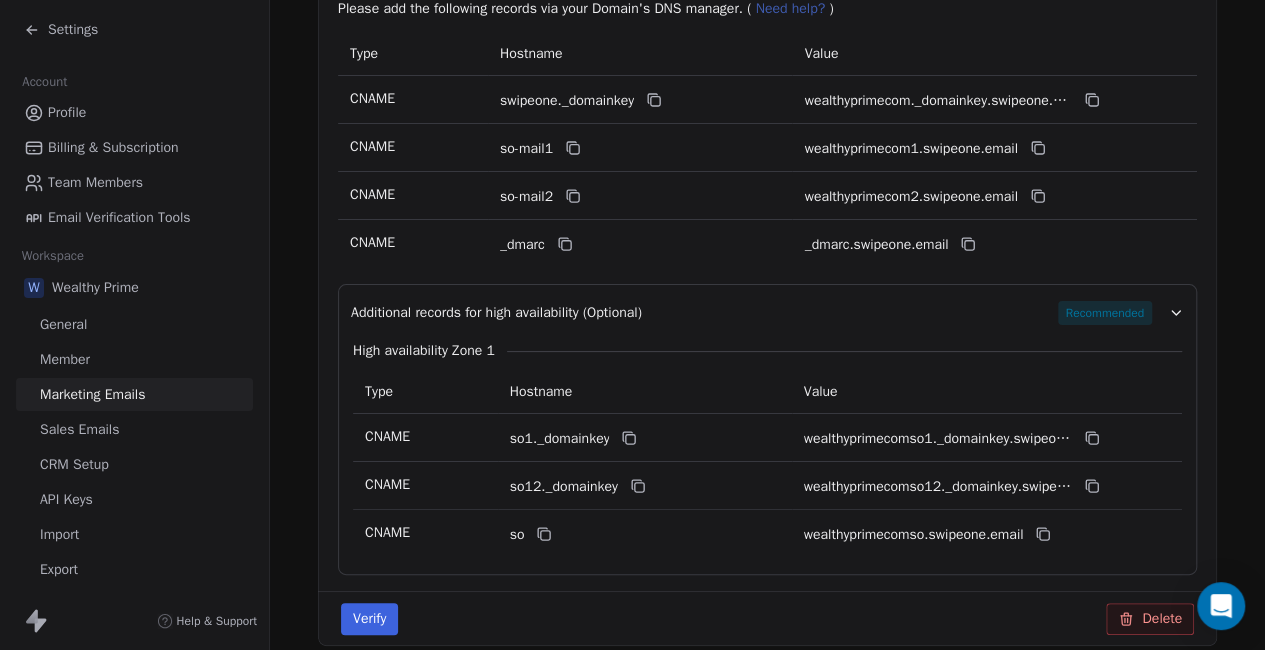 click 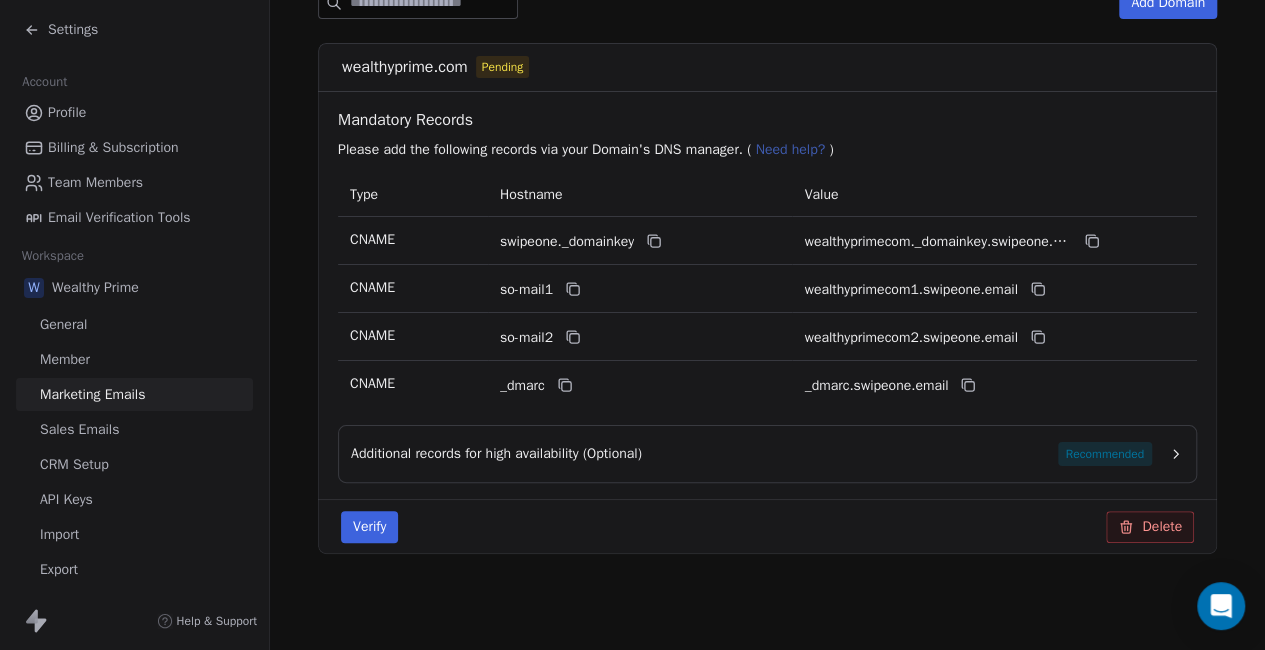 scroll, scrollTop: 314, scrollLeft: 0, axis: vertical 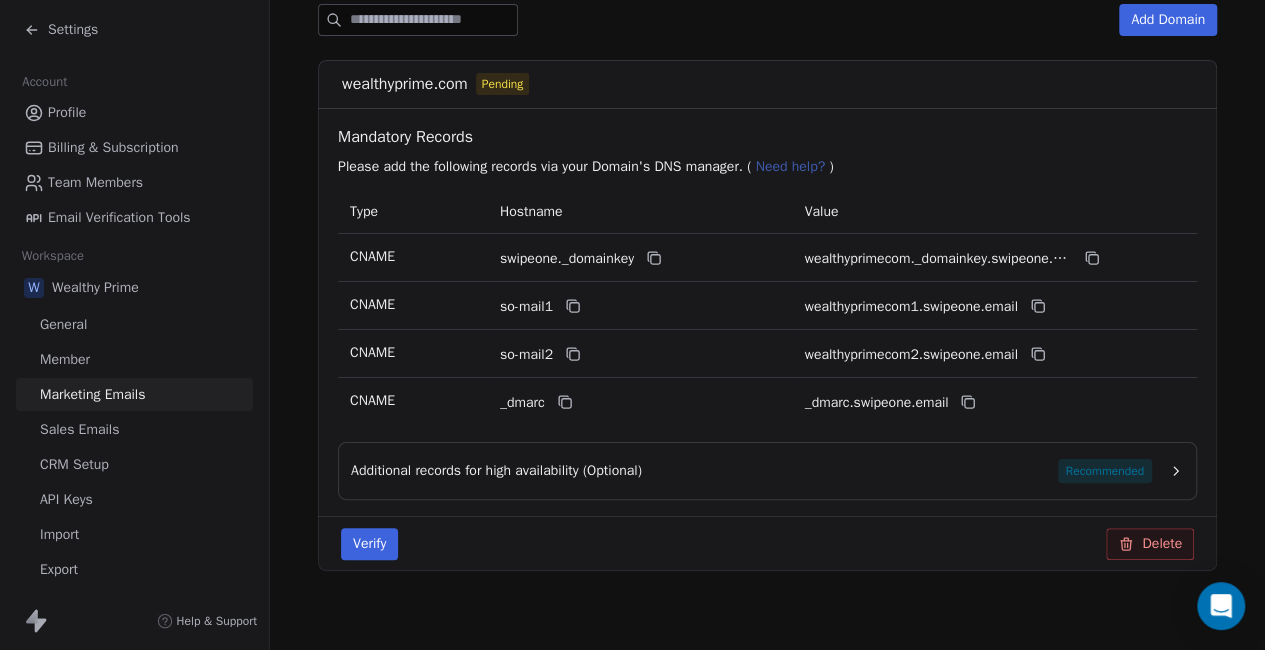 click on "Verify" at bounding box center (369, 544) 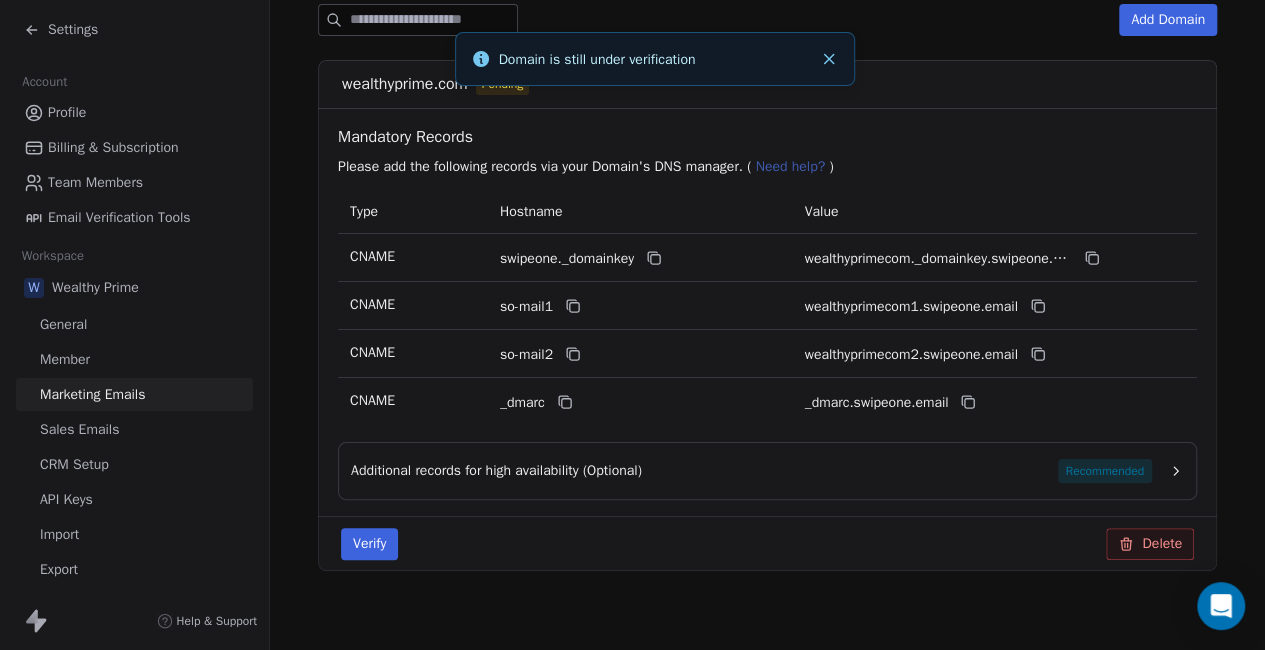 scroll, scrollTop: 0, scrollLeft: 7, axis: horizontal 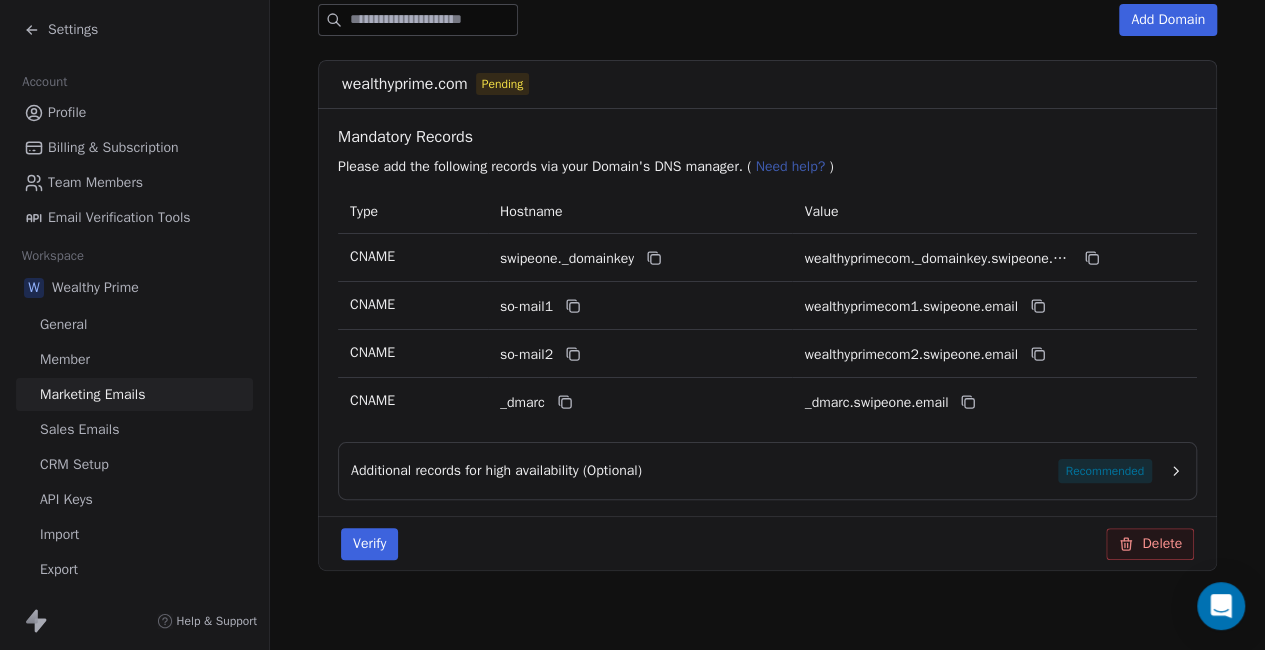 click on "Sales Emails" at bounding box center (79, 429) 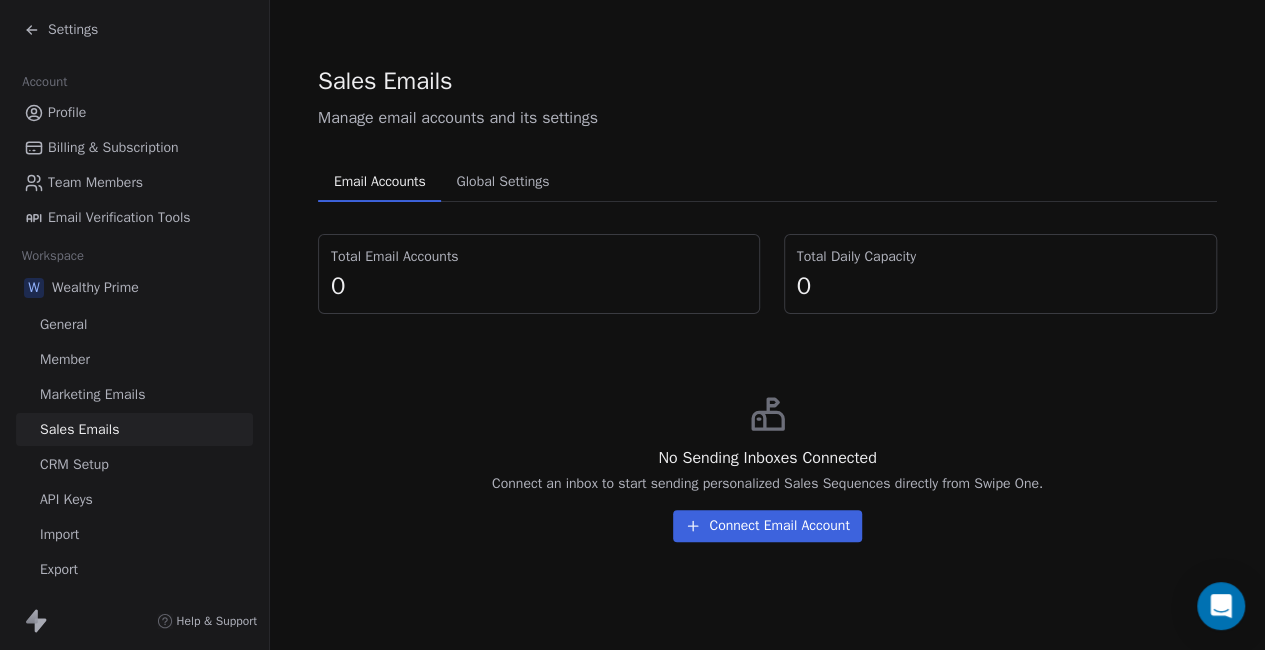 click on "Marketing Emails" at bounding box center [92, 394] 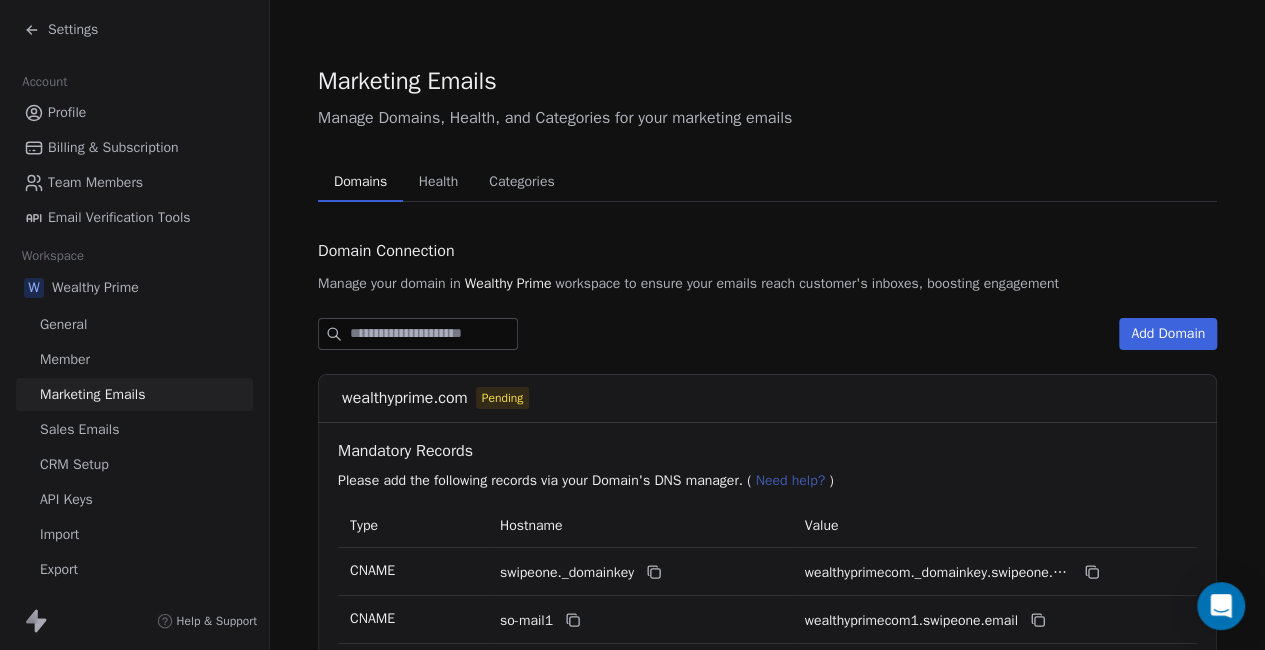 click on "Member" at bounding box center (65, 359) 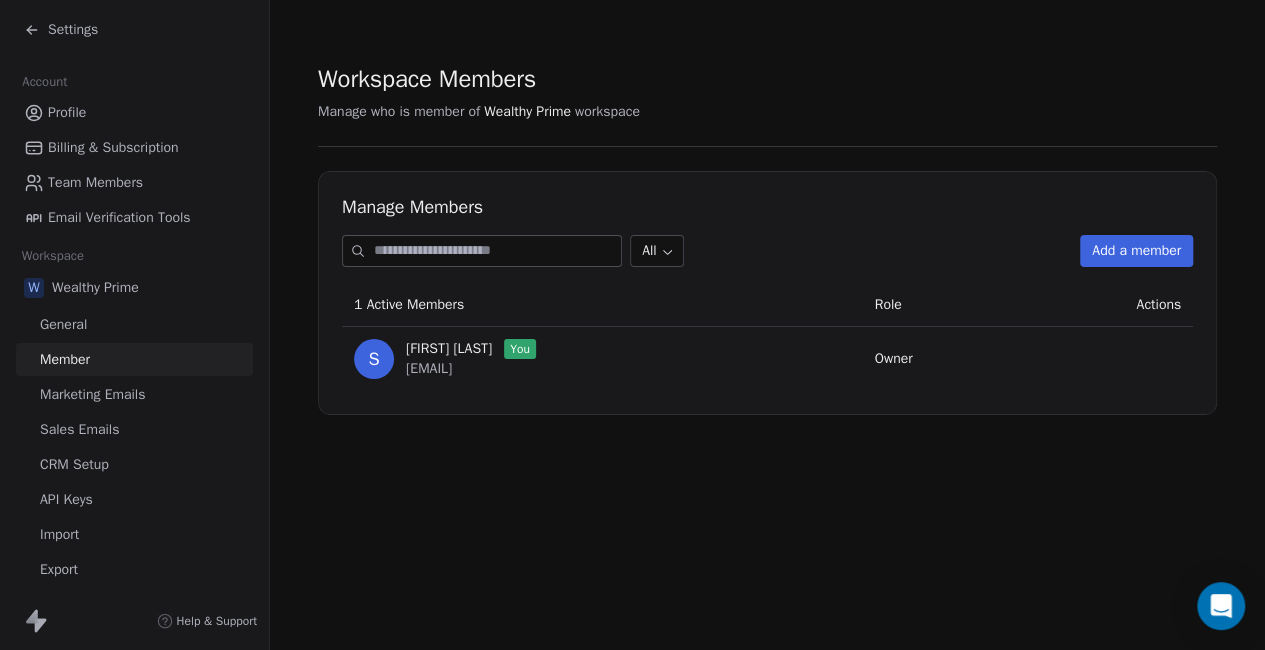 click on "General" at bounding box center [63, 324] 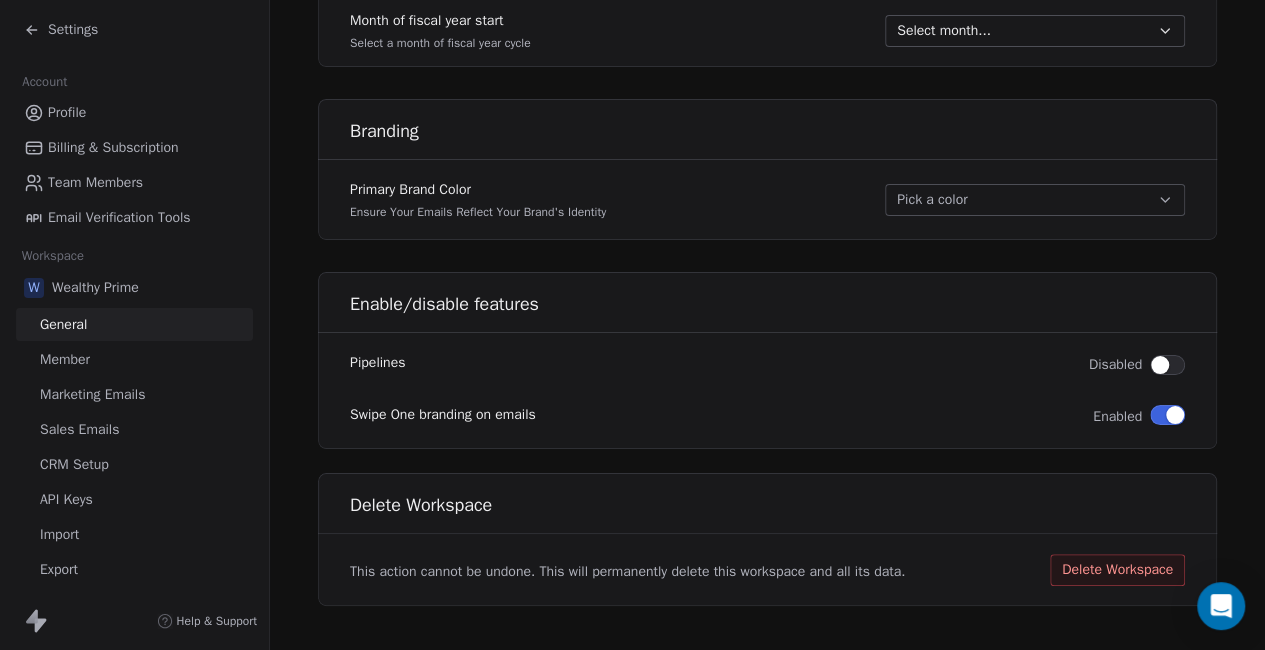 scroll, scrollTop: 1201, scrollLeft: 0, axis: vertical 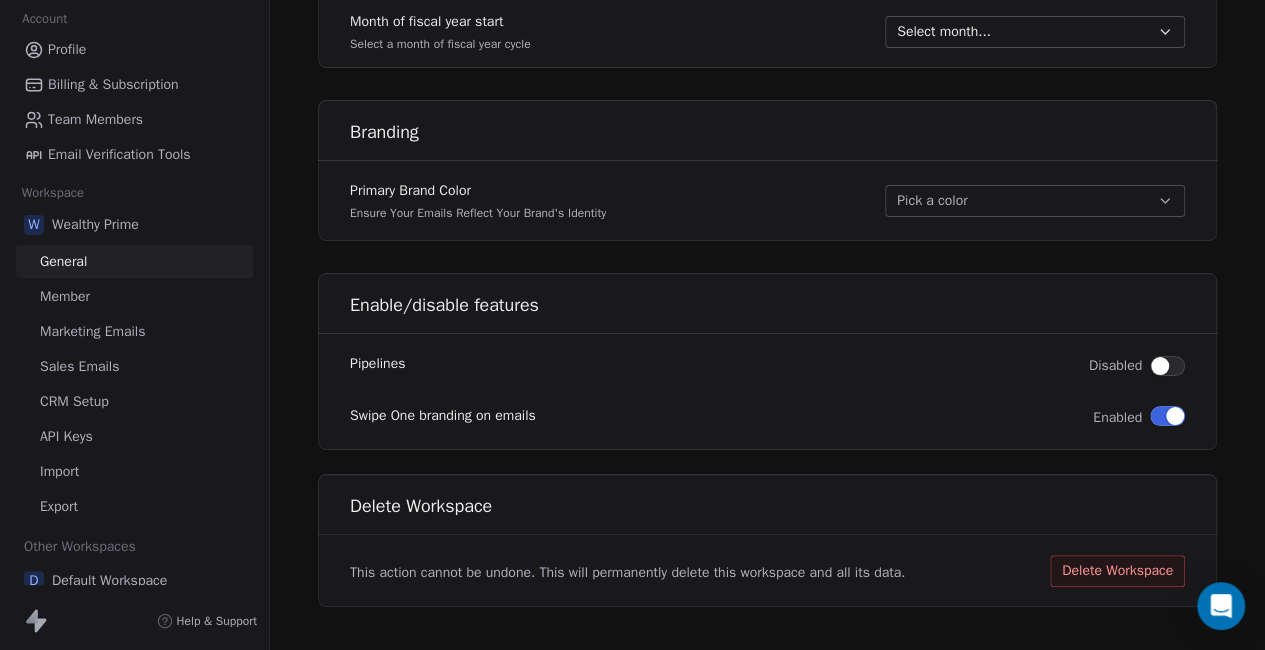 click on "CRM Setup" at bounding box center (74, 401) 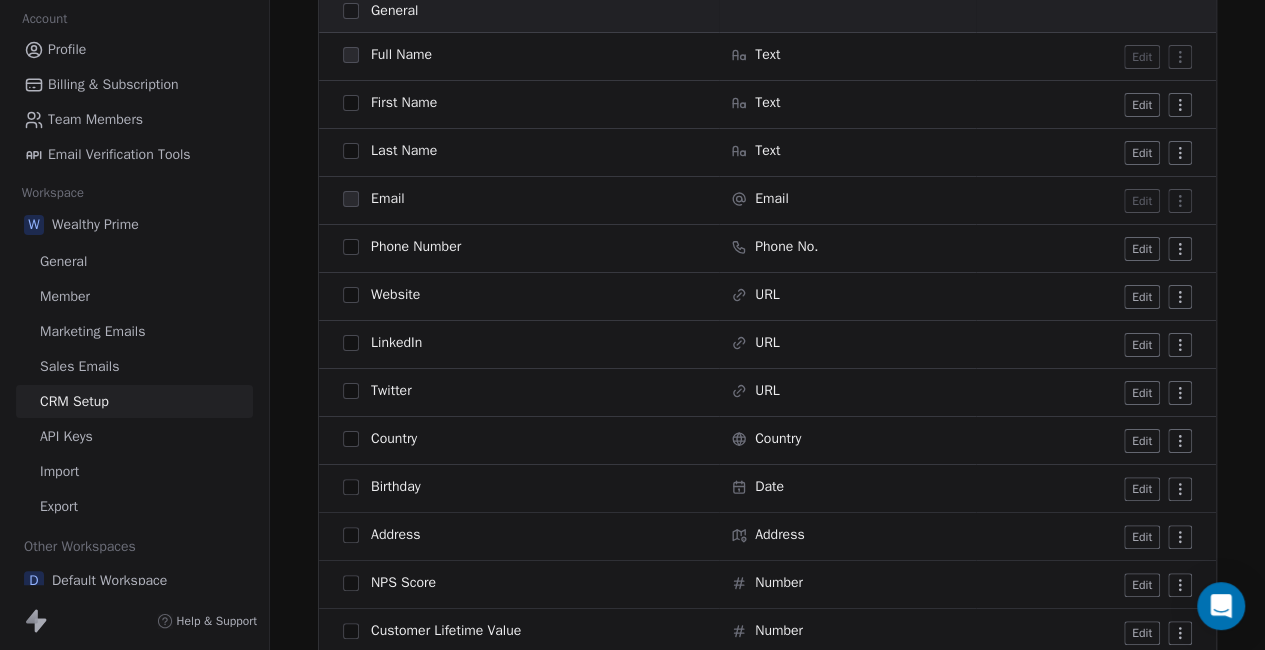 scroll, scrollTop: 360, scrollLeft: 0, axis: vertical 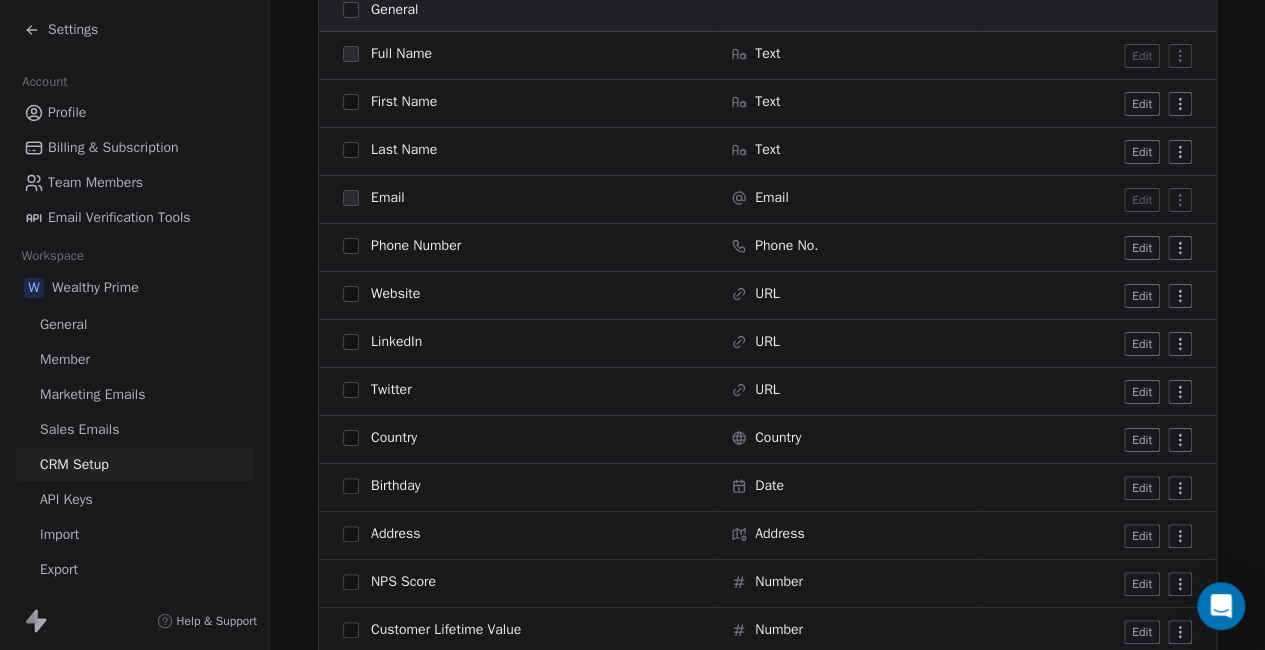 click on "Wealthy Prime" at bounding box center (95, 288) 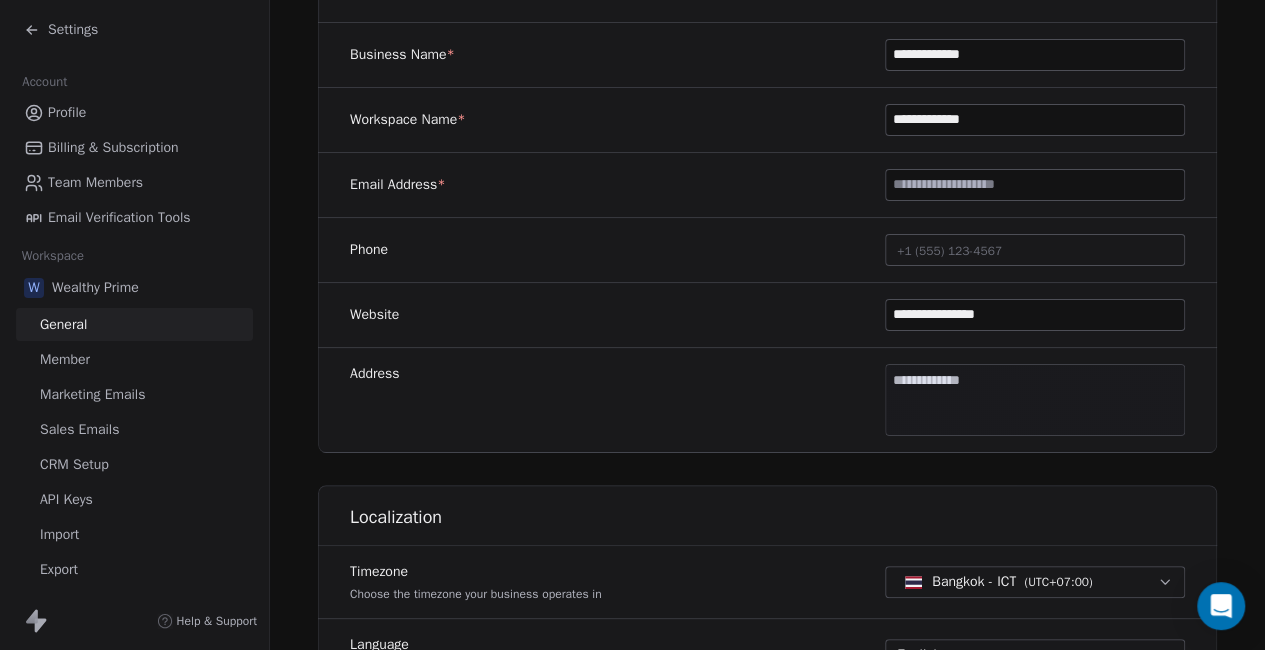 scroll, scrollTop: 0, scrollLeft: 0, axis: both 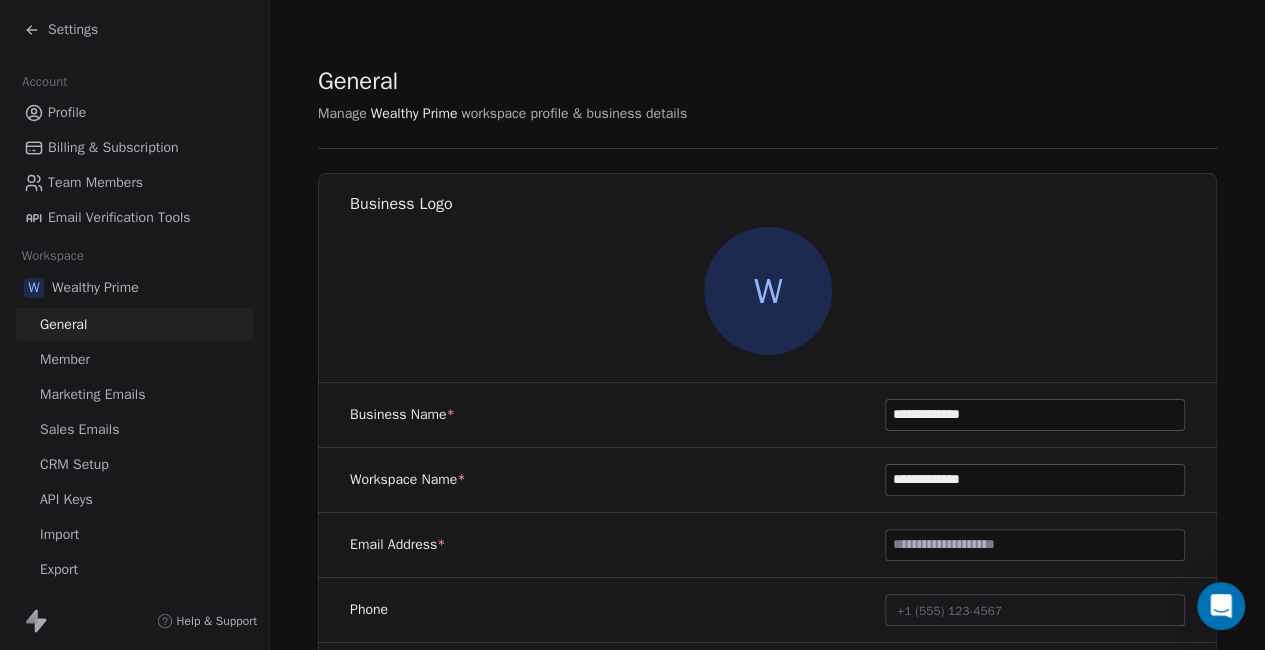 click on "Member" at bounding box center [134, 359] 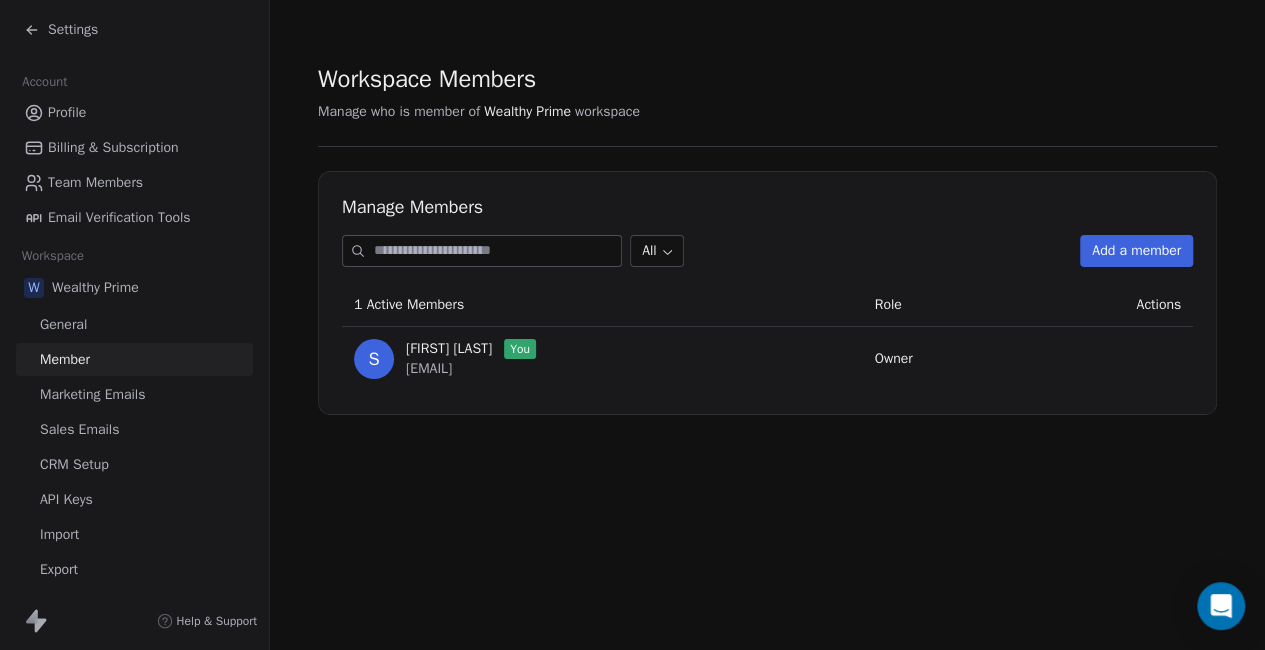 click on "Marketing Emails" at bounding box center [92, 394] 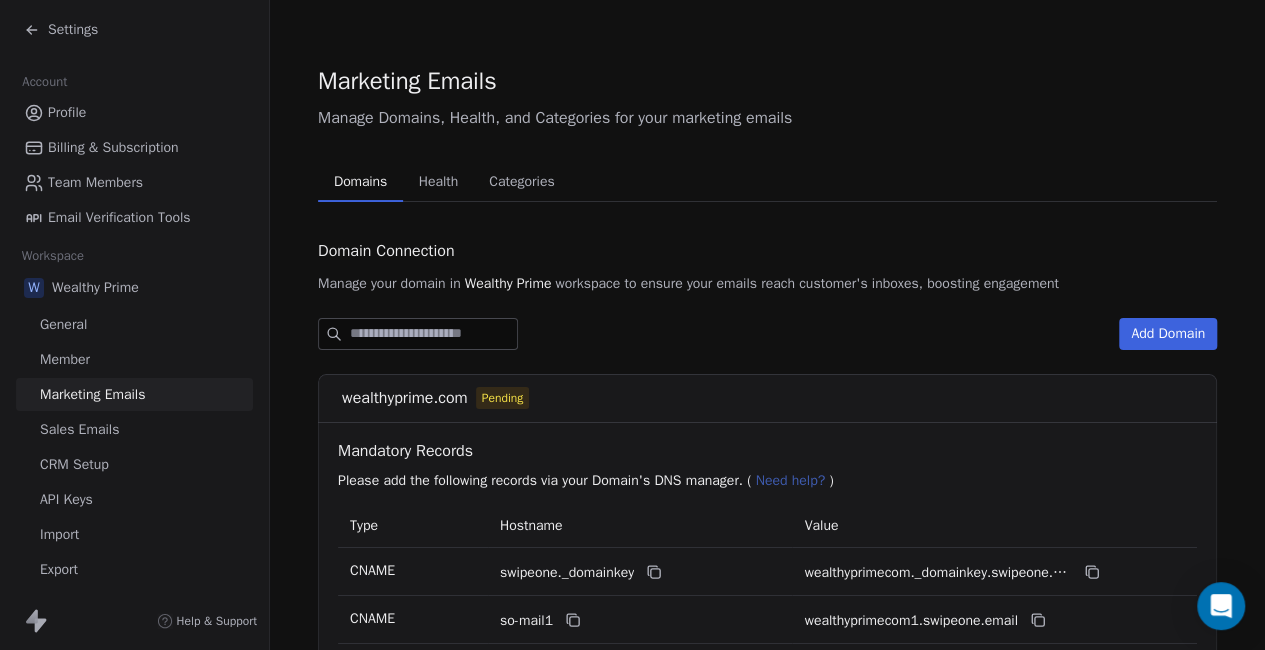 click 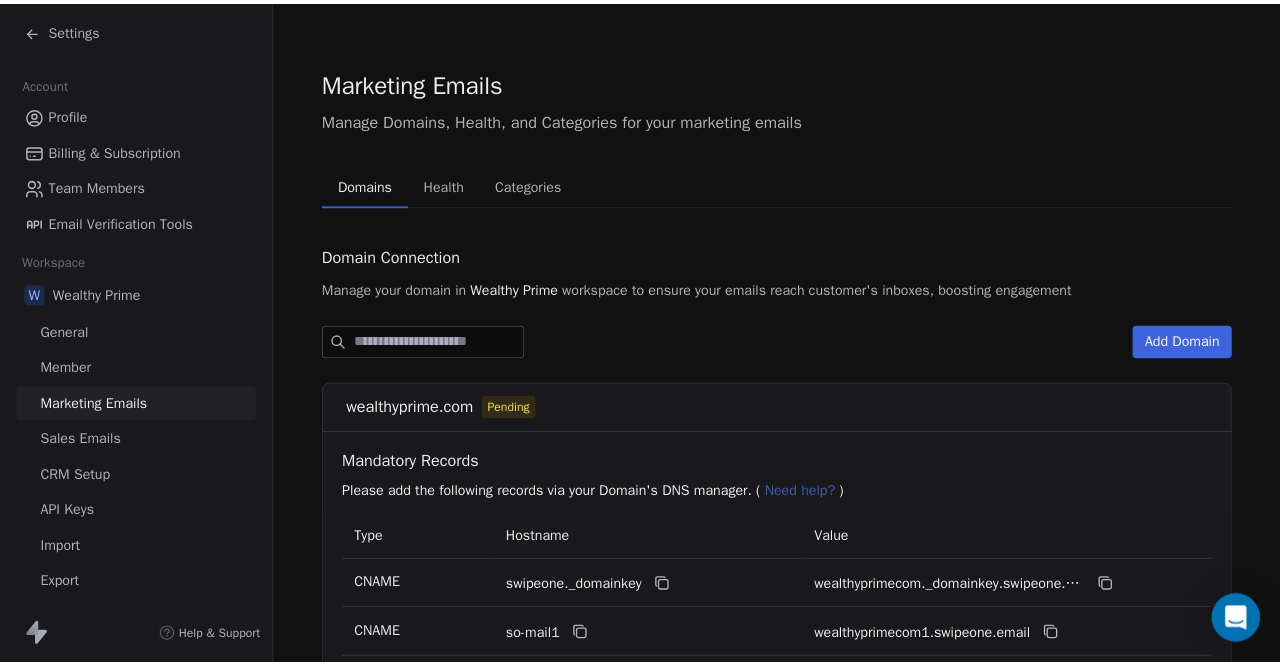 scroll, scrollTop: 0, scrollLeft: 0, axis: both 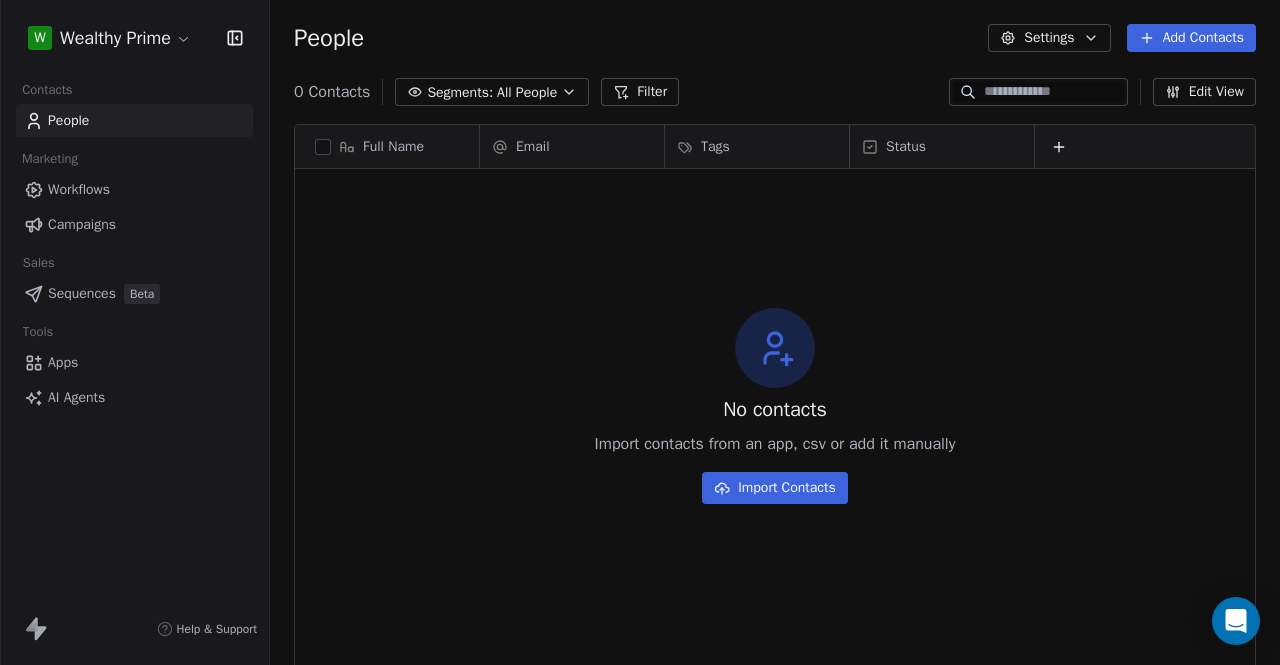 click on "Workflows" at bounding box center (134, 189) 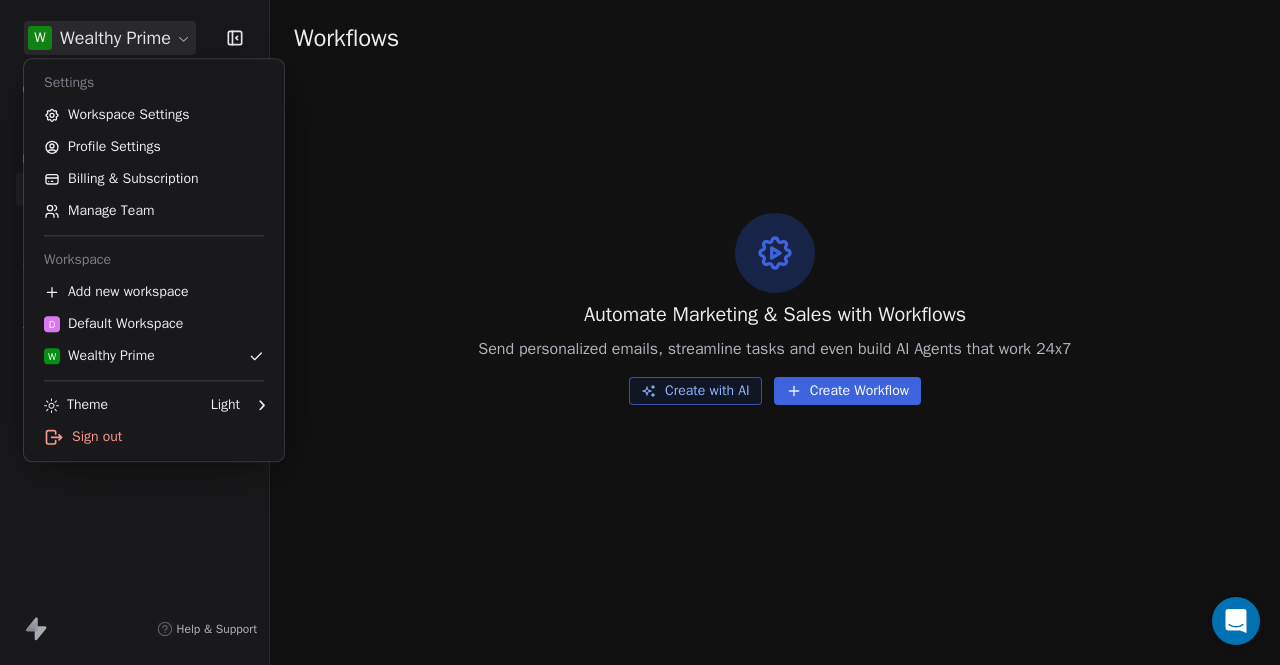 click on "W Wealthy Prime Contacts People Marketing Workflows Campaigns Sales Sequences Beta Tools Apps AI Agents Help & Support Workflows Automate Marketing & Sales with Workflows Send personalized emails, streamline tasks and even build AI Agents that work 24x7  Create with AI  Create Workflow
Settings Workspace Settings Profile Settings Billing & Subscription Manage Team   Workspace Add new workspace D Default Workspace W Wealthy Prime Theme Light Sign out" at bounding box center [640, 332] 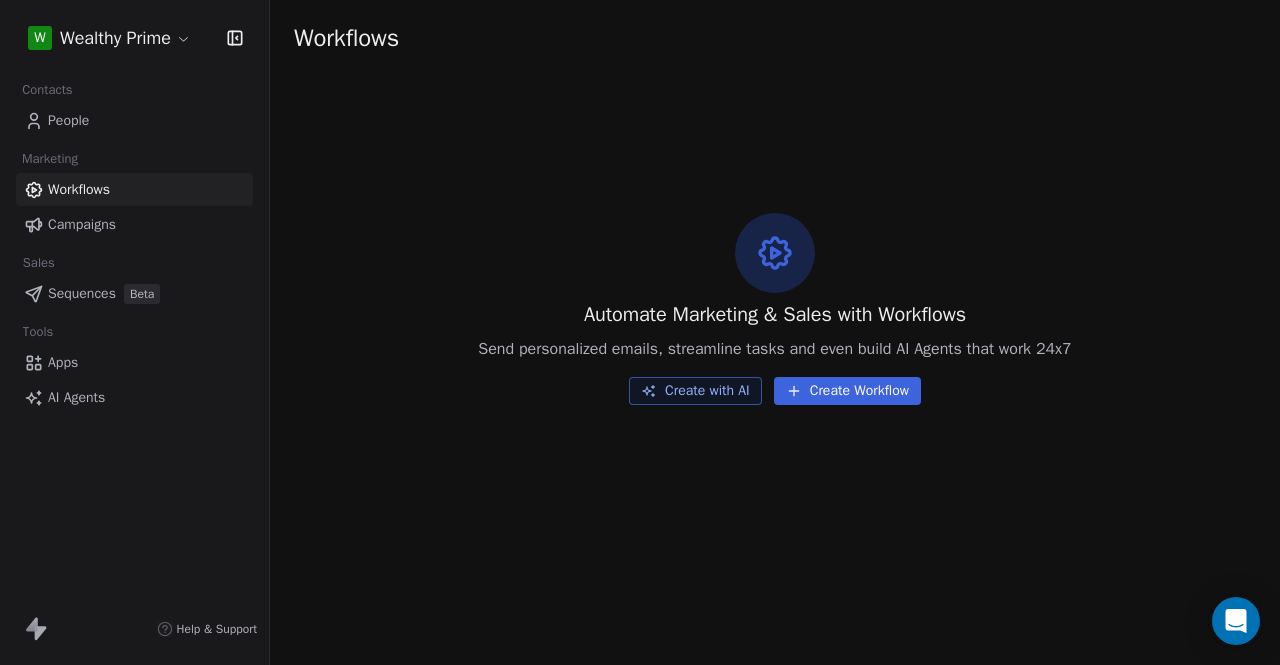 click on "W Wealthy Prime Contacts People Marketing Workflows Campaigns Sales Sequences Beta Tools Apps AI Agents Help & Support Workflows Automate Marketing & Sales with Workflows Send personalized emails, streamline tasks and even build AI Agents that work 24x7  Create with AI  Create Workflow" at bounding box center [640, 332] 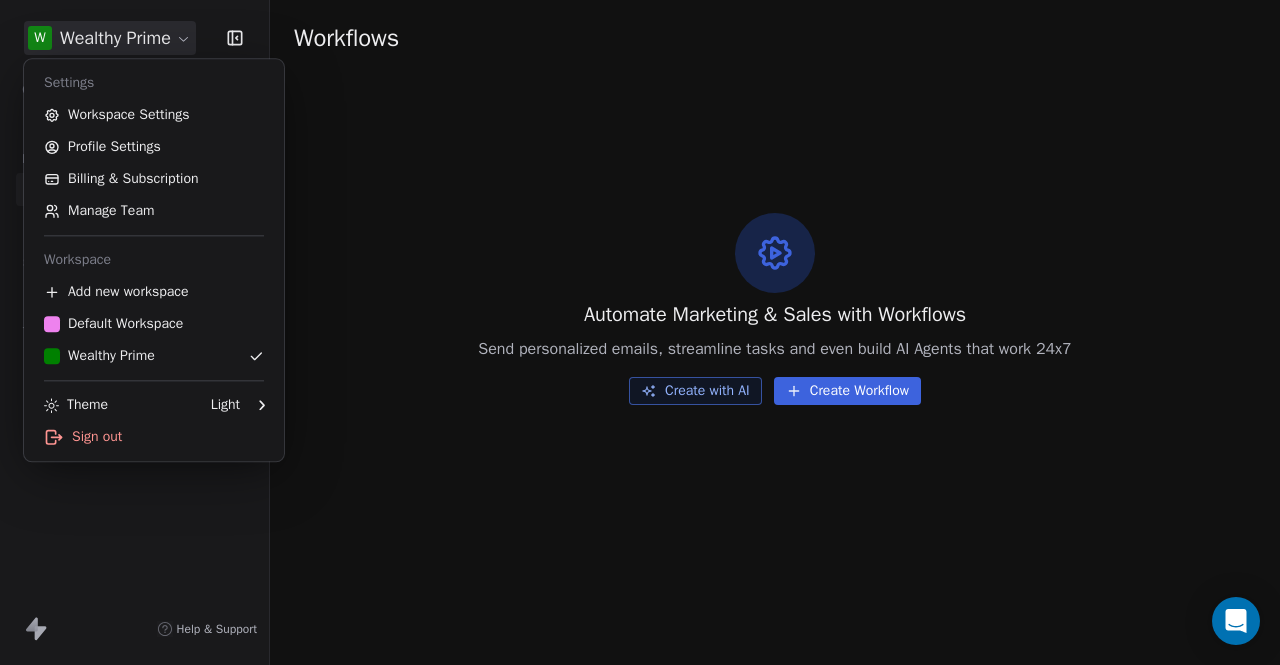 click on "W Wealthy Prime Contacts People Marketing Workflows Campaigns Sales Sequences Beta Tools Apps AI Agents Help & Support Workflows Automate Marketing & Sales with Workflows Send personalized emails, streamline tasks and even build AI Agents that work 24x7  Create with AI  Create Workflow
Settings Workspace Settings Profile Settings Billing & Subscription Manage Team   Workspace Add new workspace Default Workspace Wealthy Prime Theme Light Sign out" at bounding box center [640, 332] 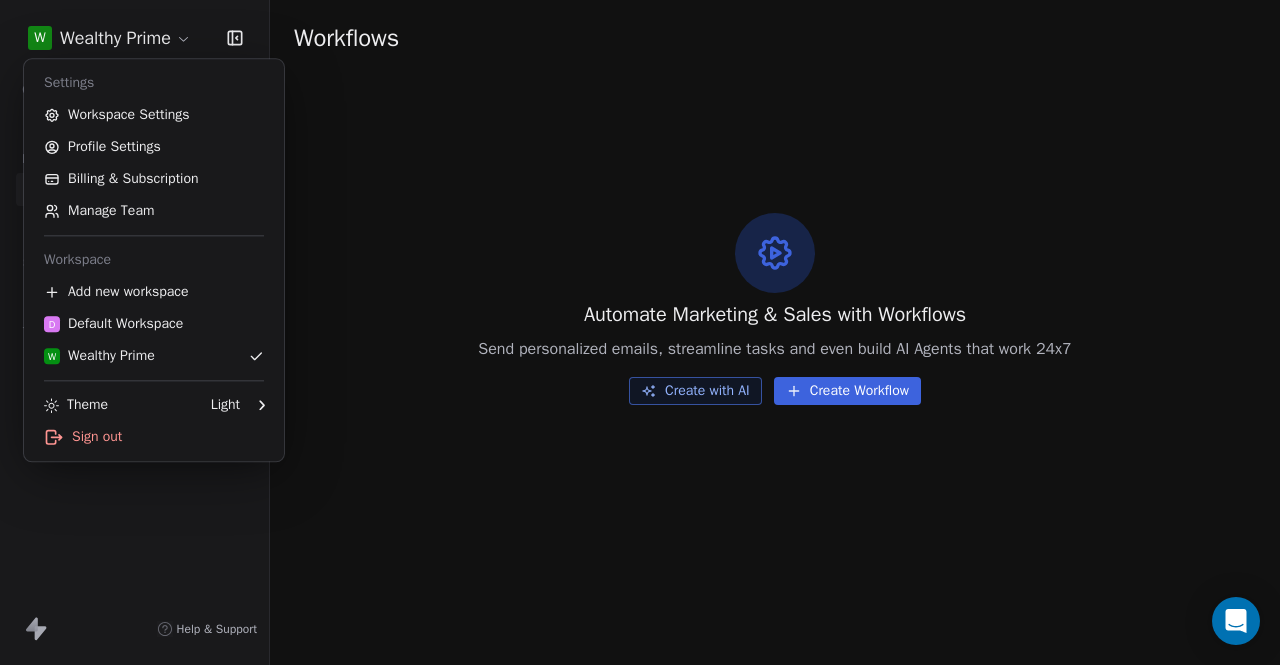 click on "W Wealthy Prime Contacts People Marketing Workflows Campaigns Sales Sequences Beta Tools Apps AI Agents Help & Support Workflows Automate Marketing & Sales with Workflows Send personalized emails, streamline tasks and even build AI Agents that work 24x7  Create with AI  Create Workflow
Settings Workspace Settings Profile Settings Billing & Subscription Manage Team   Workspace Add new workspace D Default Workspace W Wealthy Prime Theme Light Sign out" at bounding box center (640, 332) 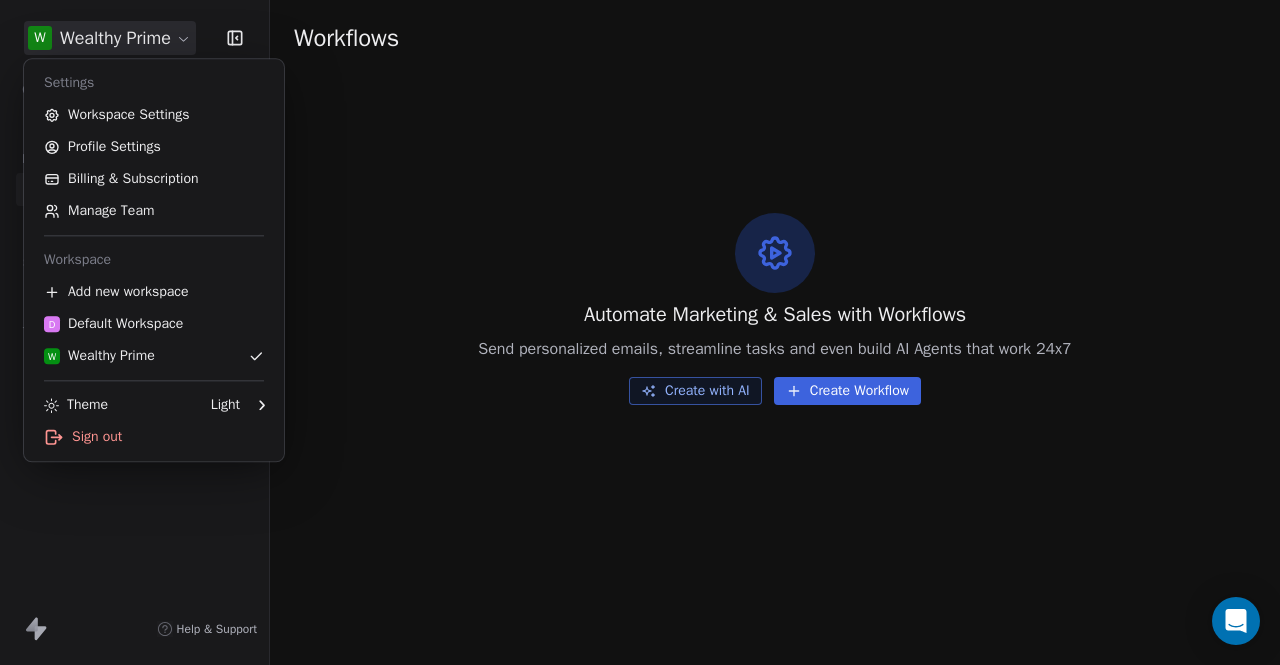 click on "W Wealthy Prime Contacts People Marketing Workflows Campaigns Sales Sequences Beta Tools Apps AI Agents Help & Support Workflows Automate Marketing & Sales with Workflows Send personalized emails, streamline tasks and even build AI Agents that work 24x7  Create with AI  Create Workflow
Settings Workspace Settings Profile Settings Billing & Subscription Manage Team   Workspace Add new workspace D Default Workspace W Wealthy Prime Theme Light Sign out" at bounding box center (640, 332) 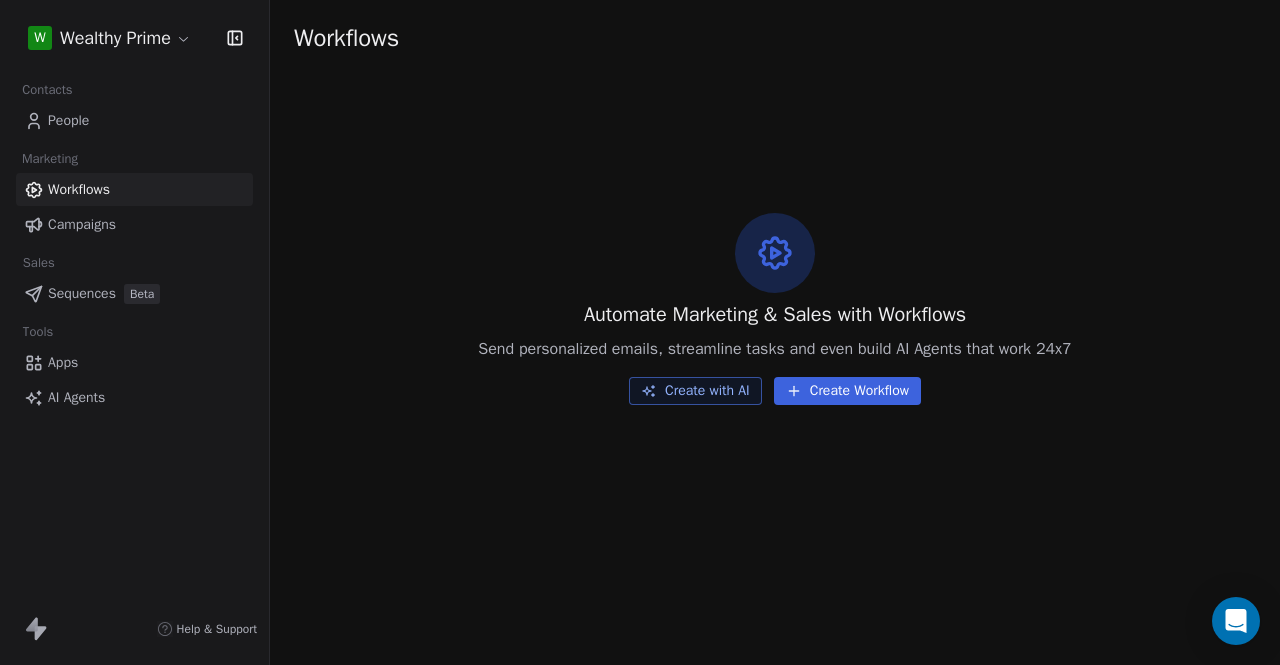 click on "W Wealthy Prime Contacts People Marketing Workflows Campaigns Sales Sequences Beta Tools Apps AI Agents Help & Support Workflows Automate Marketing & Sales with Workflows Send personalized emails, streamline tasks and even build AI Agents that work 24x7  Create with AI  Create Workflow
Settings Workspace Settings Profile Settings Billing & Subscription Manage Team   Workspace Add new workspace D Default Workspace W Wealthy Prime Theme Light Sign out" at bounding box center [640, 332] 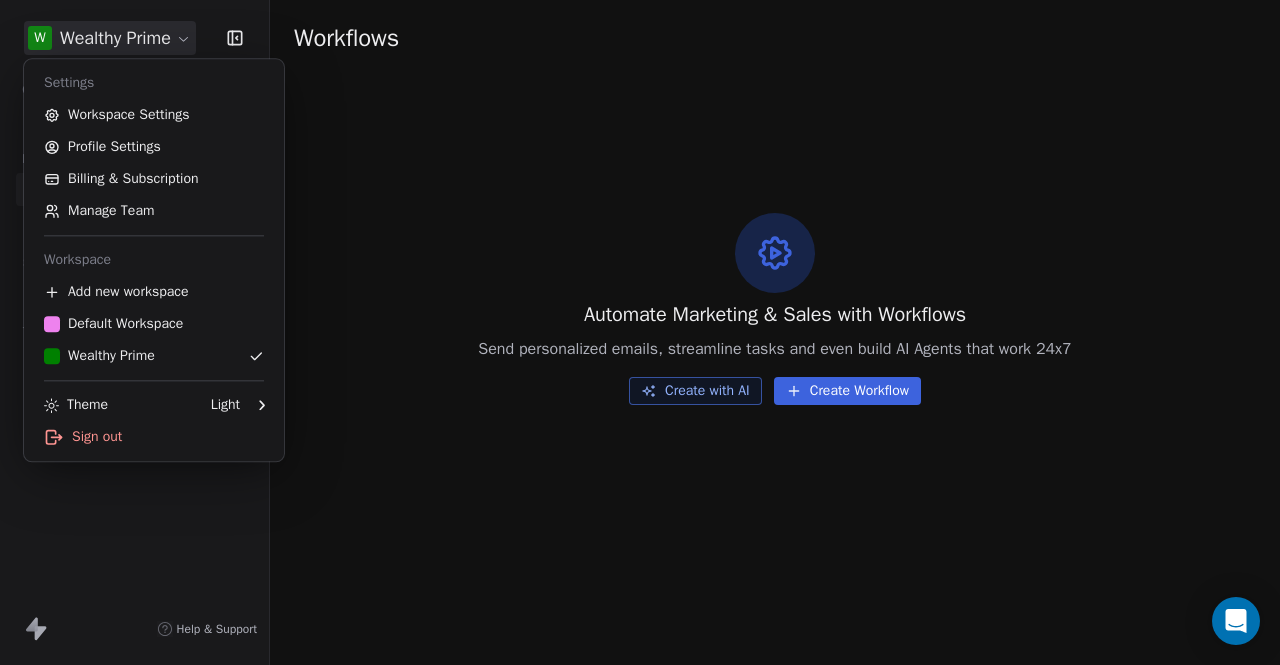 click on "W Wealthy Prime Contacts People Marketing Workflows Campaigns Sales Sequences Beta Tools Apps AI Agents Help & Support Workflows Automate Marketing & Sales with Workflows Send personalized emails, streamline tasks and even build AI Agents that work 24x7  Create with AI  Create Workflow
Settings Workspace Settings Profile Settings Billing & Subscription Manage Team   Workspace Add new workspace Default Workspace Wealthy Prime Theme Light Sign out" at bounding box center [640, 332] 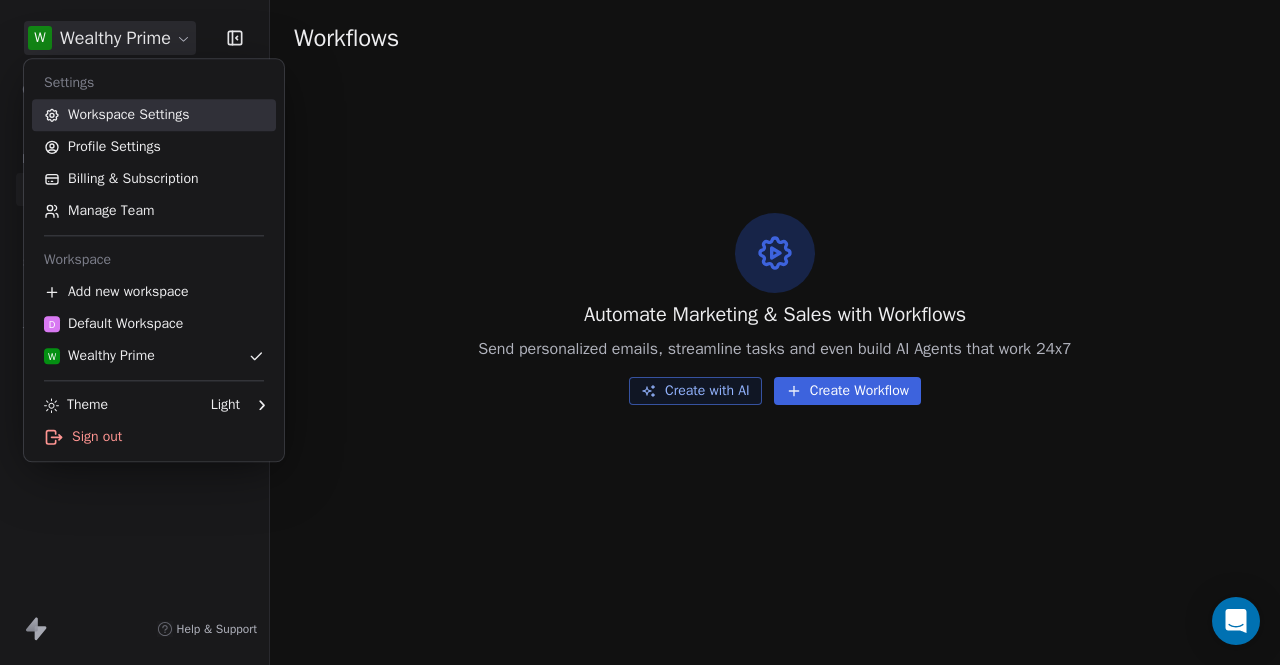 click on "Workspace Settings" at bounding box center [154, 115] 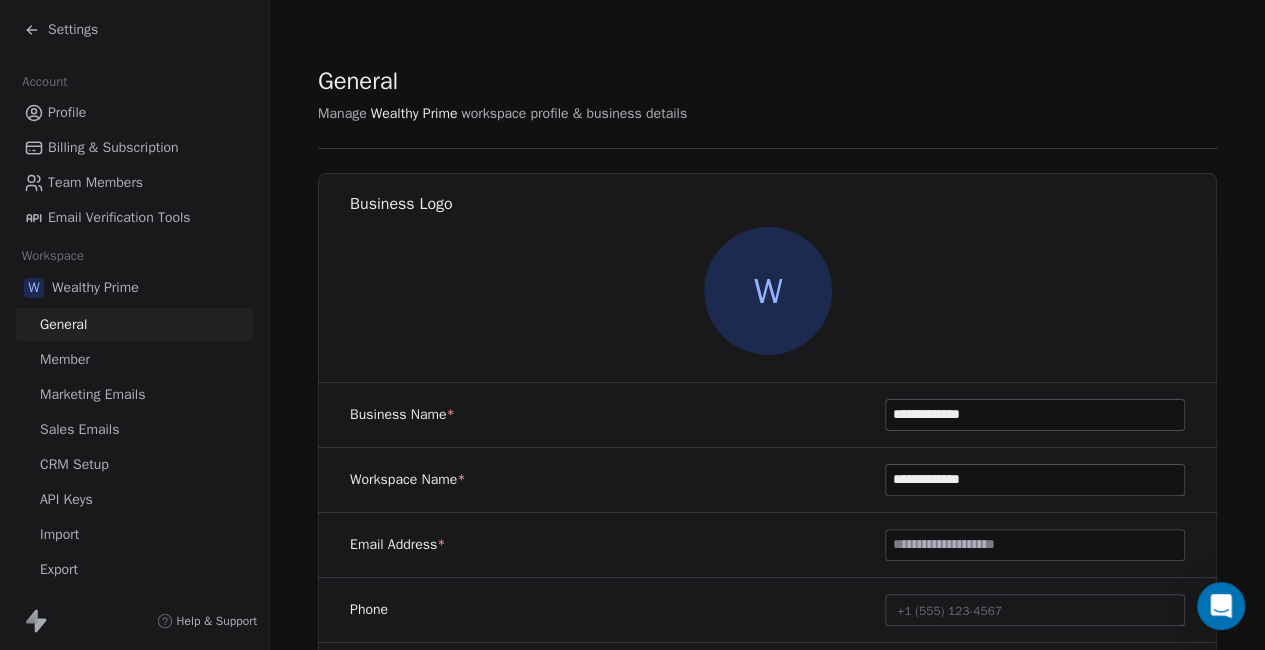 click on "Marketing Emails" at bounding box center [92, 394] 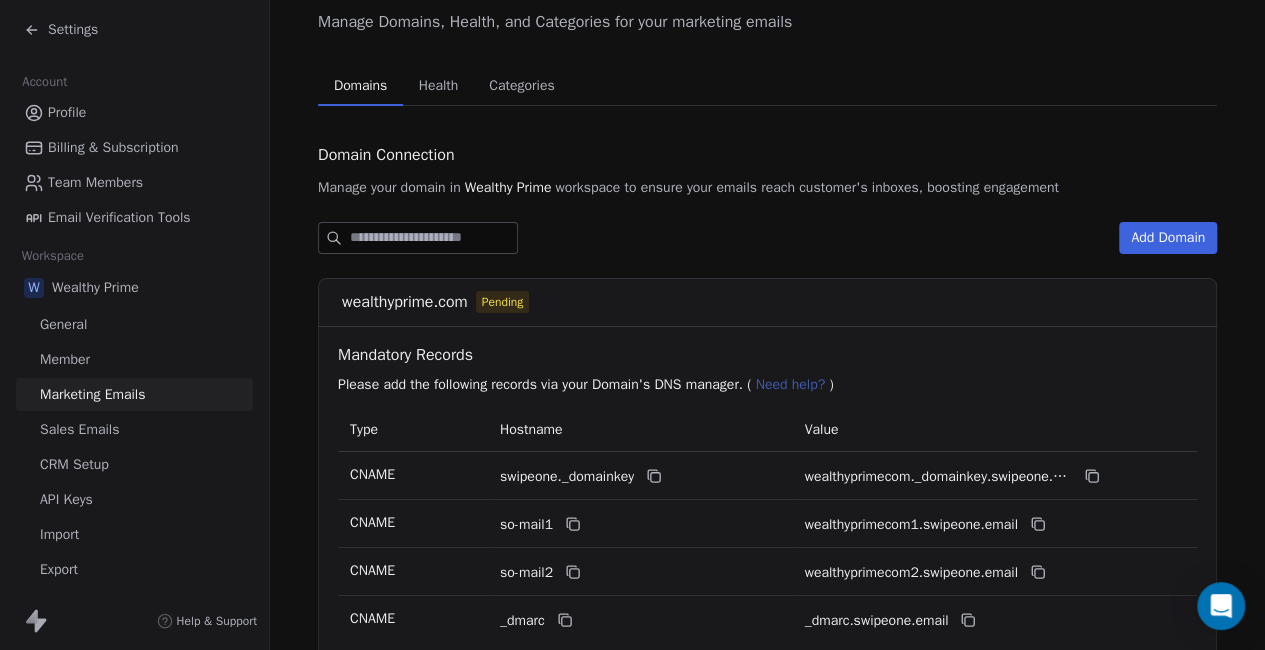 scroll, scrollTop: 266, scrollLeft: 0, axis: vertical 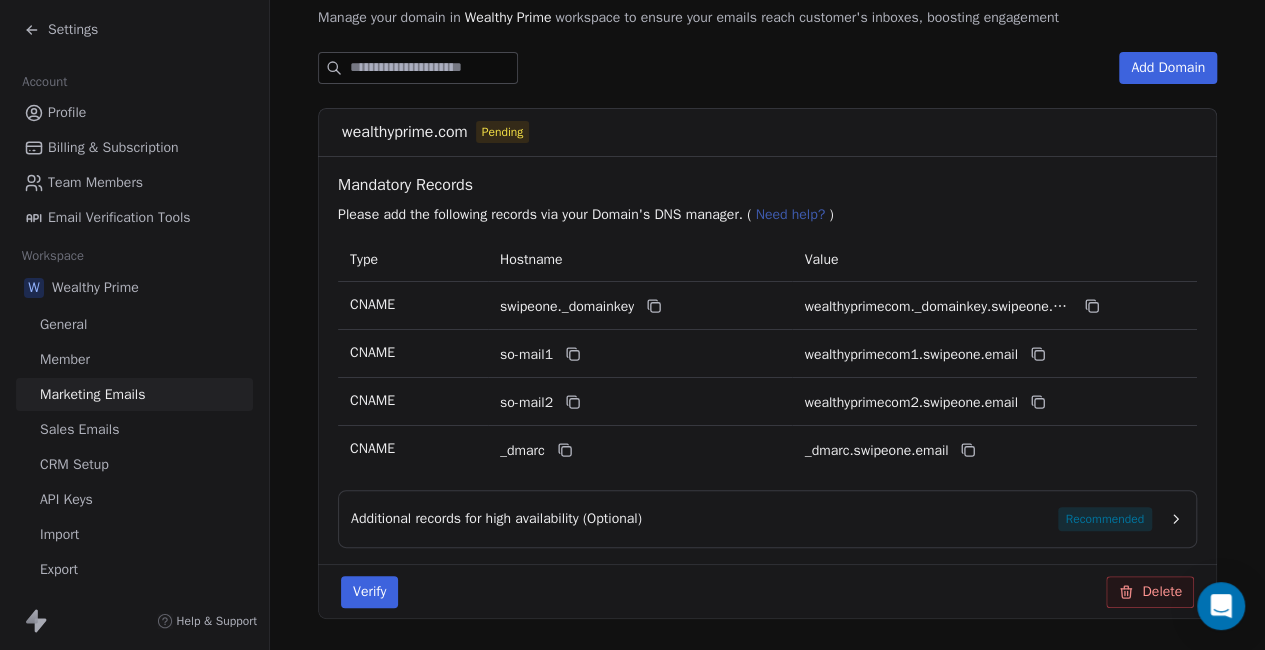 click on "Verify" at bounding box center [369, 592] 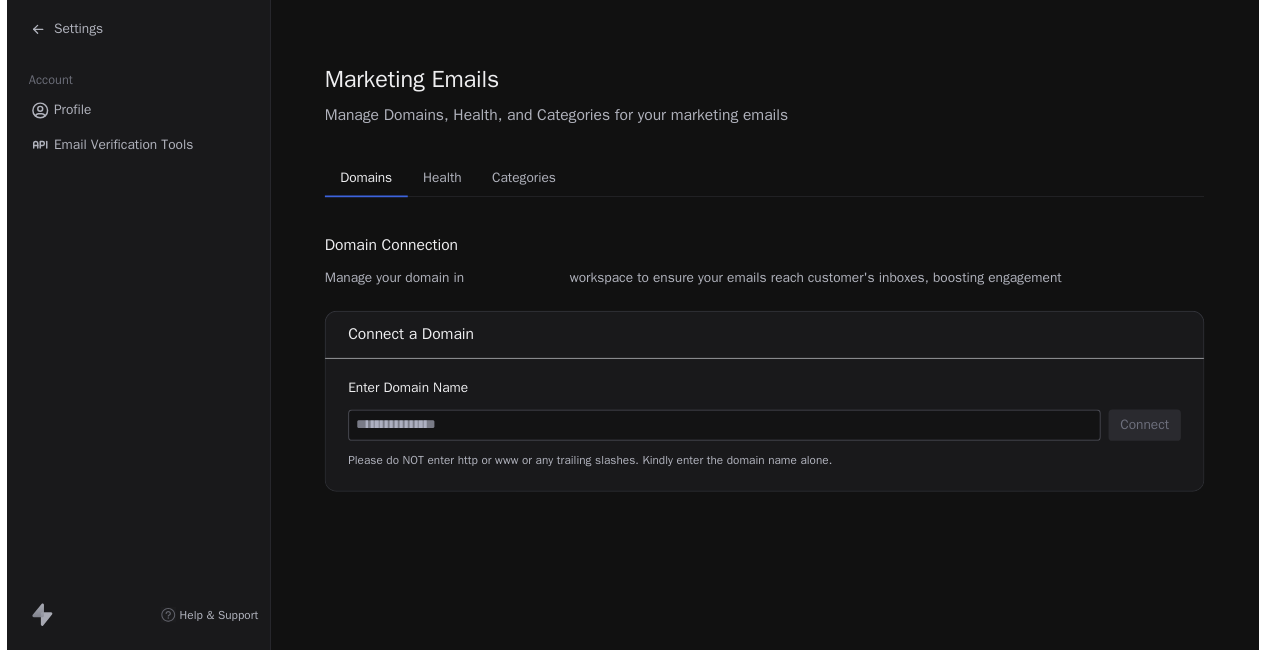 scroll, scrollTop: 0, scrollLeft: 0, axis: both 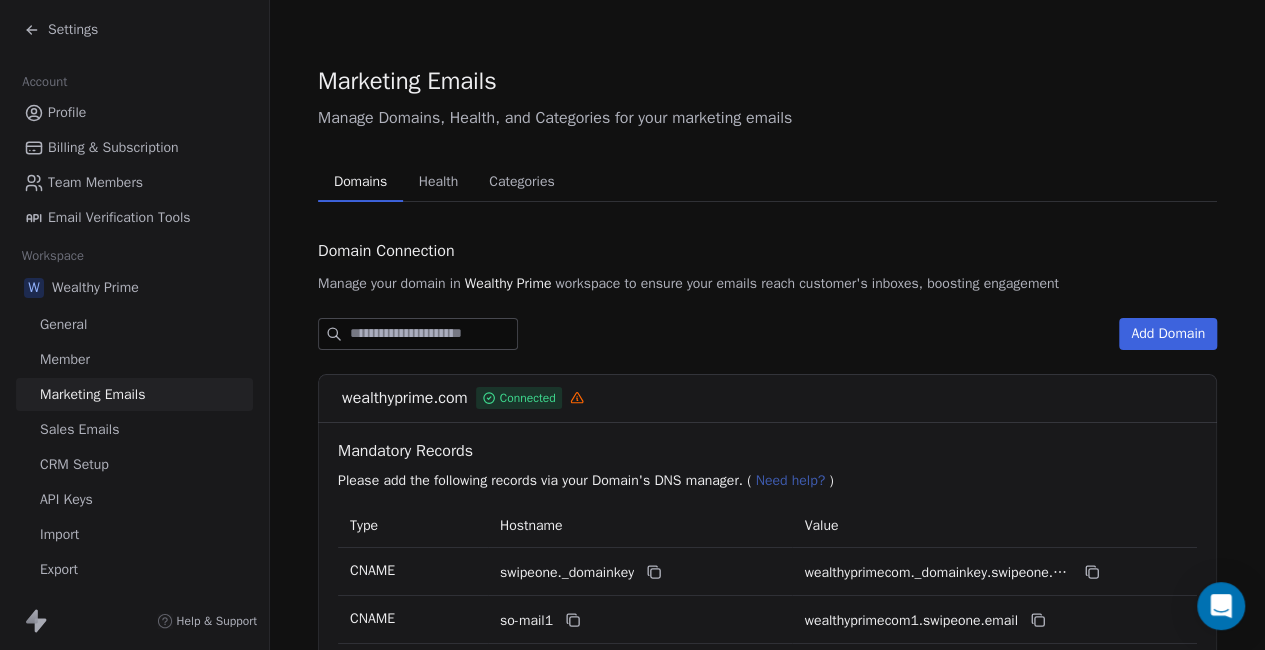 click 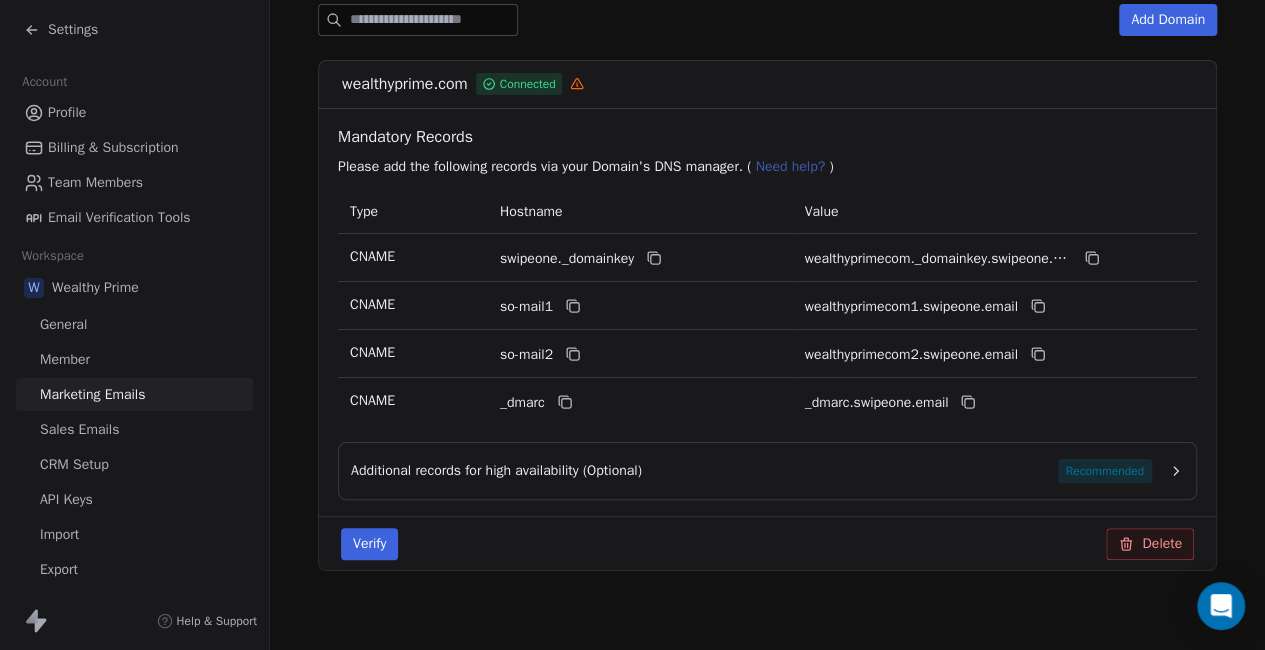 scroll, scrollTop: 20, scrollLeft: 0, axis: vertical 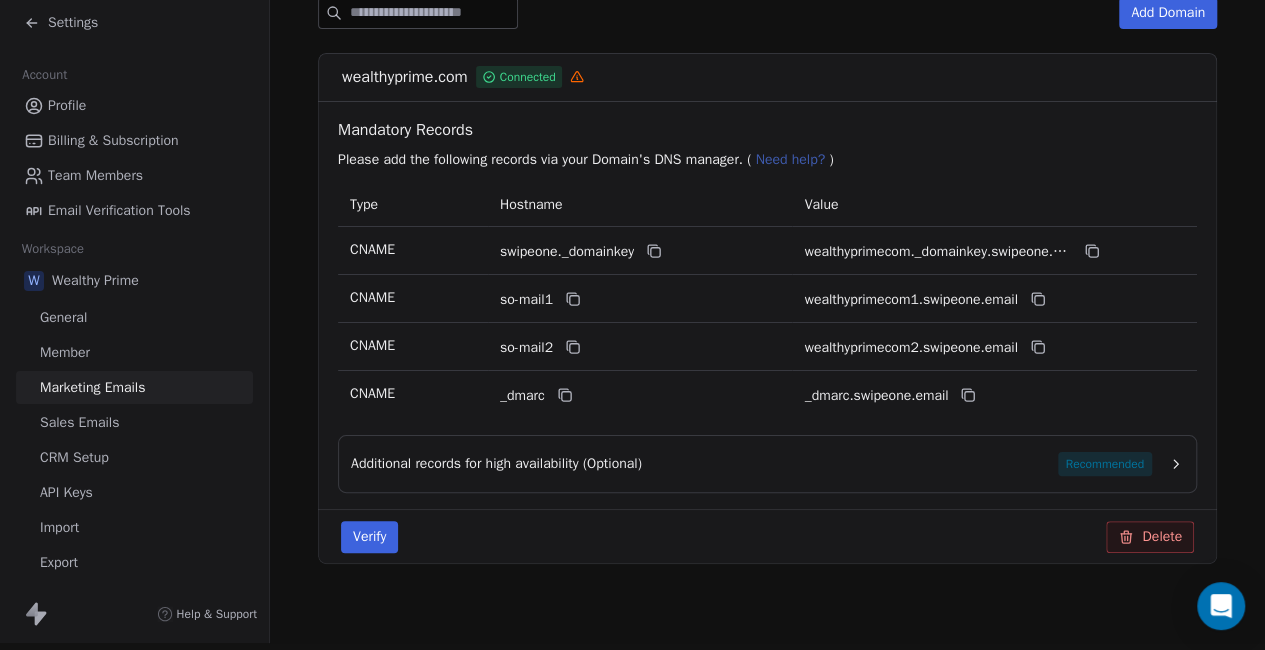 click on "Recommended" at bounding box center (1105, 464) 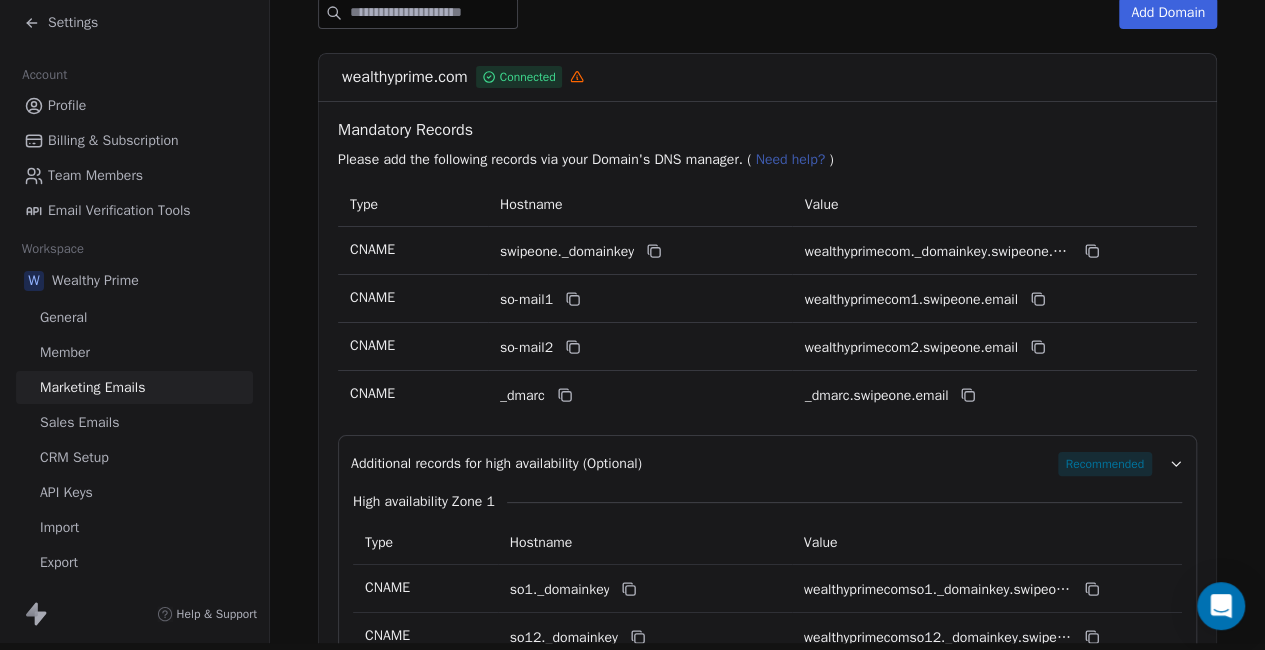 scroll, scrollTop: 480, scrollLeft: 0, axis: vertical 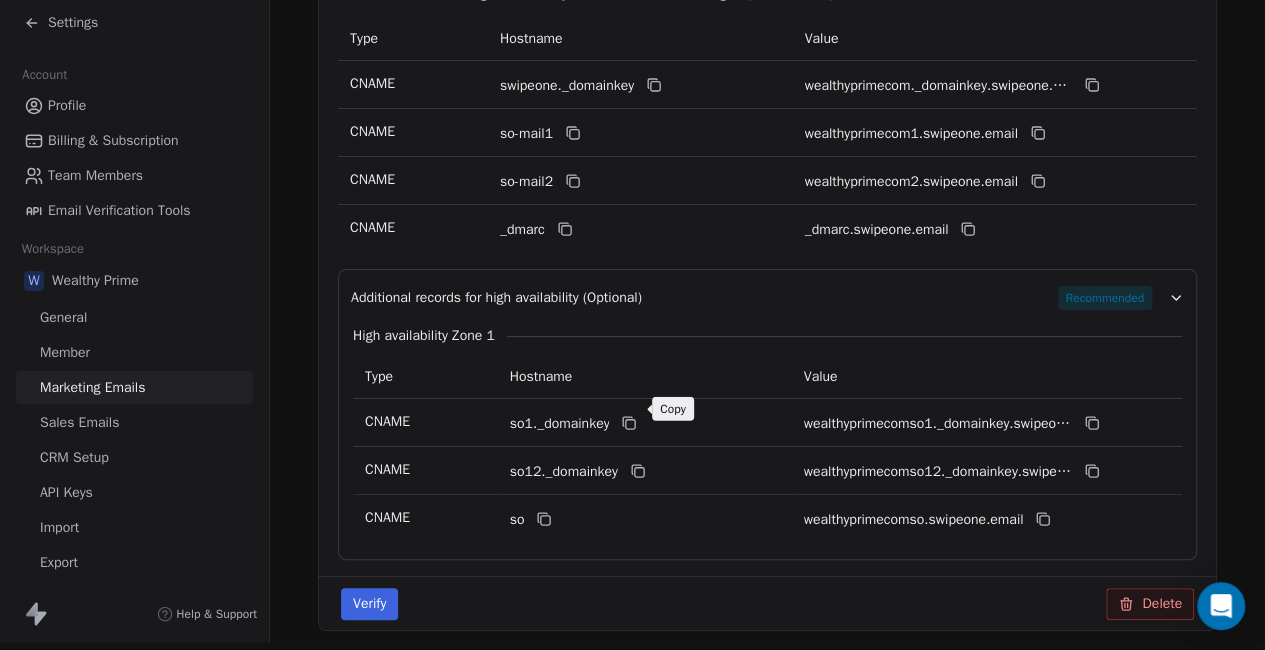click 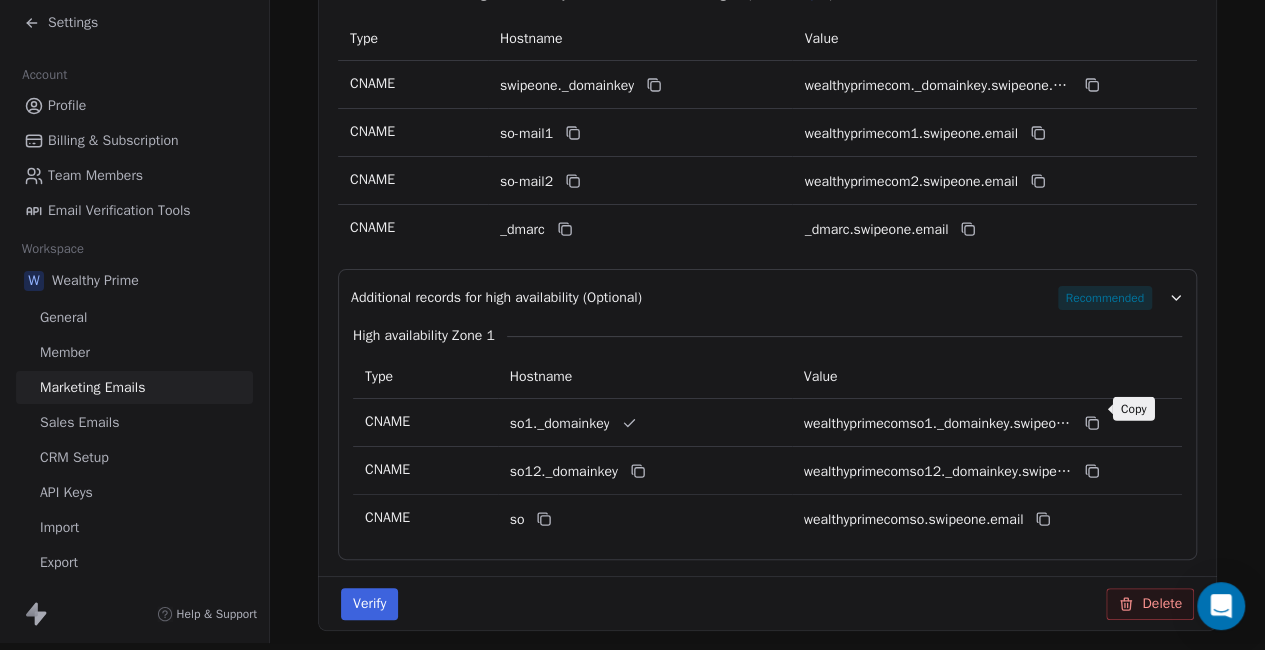 click 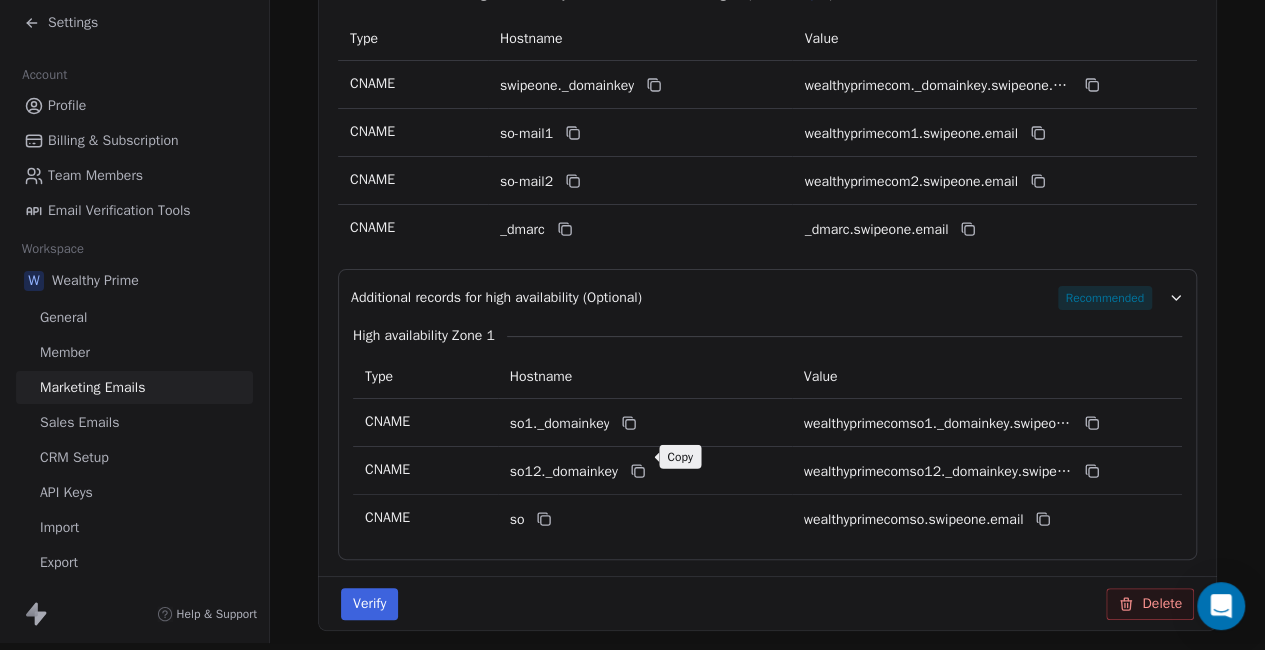 click 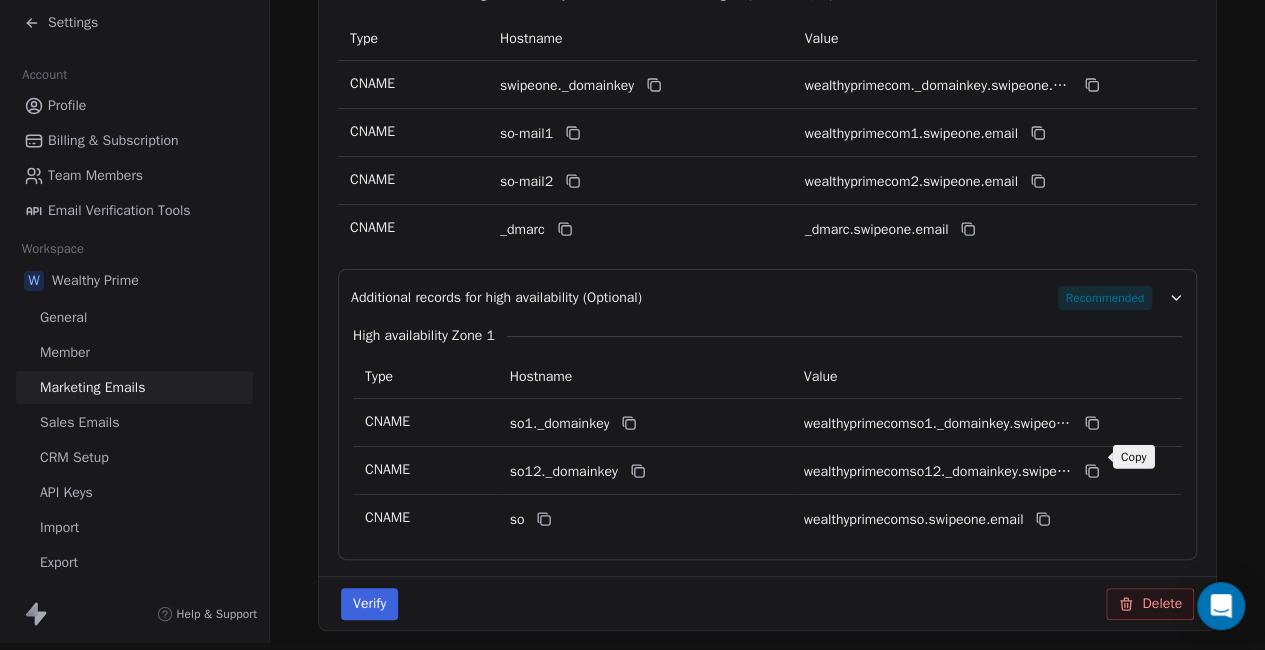 click 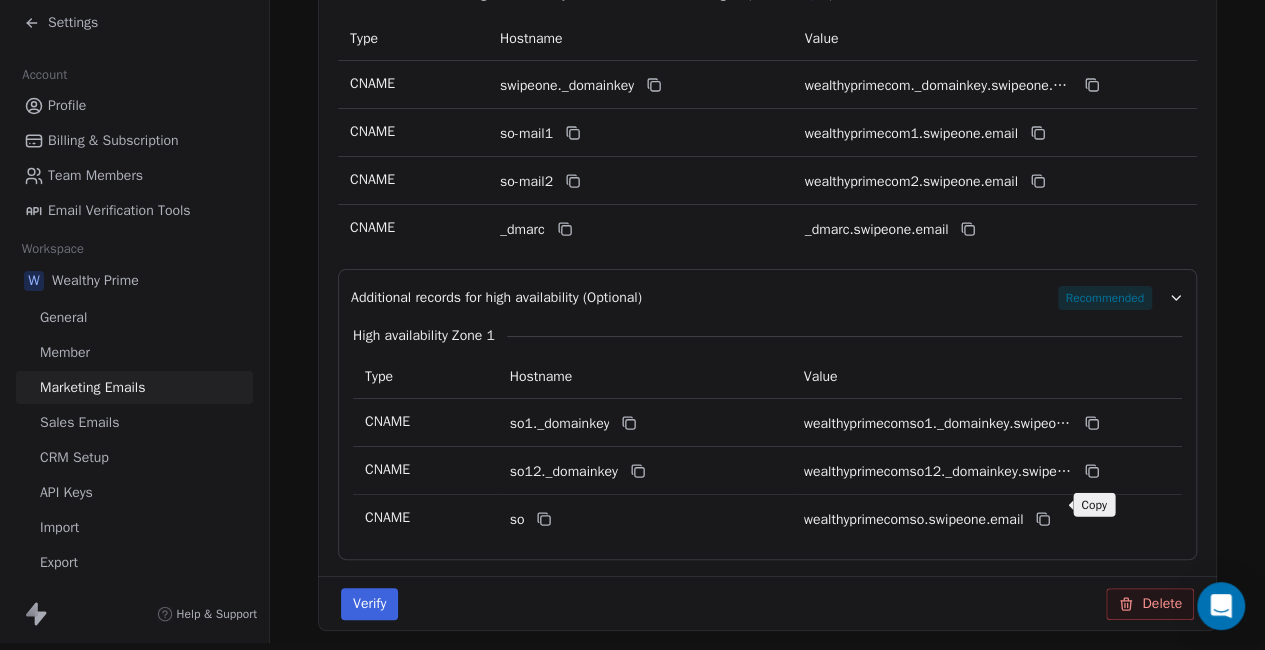 click 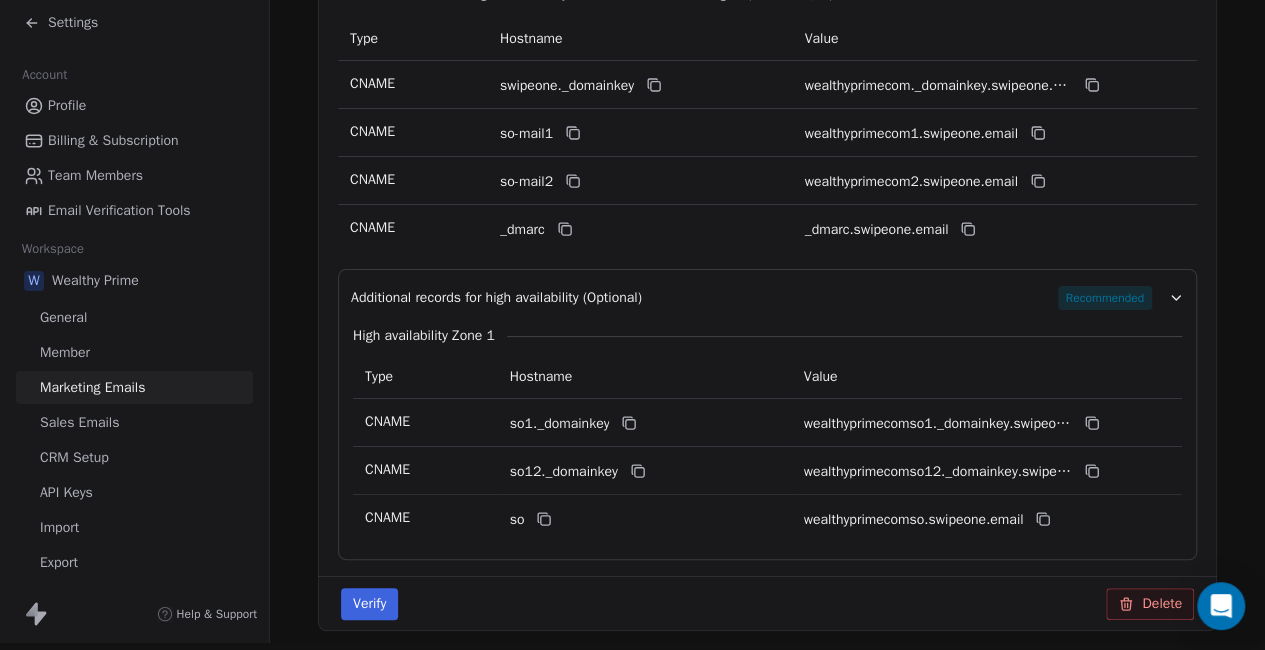 click on "Verify" at bounding box center [369, 604] 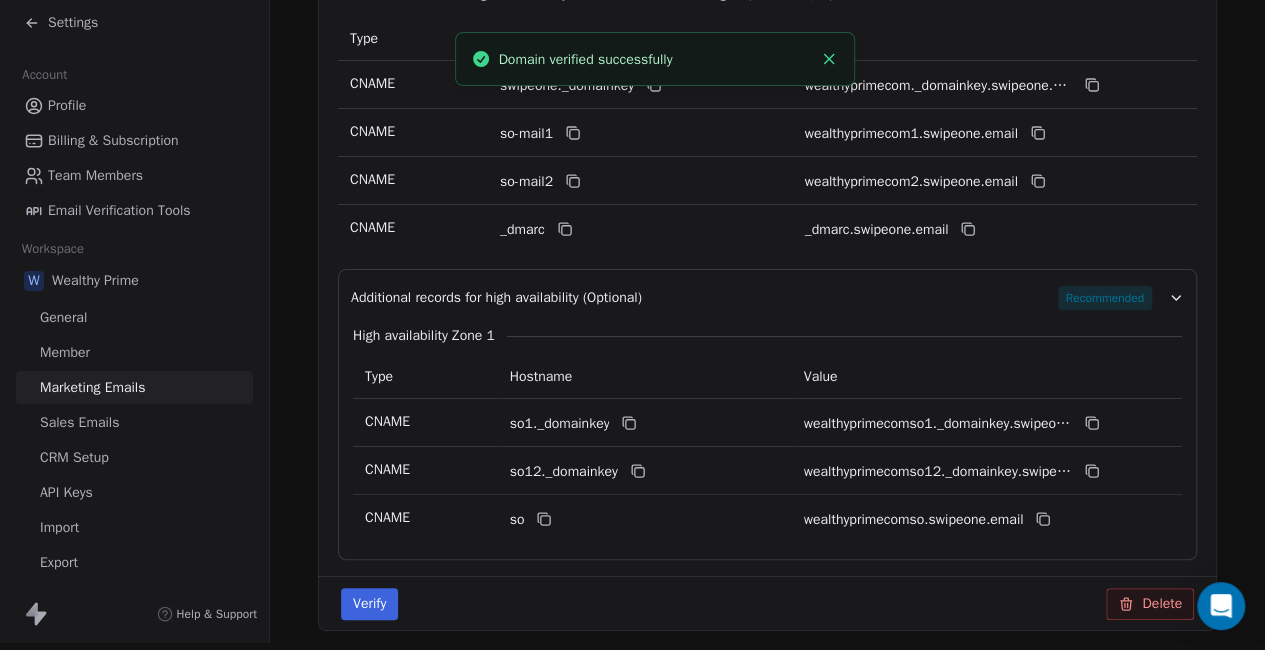click 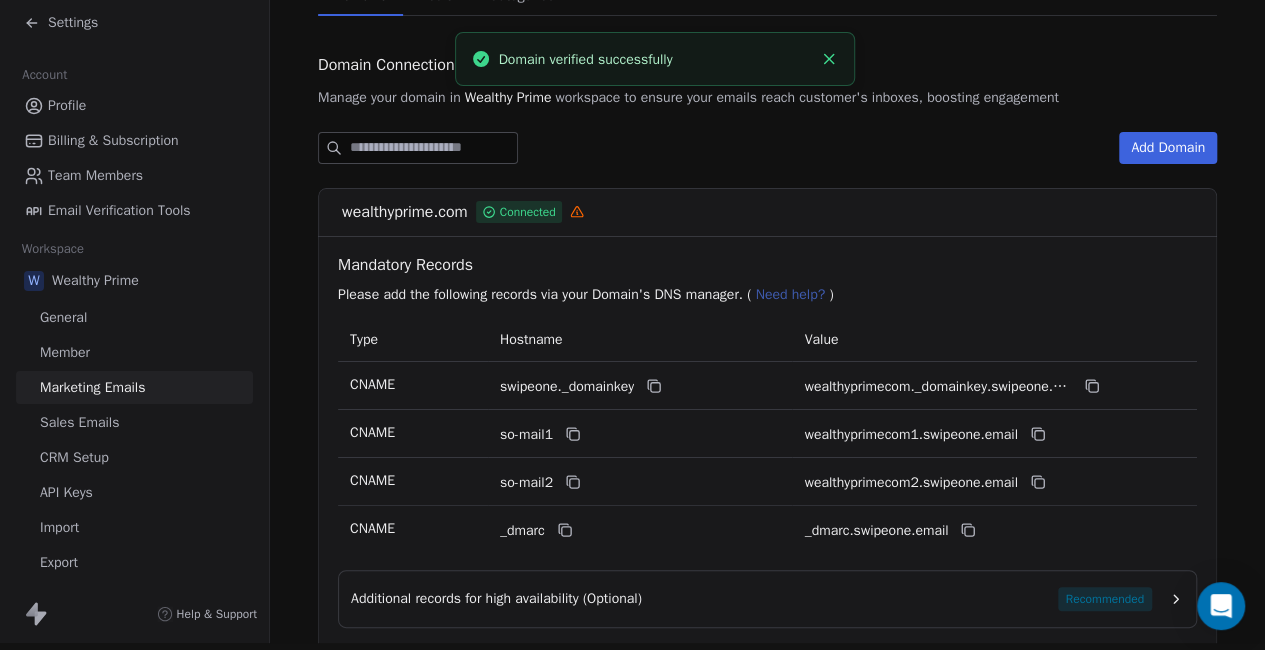 scroll, scrollTop: 92, scrollLeft: 0, axis: vertical 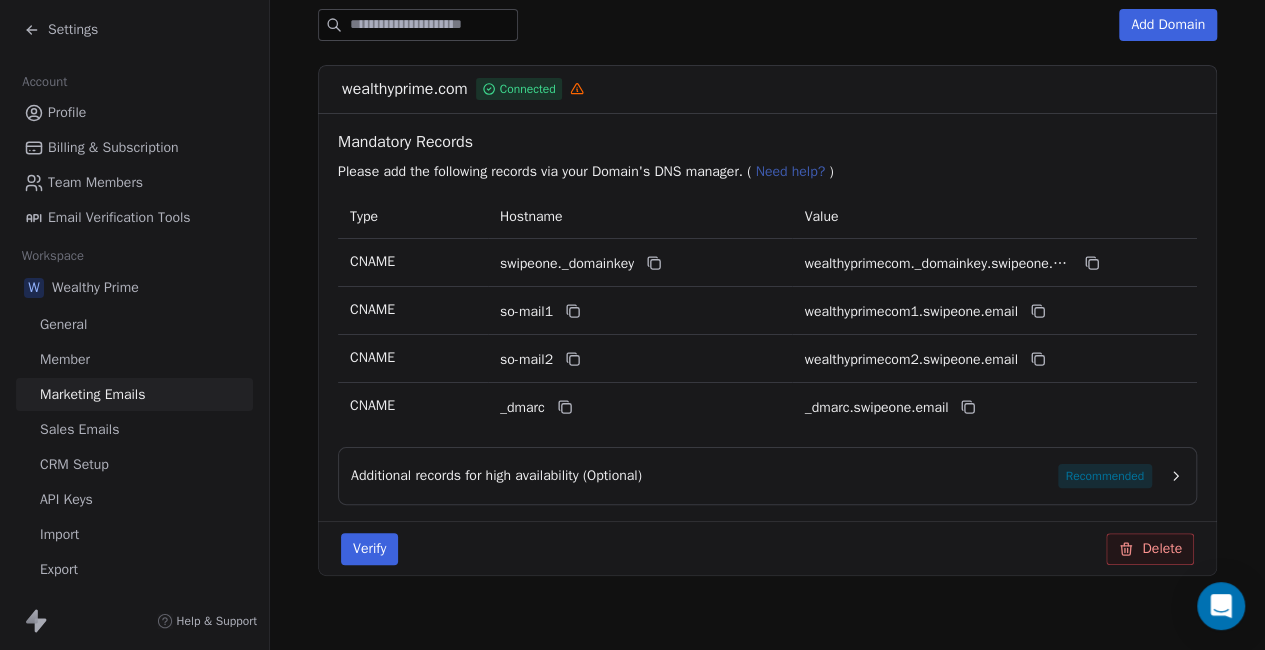 click on "Verify" at bounding box center (369, 549) 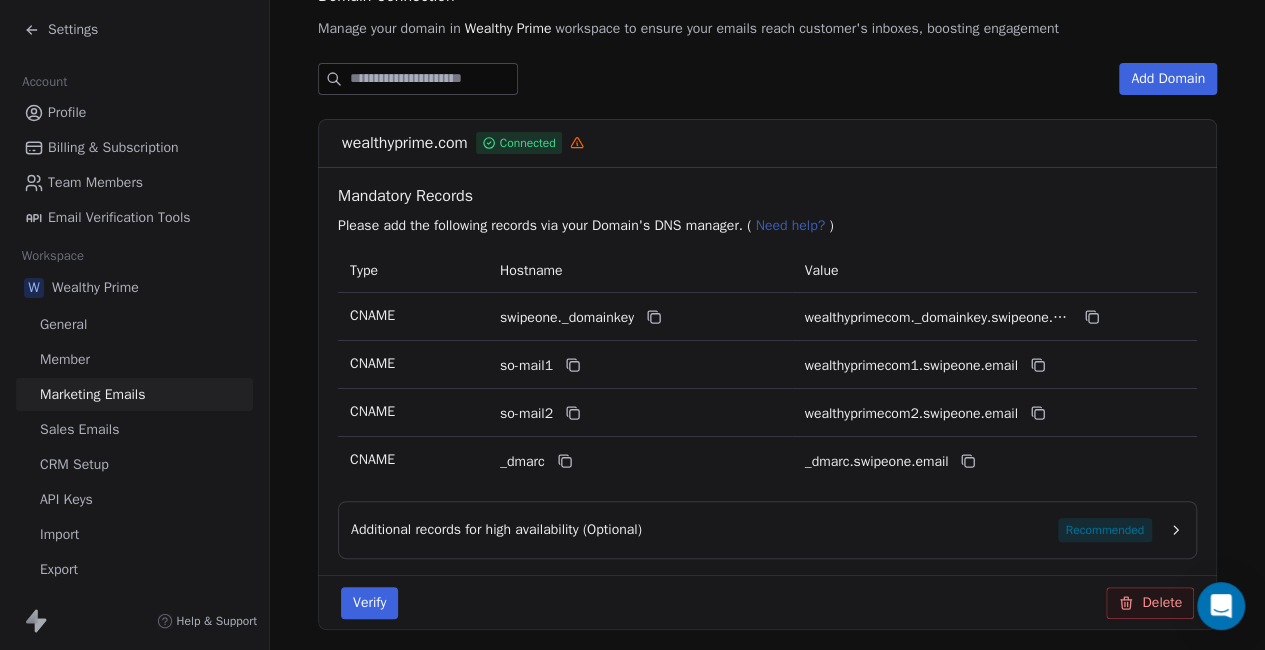 scroll, scrollTop: 255, scrollLeft: 0, axis: vertical 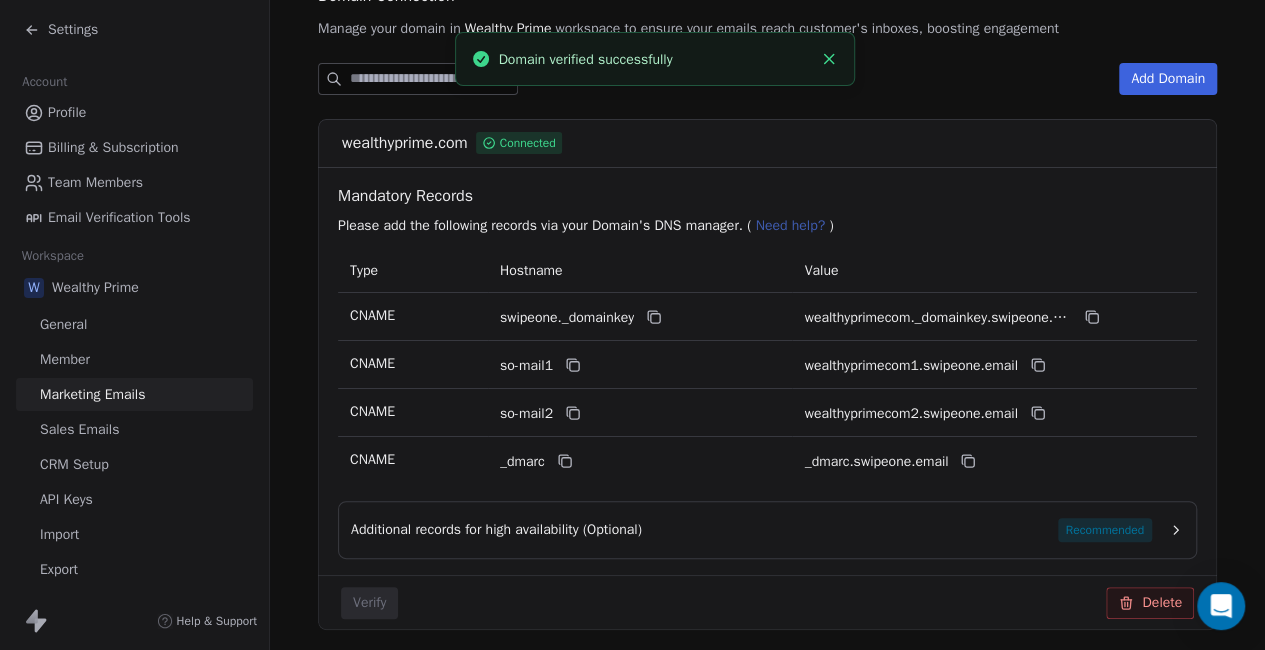 click on "wealthyprime.com   Connected" at bounding box center [767, 143] 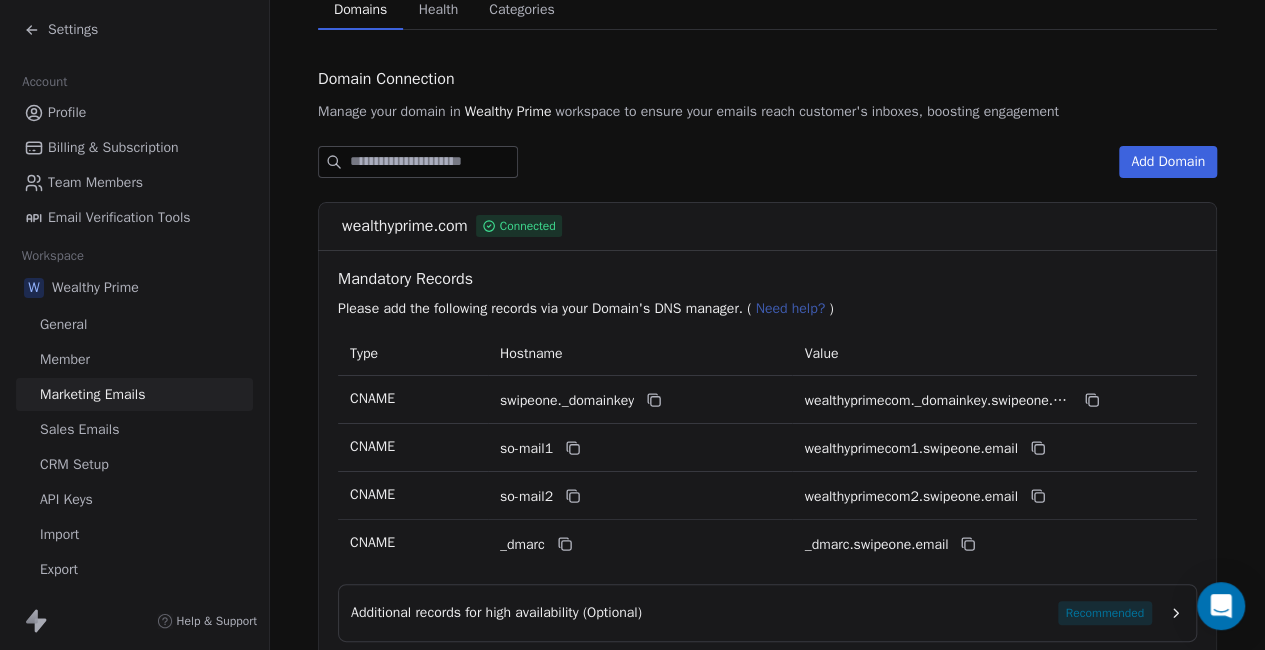 click on "Sales Emails" at bounding box center (79, 429) 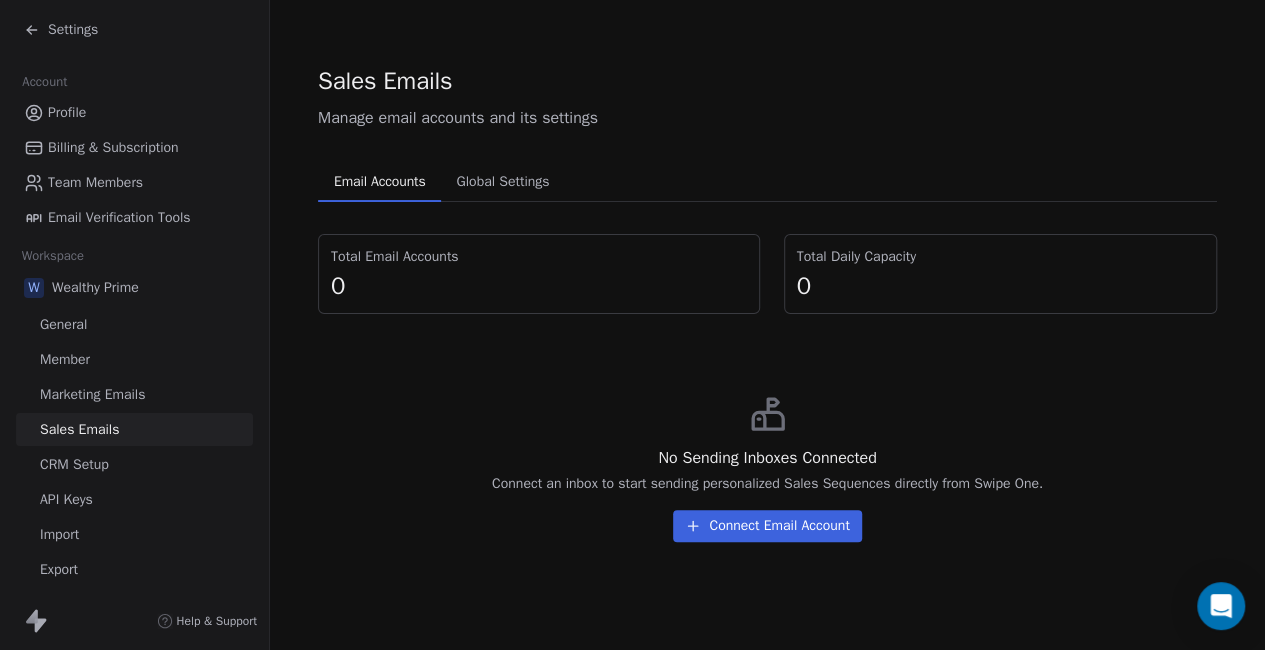 scroll, scrollTop: 18, scrollLeft: 0, axis: vertical 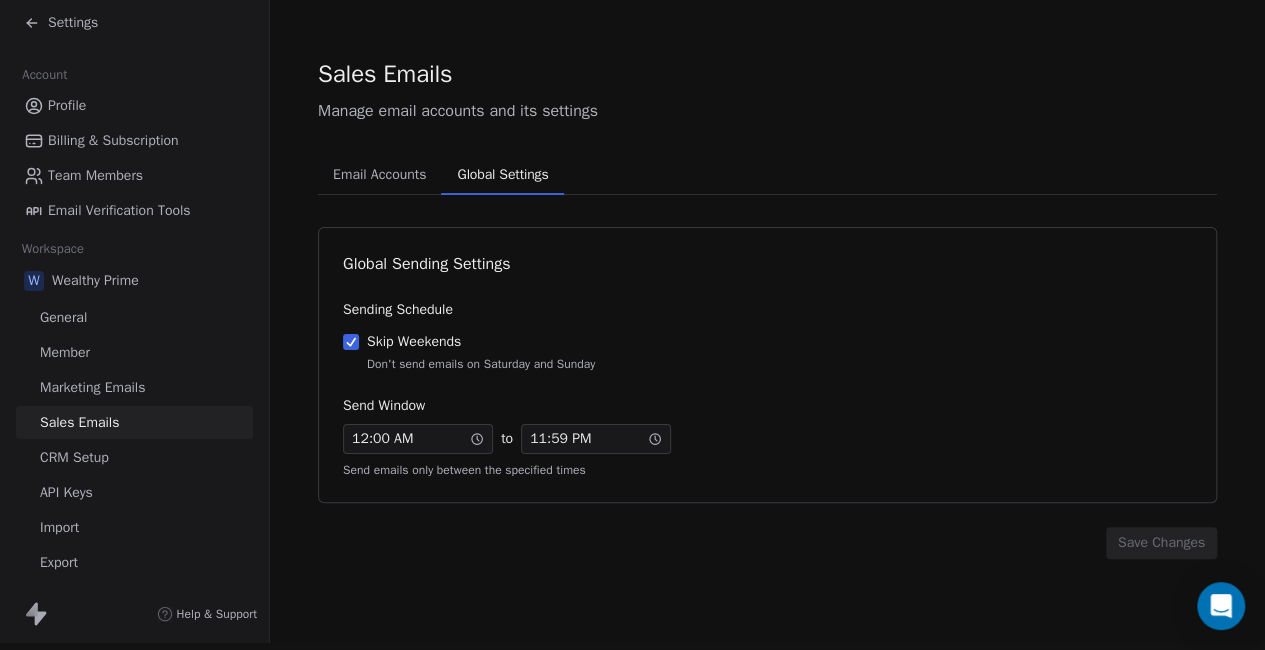 click on "Global Settings" at bounding box center (502, 175) 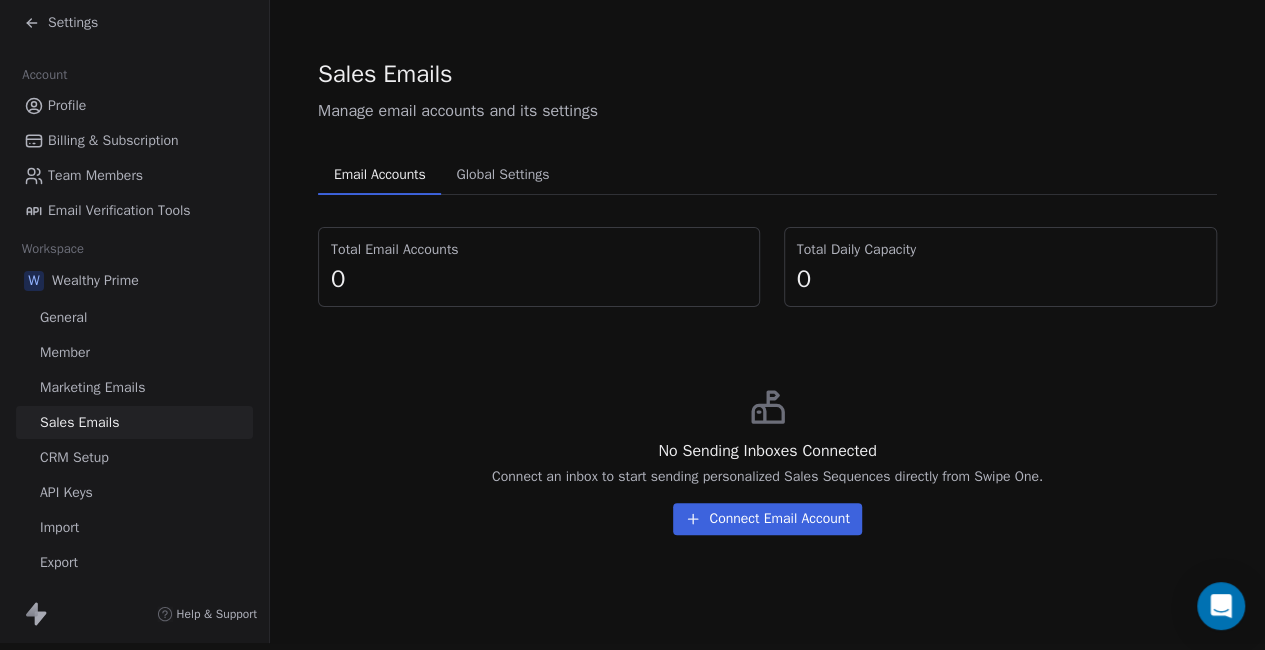 click on "Email Accounts" at bounding box center (379, 175) 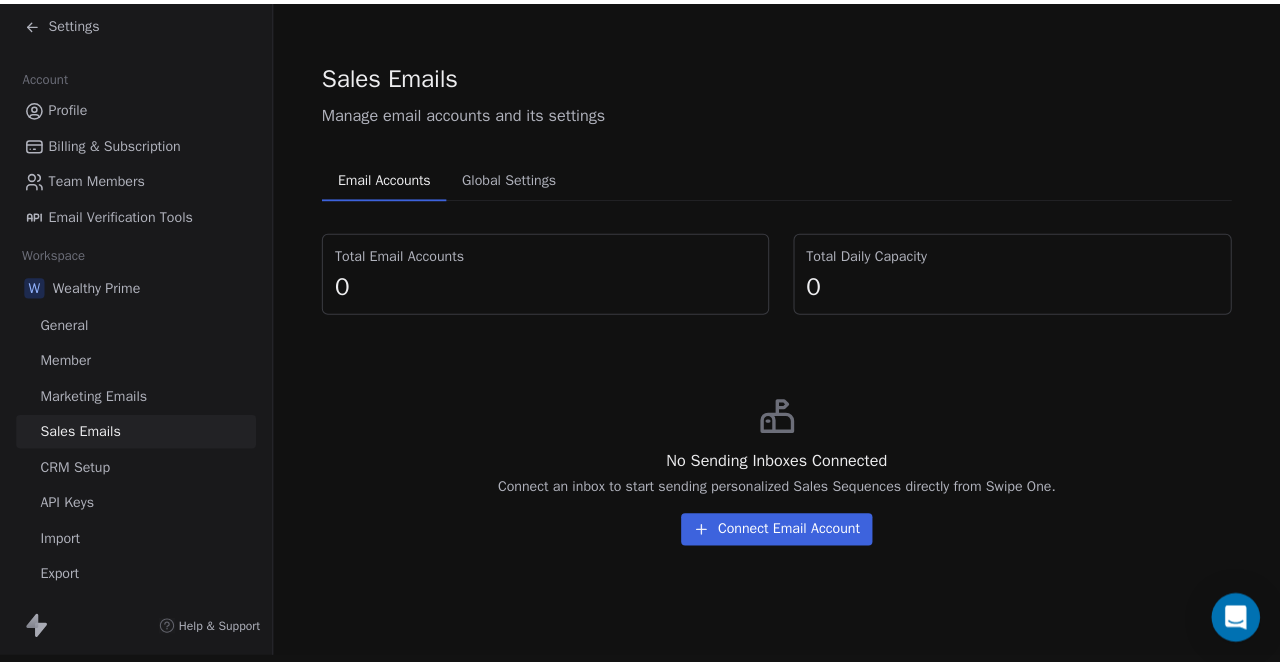 scroll, scrollTop: 5, scrollLeft: 0, axis: vertical 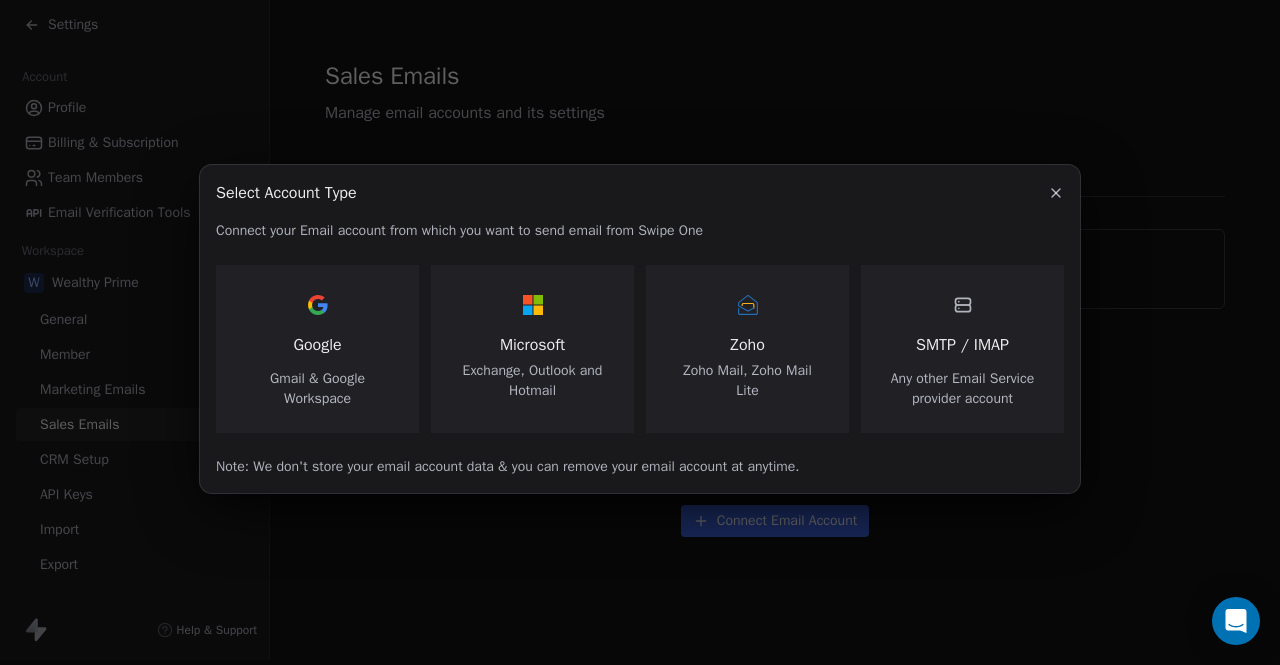 click at bounding box center (963, 305) 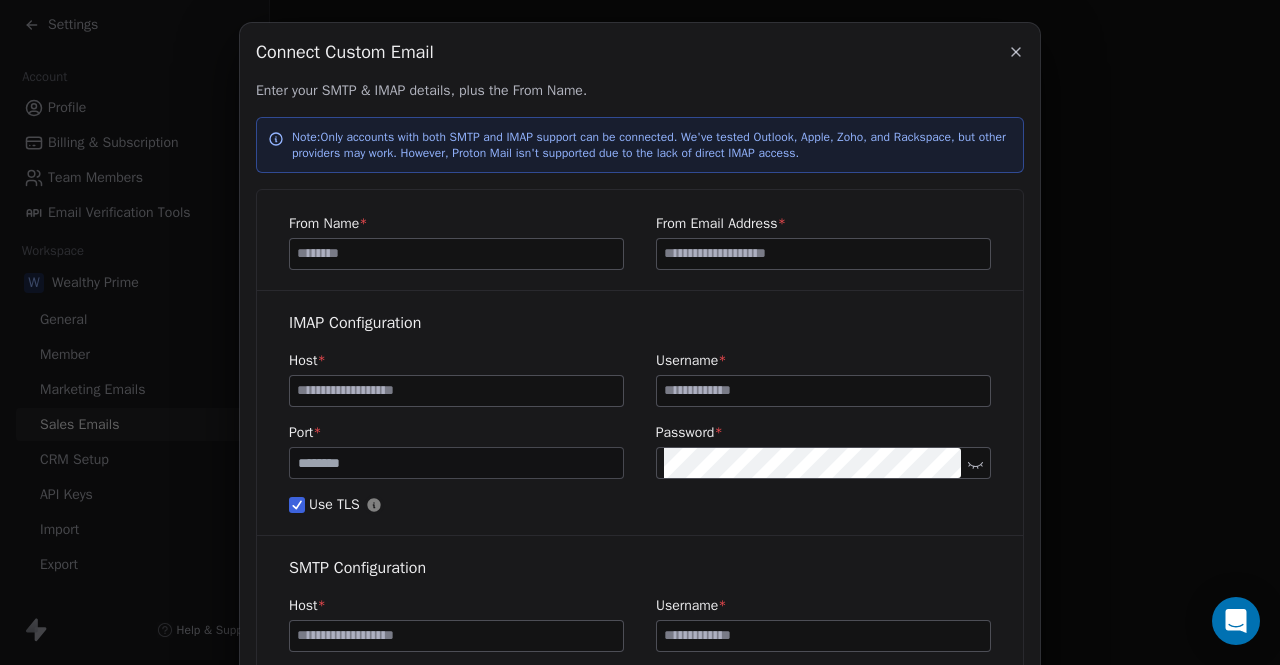 scroll, scrollTop: 0, scrollLeft: 0, axis: both 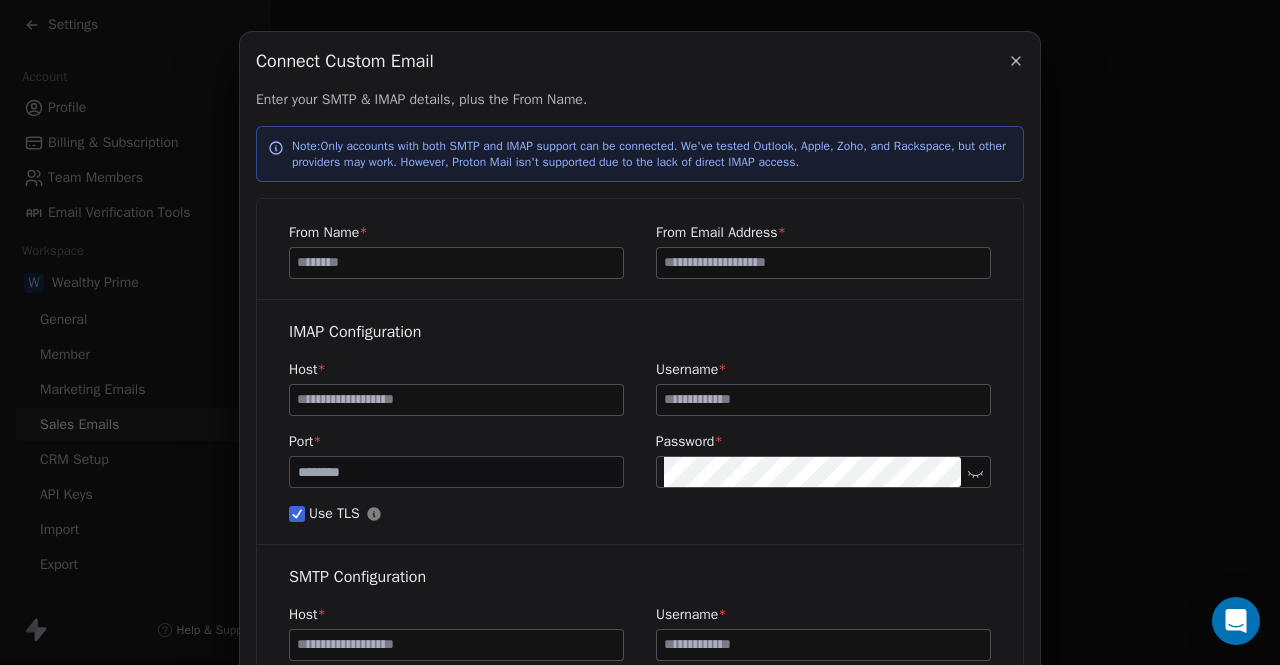 click at bounding box center (456, 263) 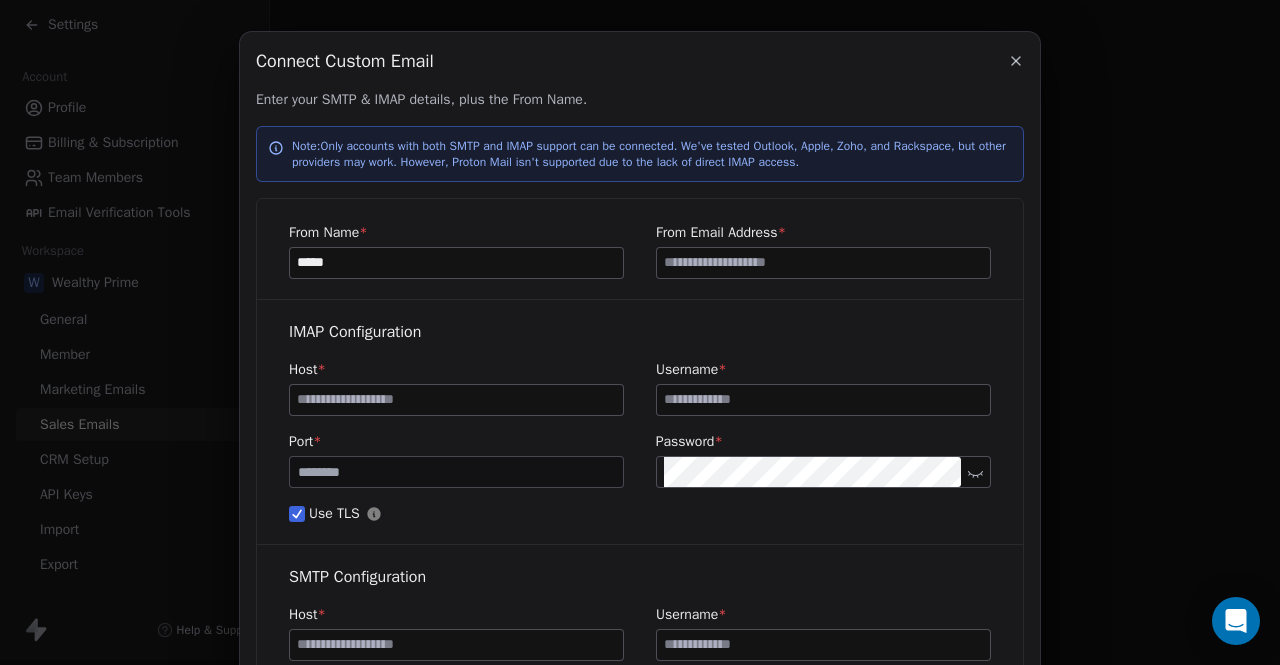 click on "*****" at bounding box center (456, 263) 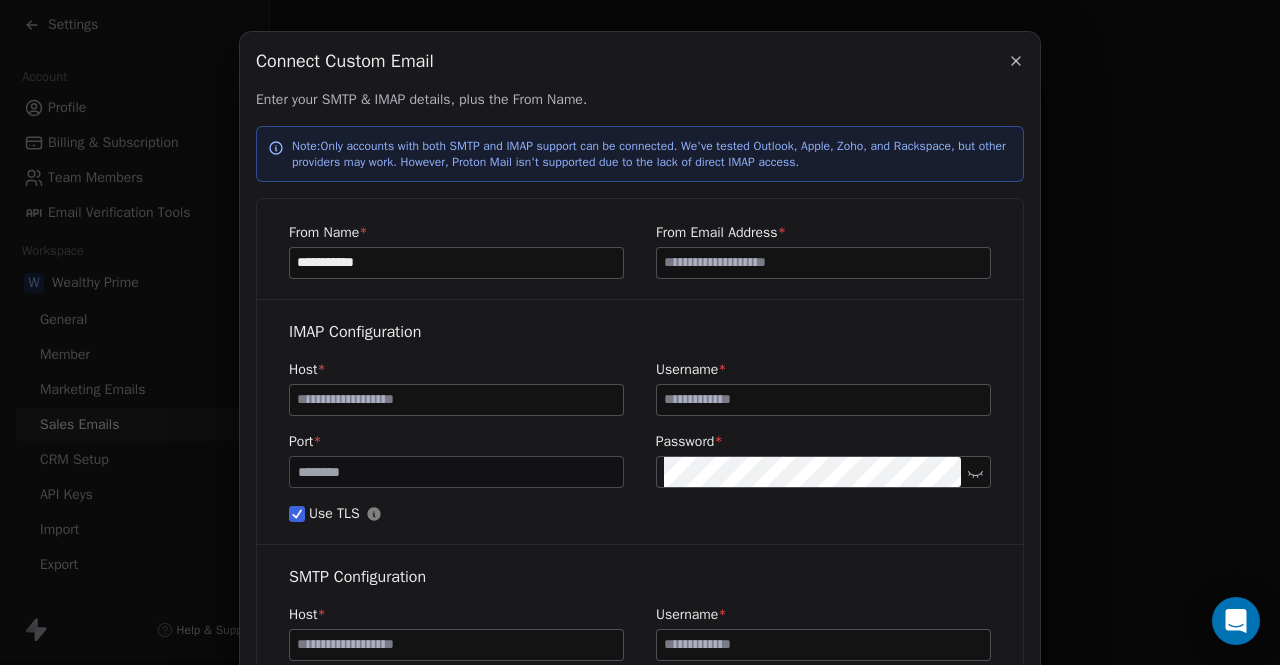 type on "**********" 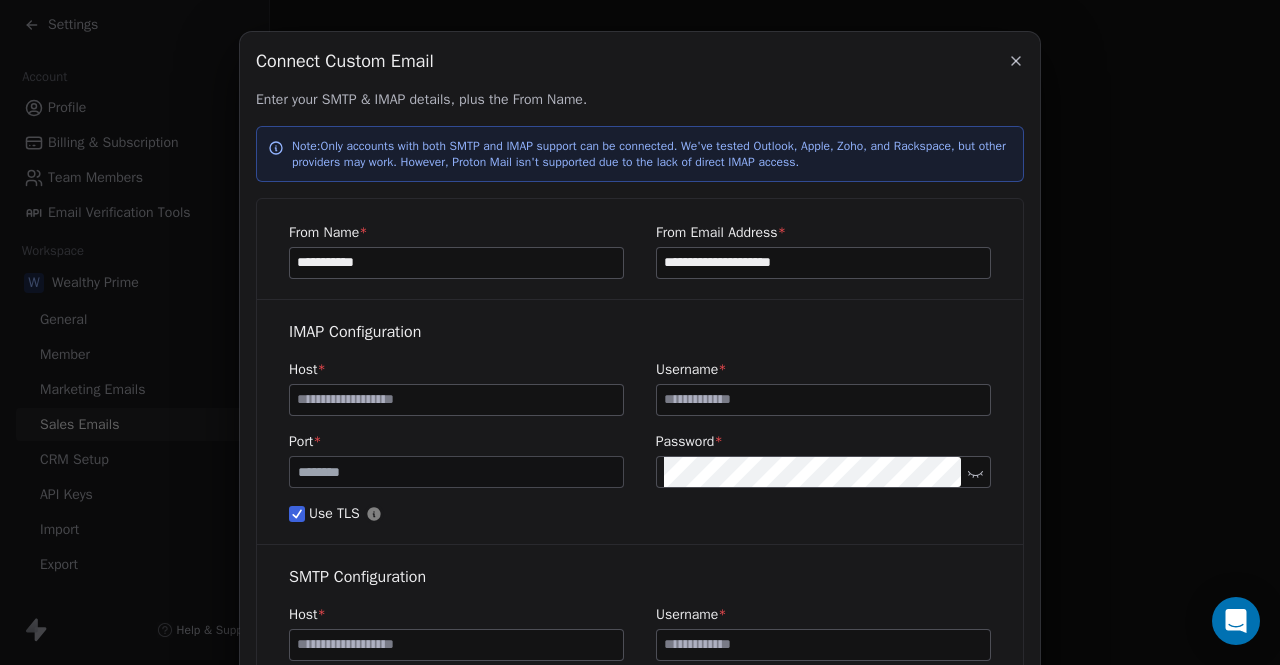 type on "**********" 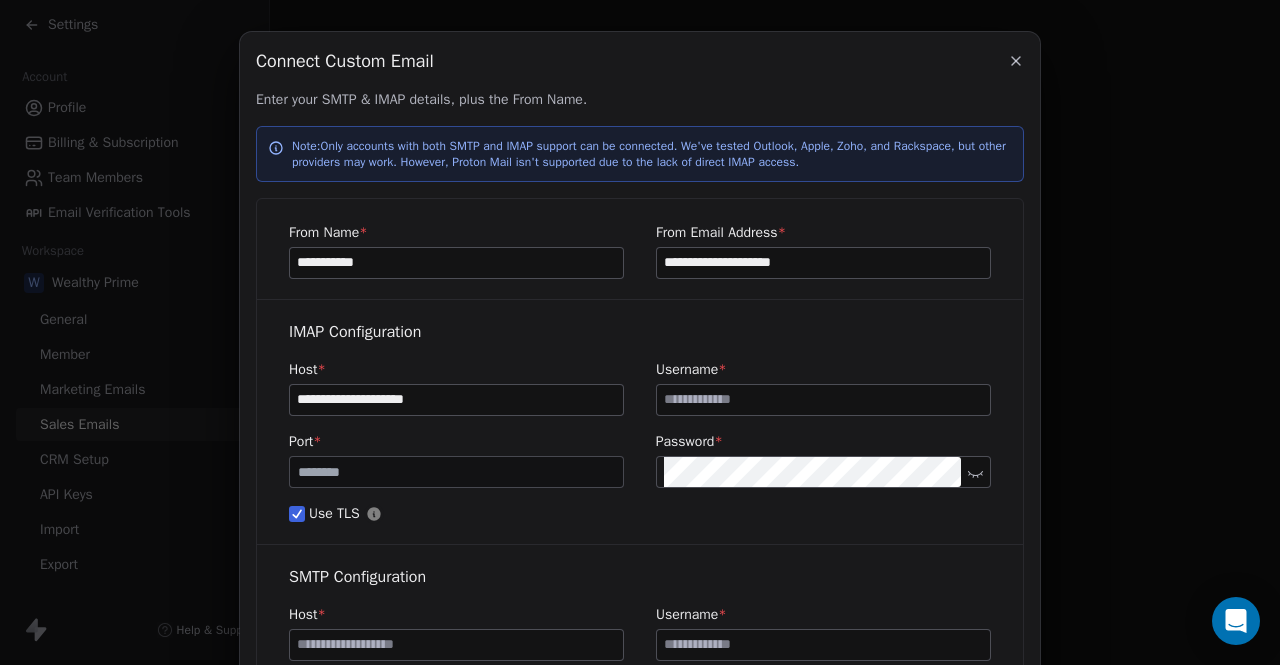 type on "**********" 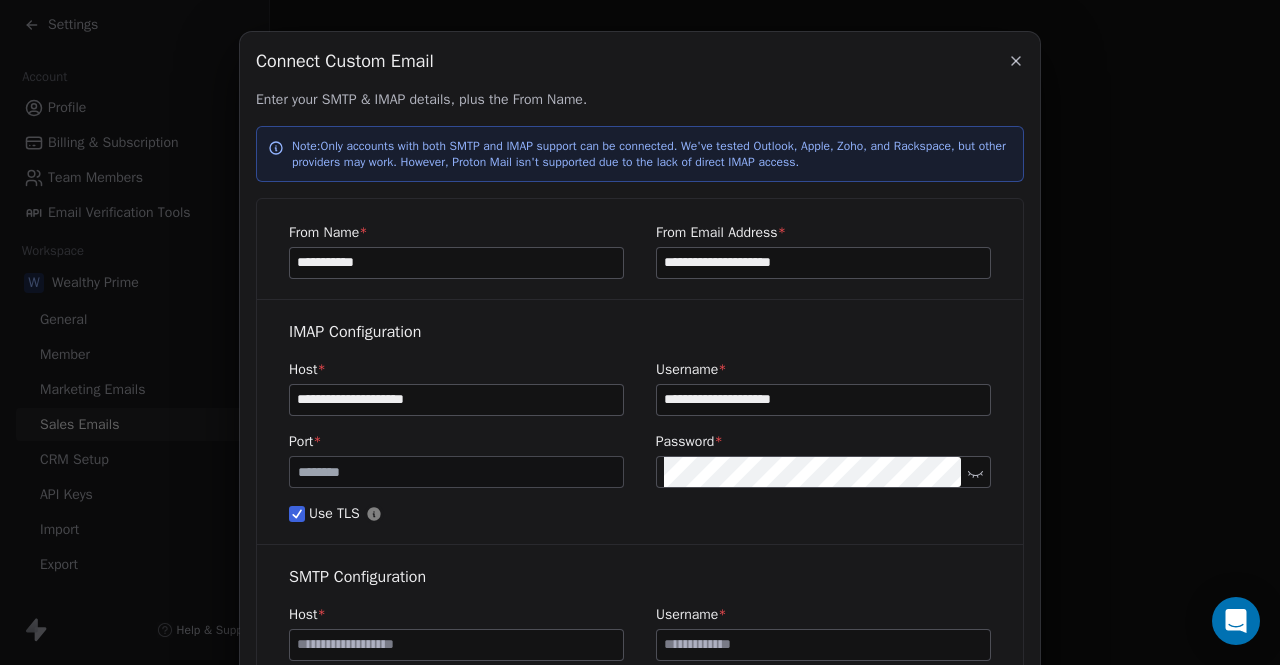 type on "**********" 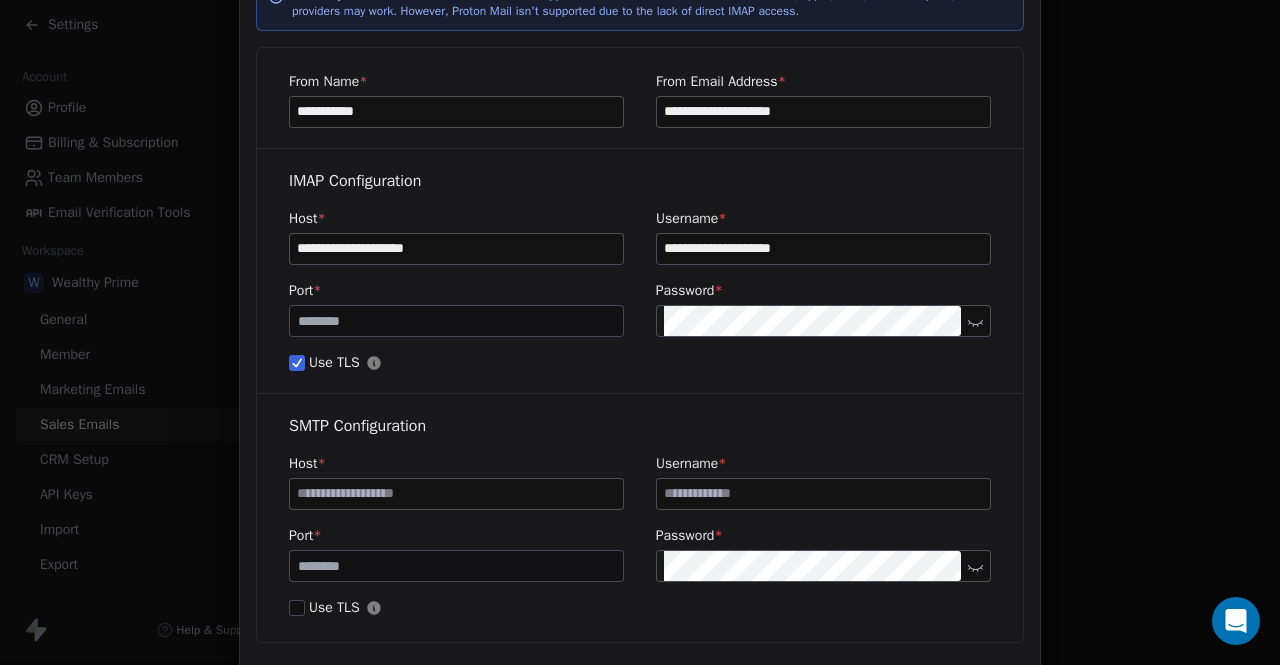 scroll, scrollTop: 152, scrollLeft: 0, axis: vertical 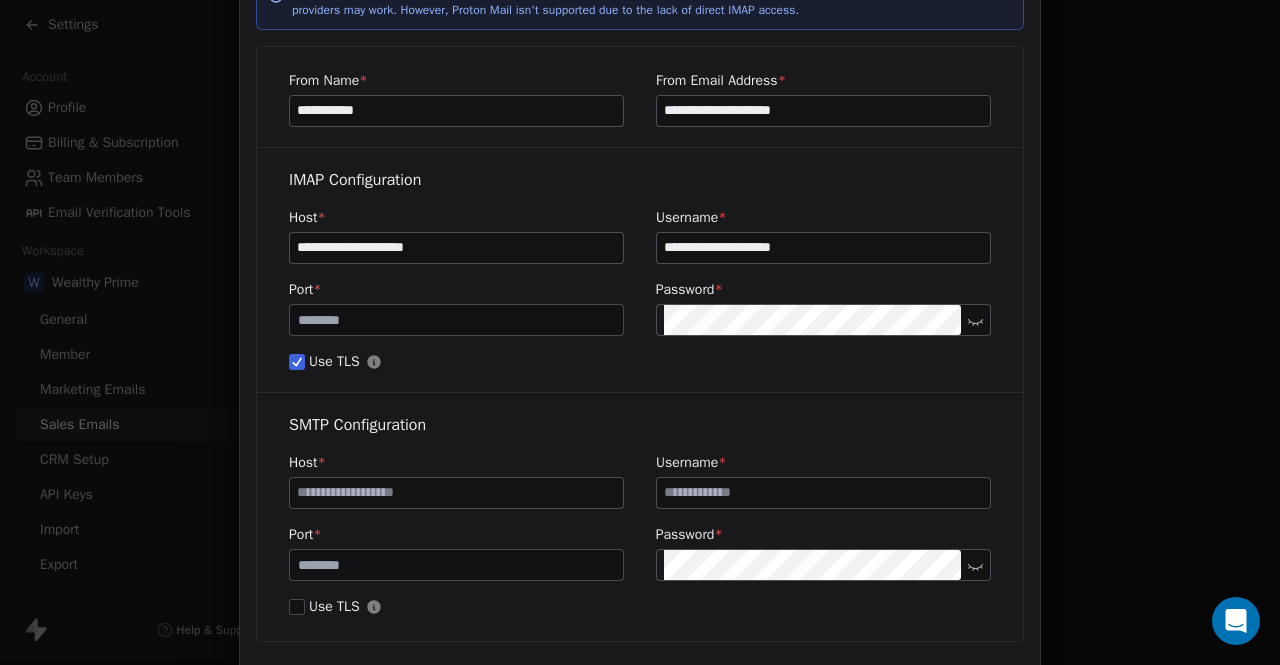 click at bounding box center (456, 493) 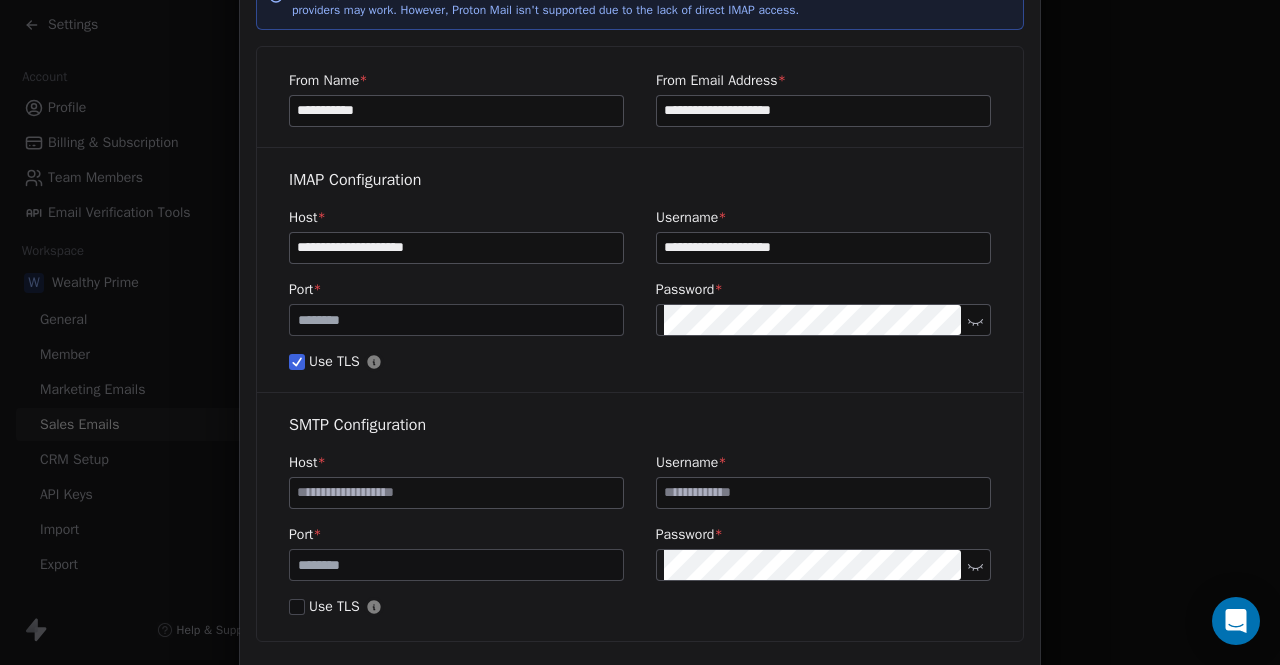 scroll, scrollTop: 238, scrollLeft: 0, axis: vertical 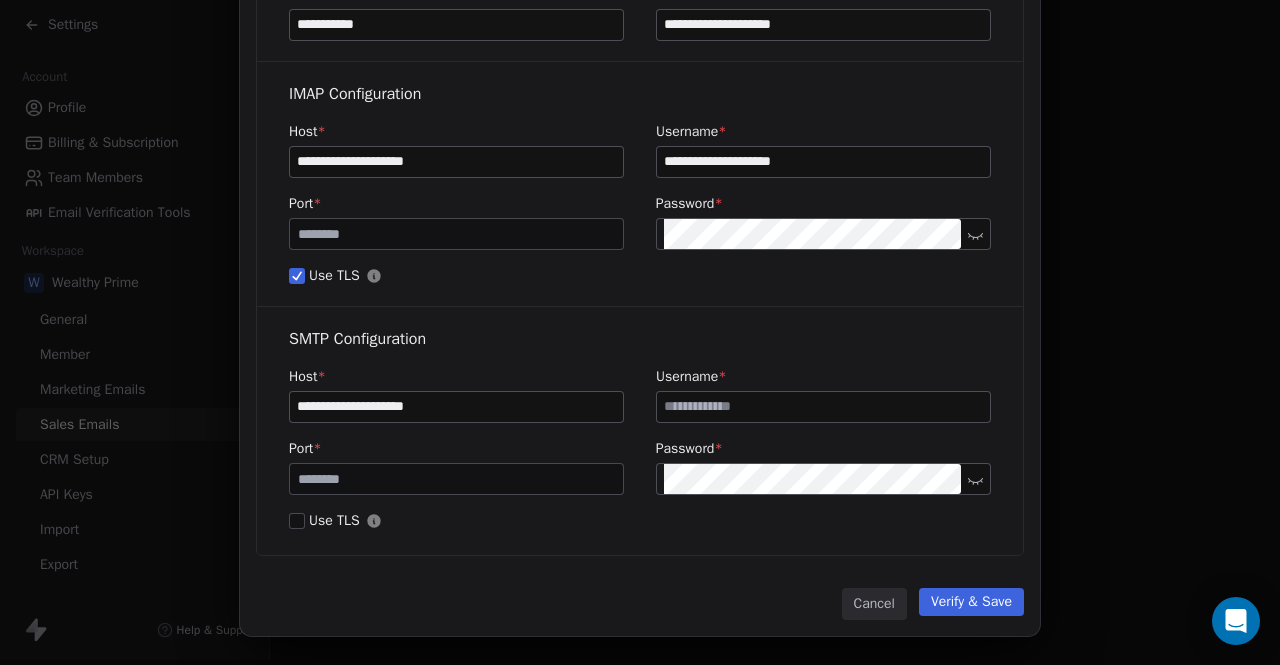 type on "**********" 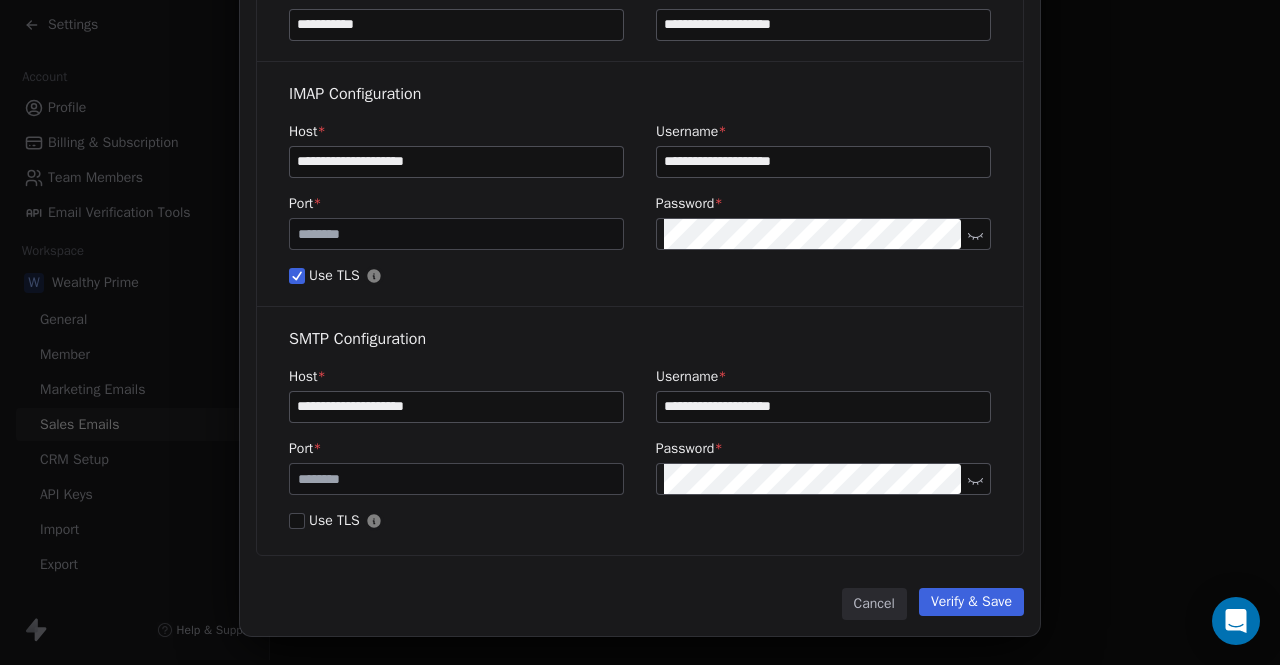 type on "**********" 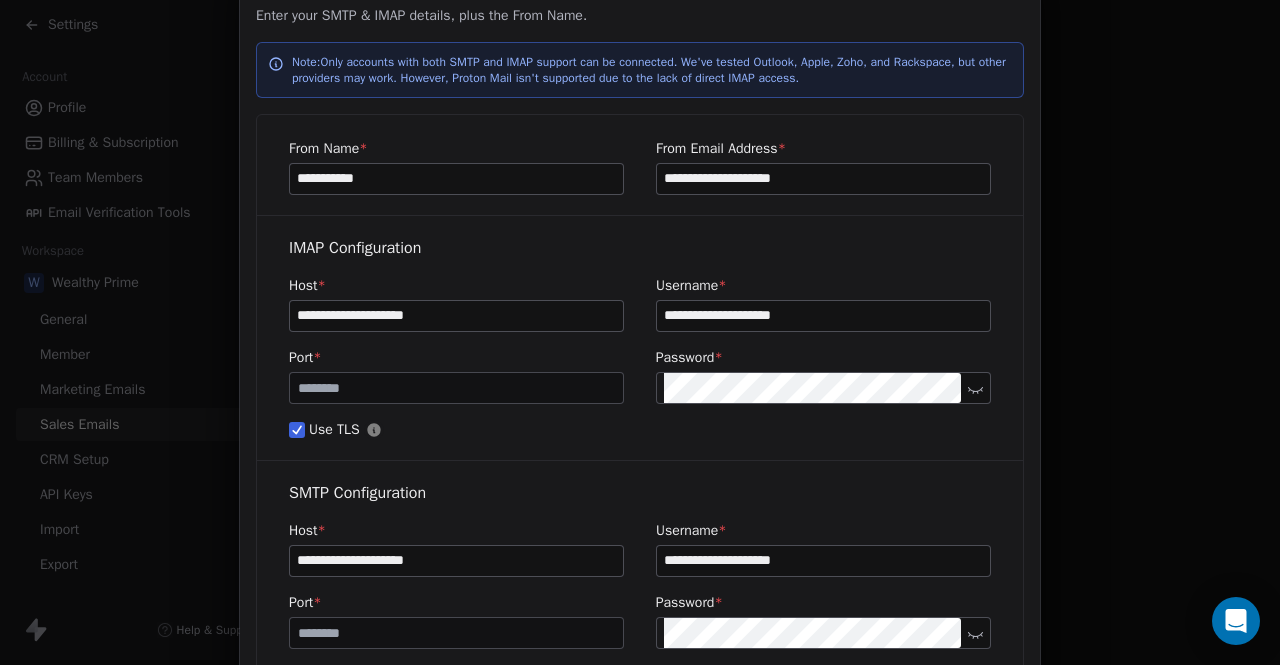 scroll, scrollTop: 248, scrollLeft: 0, axis: vertical 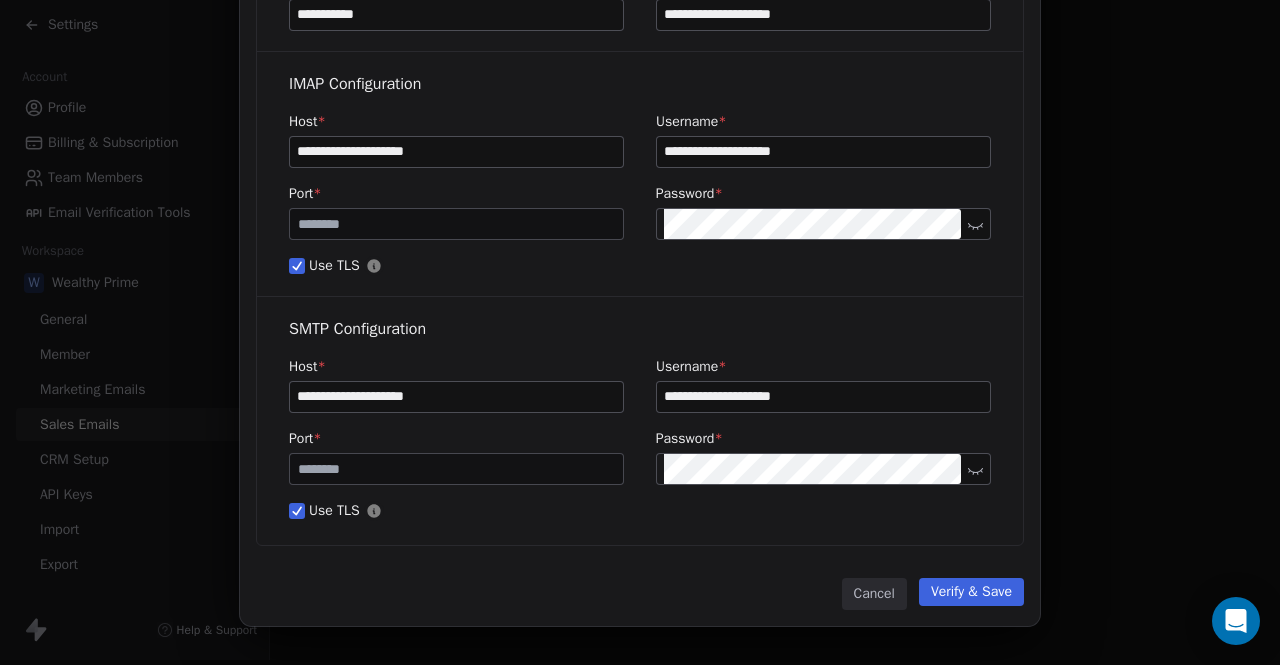 click on "Verify & Save" at bounding box center (971, 592) 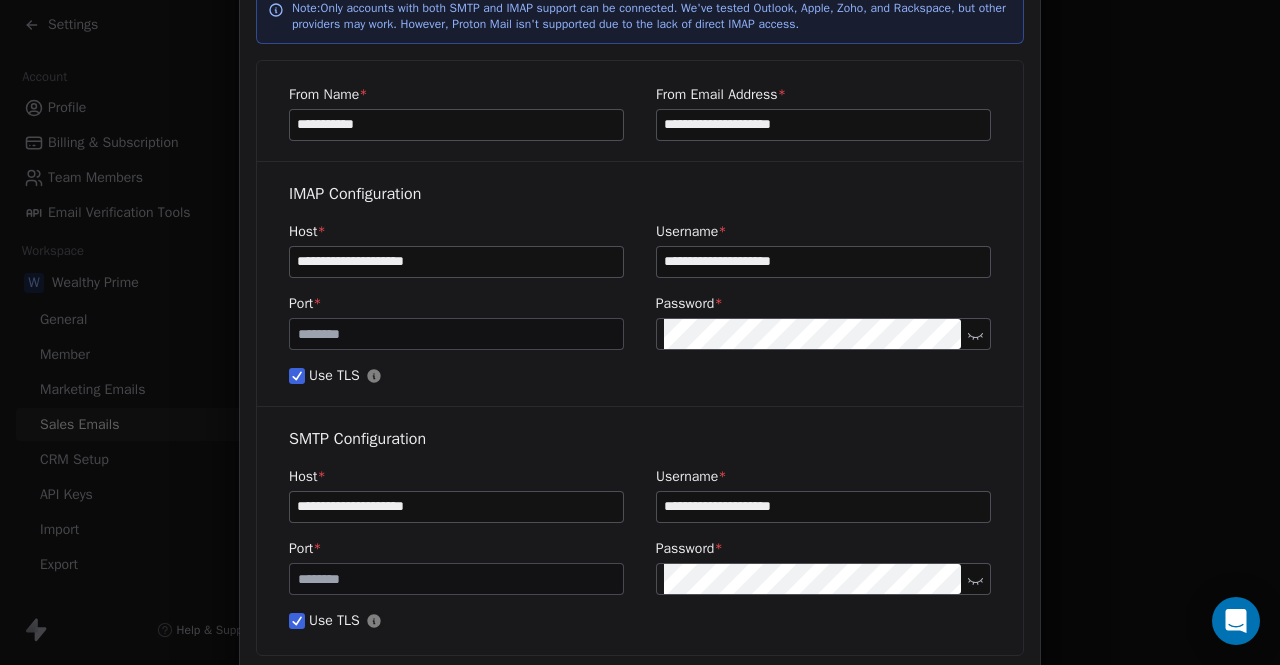 scroll, scrollTop: 248, scrollLeft: 0, axis: vertical 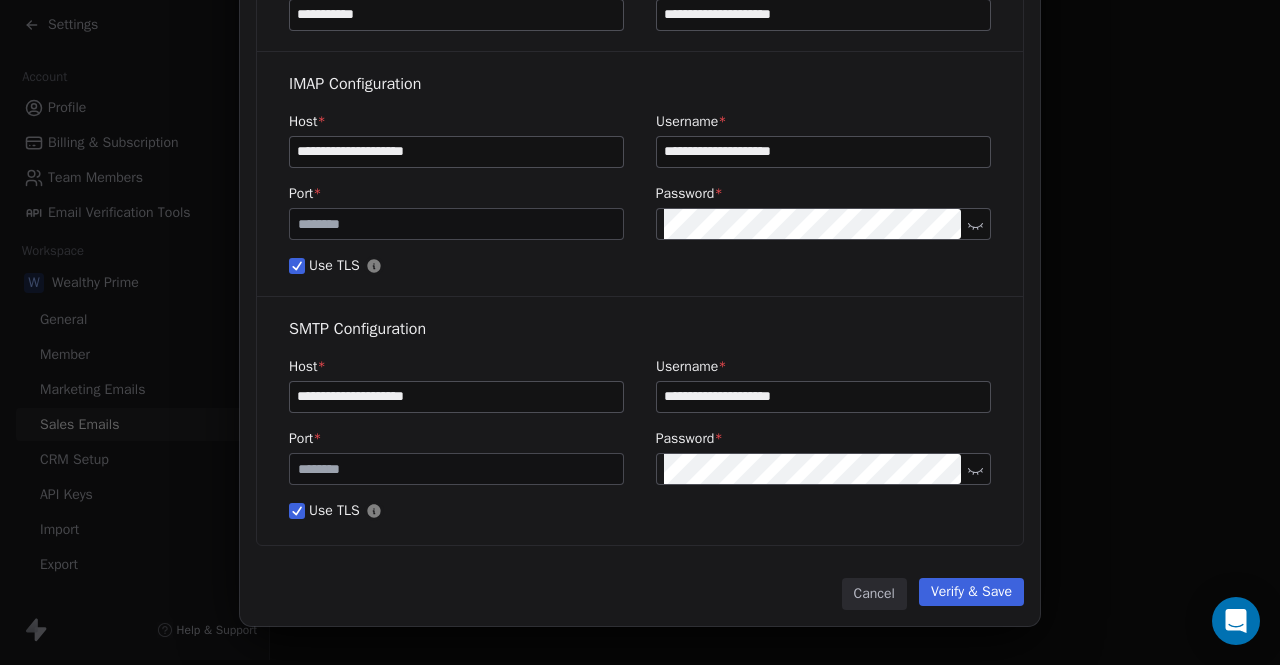 click on "Verify & Save" at bounding box center (971, 592) 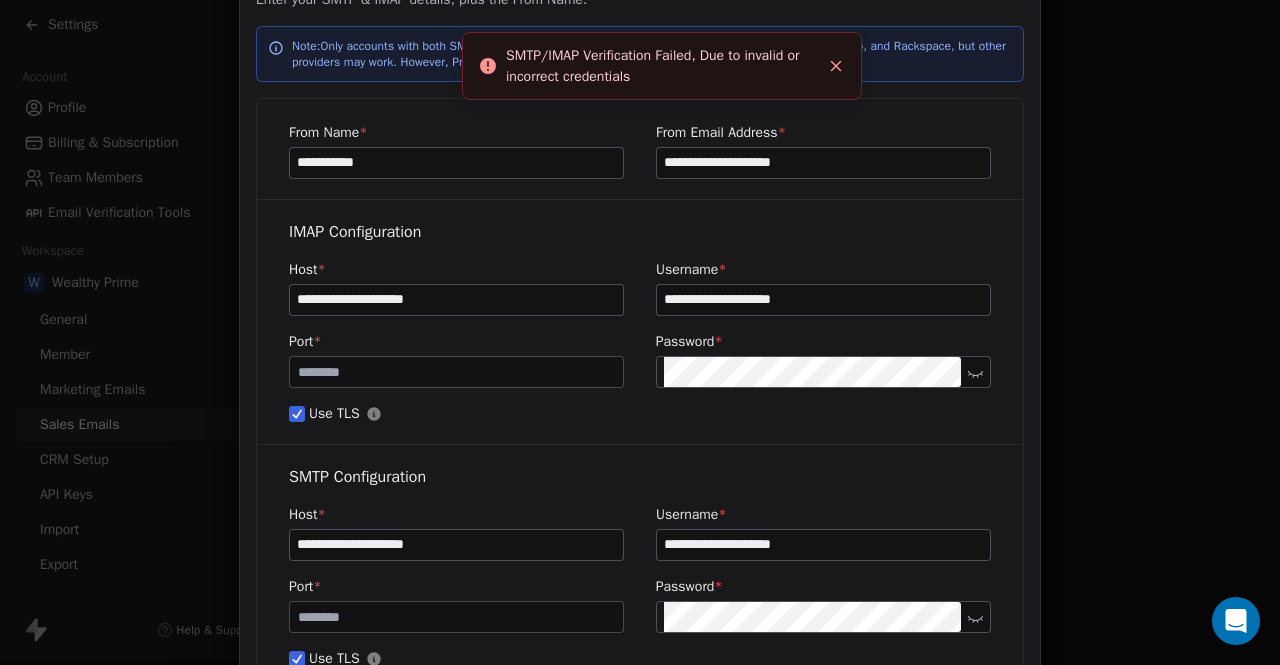 scroll, scrollTop: 96, scrollLeft: 0, axis: vertical 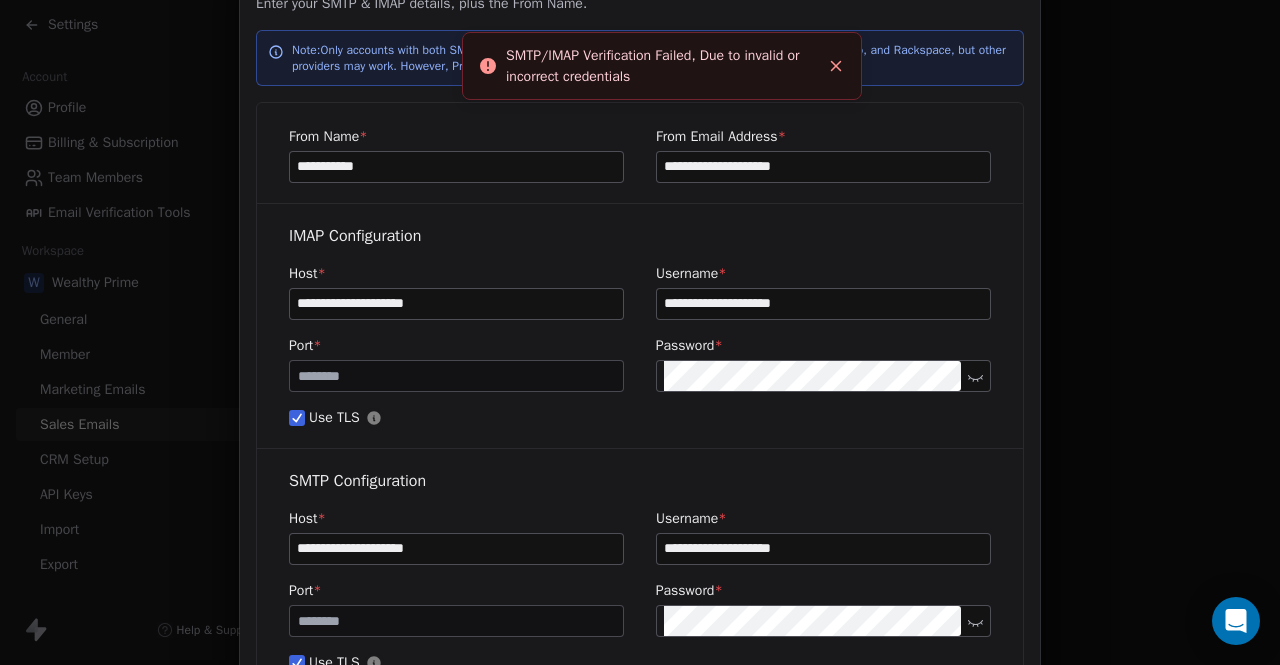 click on "Use TLS" at bounding box center [297, 418] 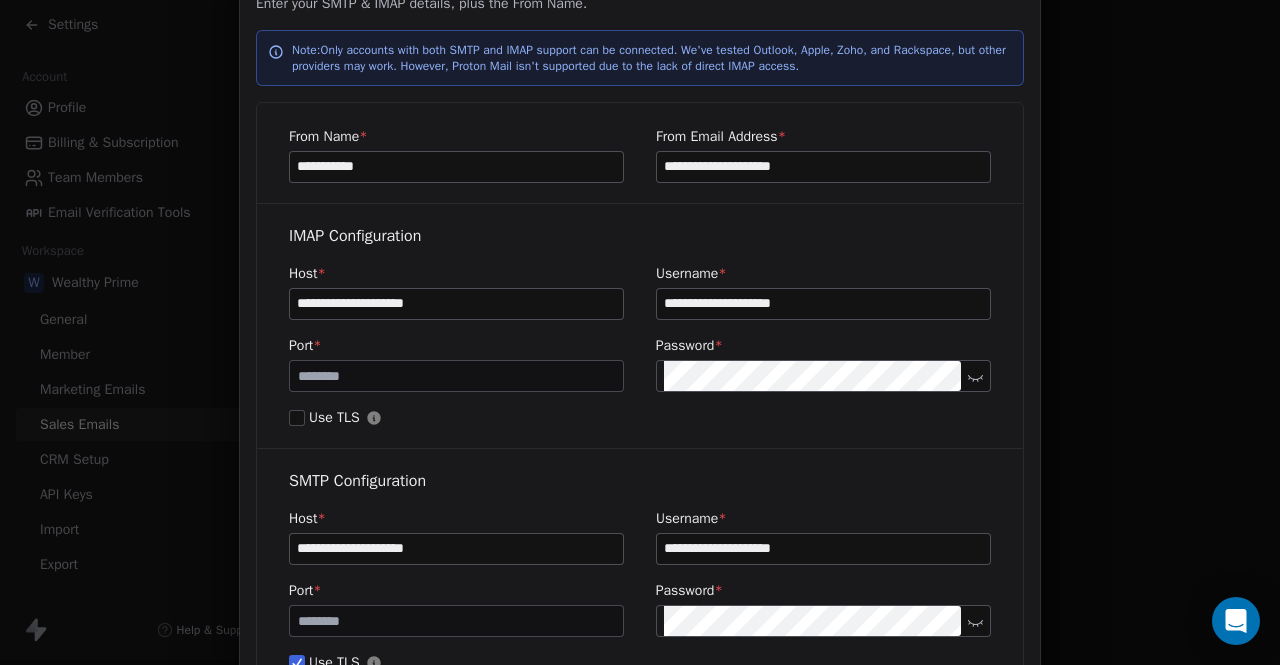 scroll, scrollTop: 173, scrollLeft: 0, axis: vertical 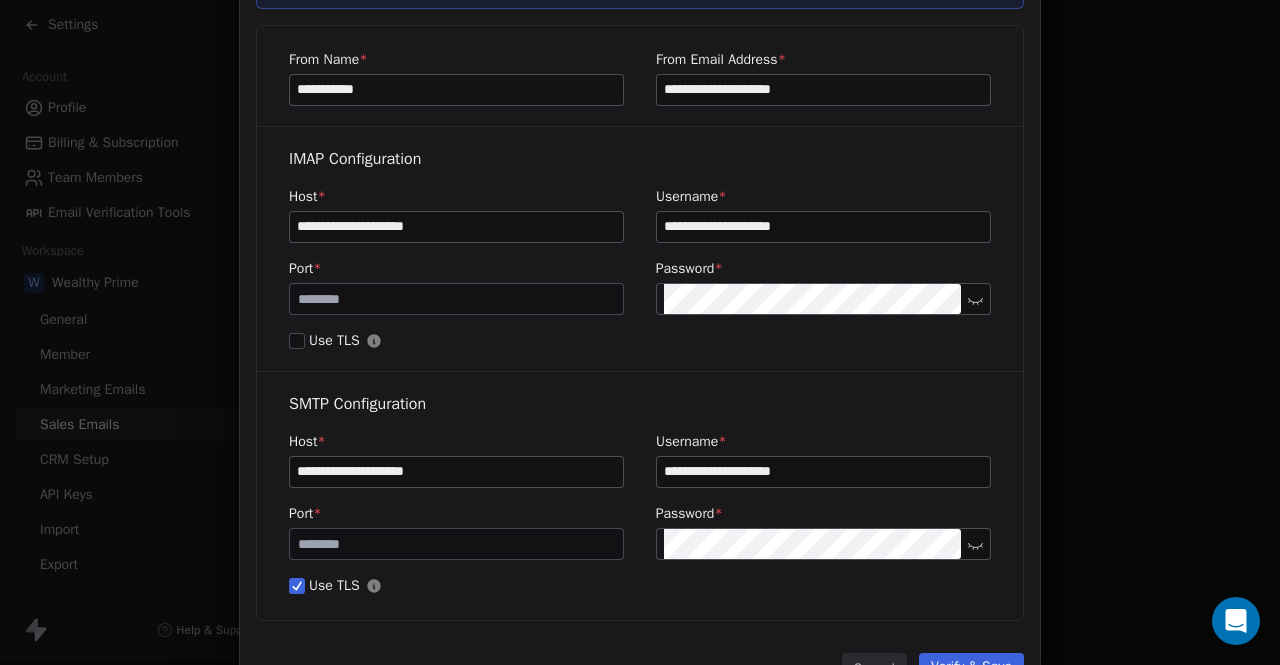 click on "Use TLS" at bounding box center (640, 586) 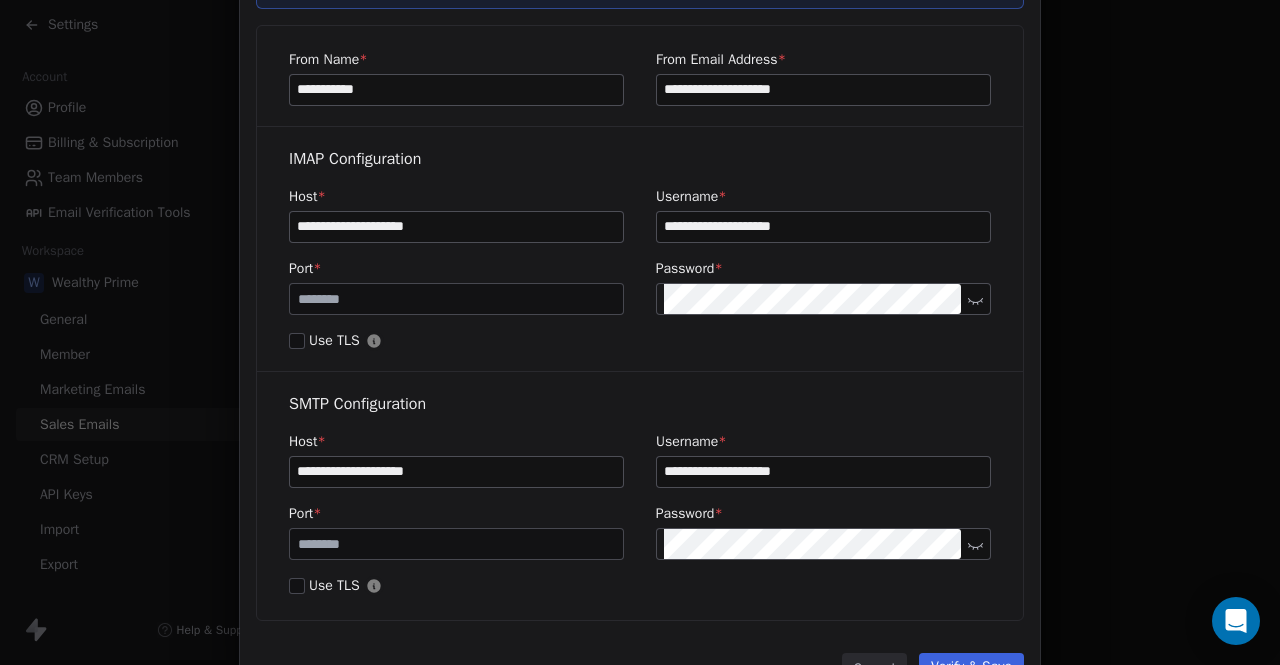 scroll, scrollTop: 233, scrollLeft: 0, axis: vertical 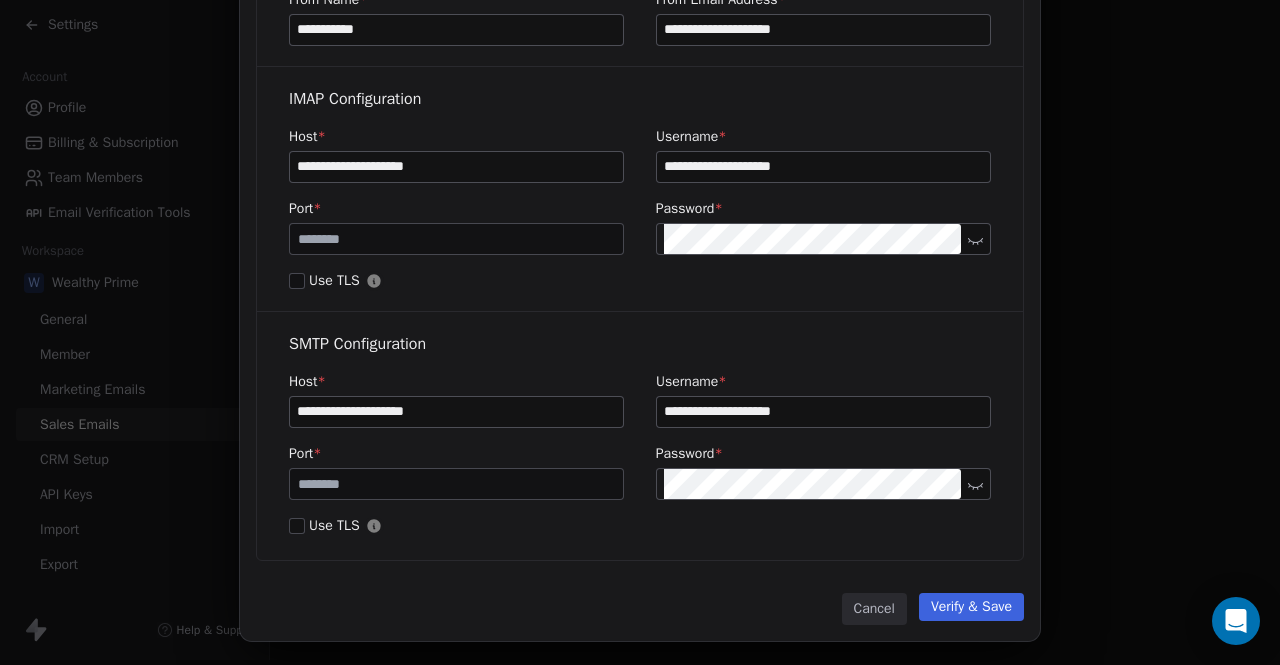 click on "Verify & Save" at bounding box center [971, 607] 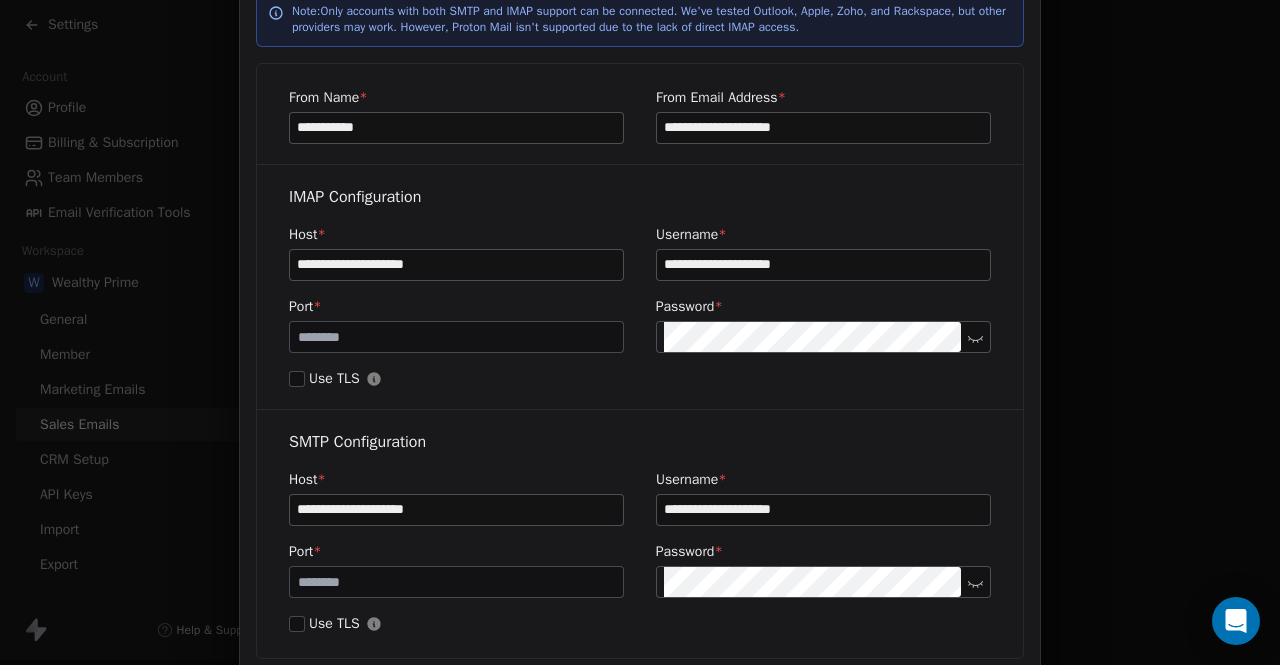 scroll, scrollTop: 115, scrollLeft: 0, axis: vertical 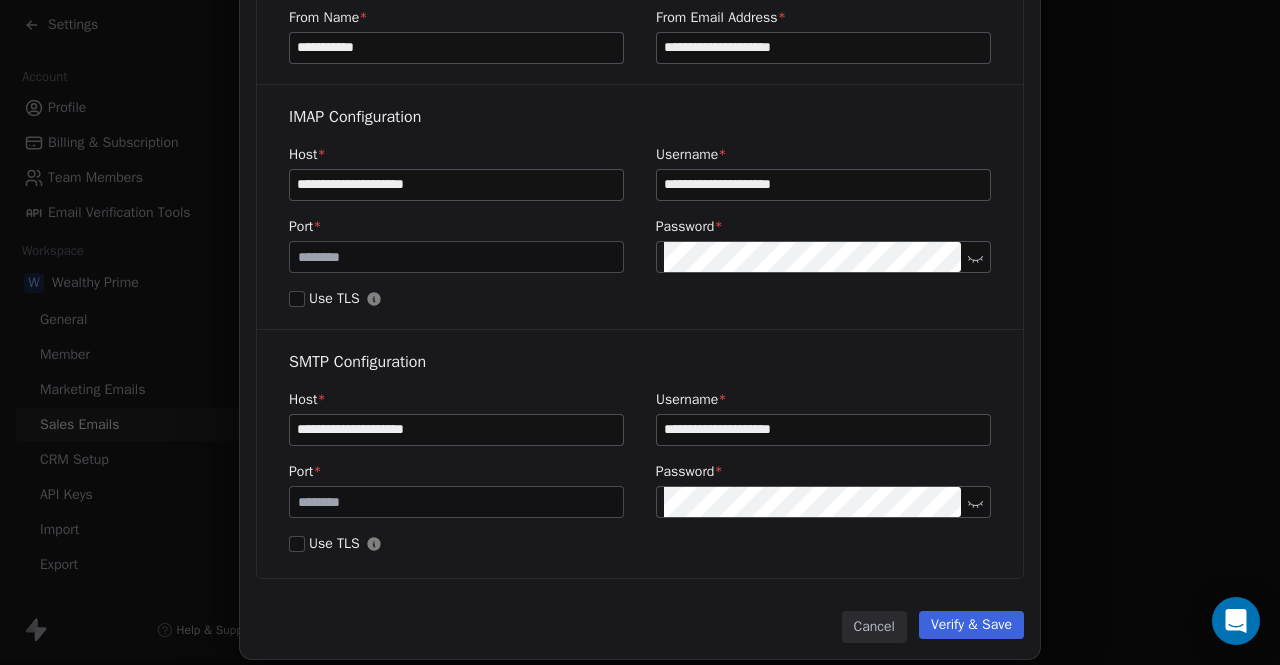 click on "Use TLS" at bounding box center (297, 299) 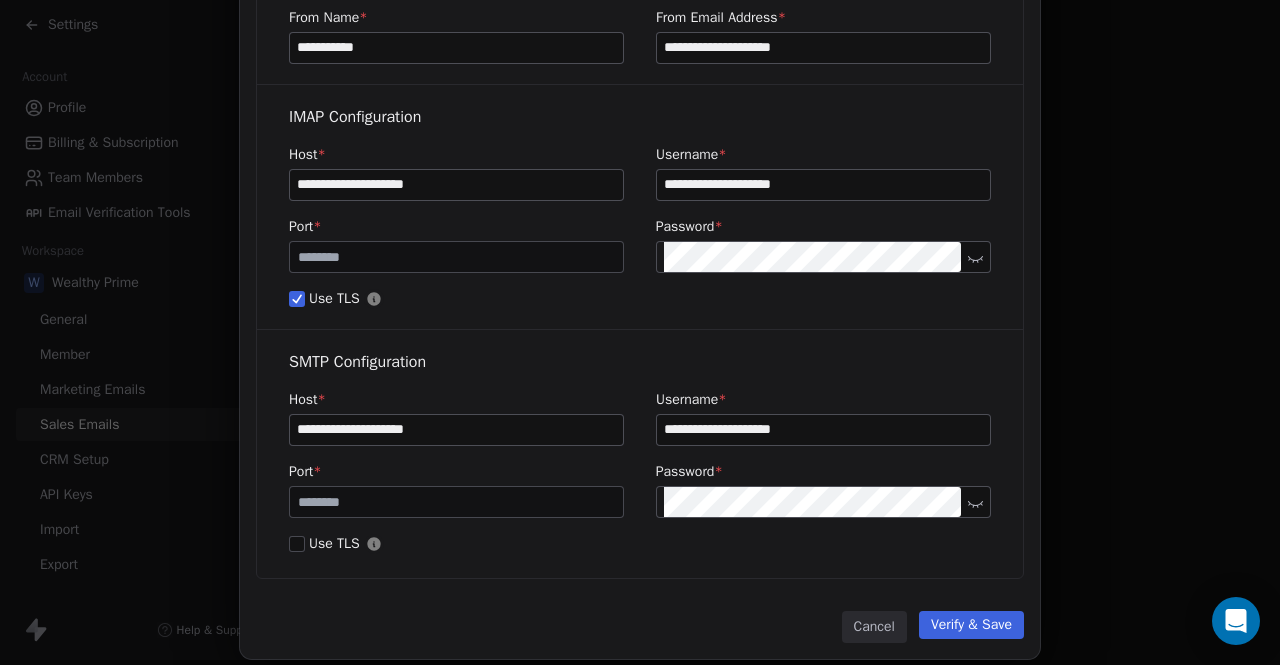 click on "**********" at bounding box center [456, 185] 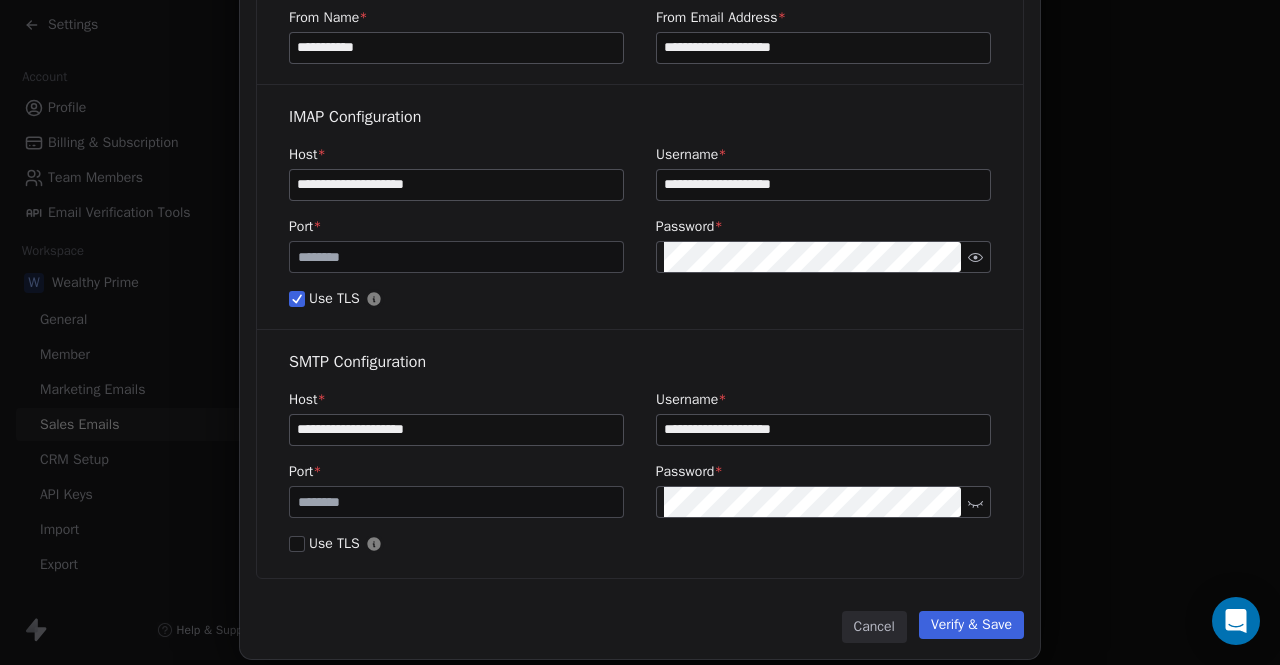 click on "**********" at bounding box center [640, 281] 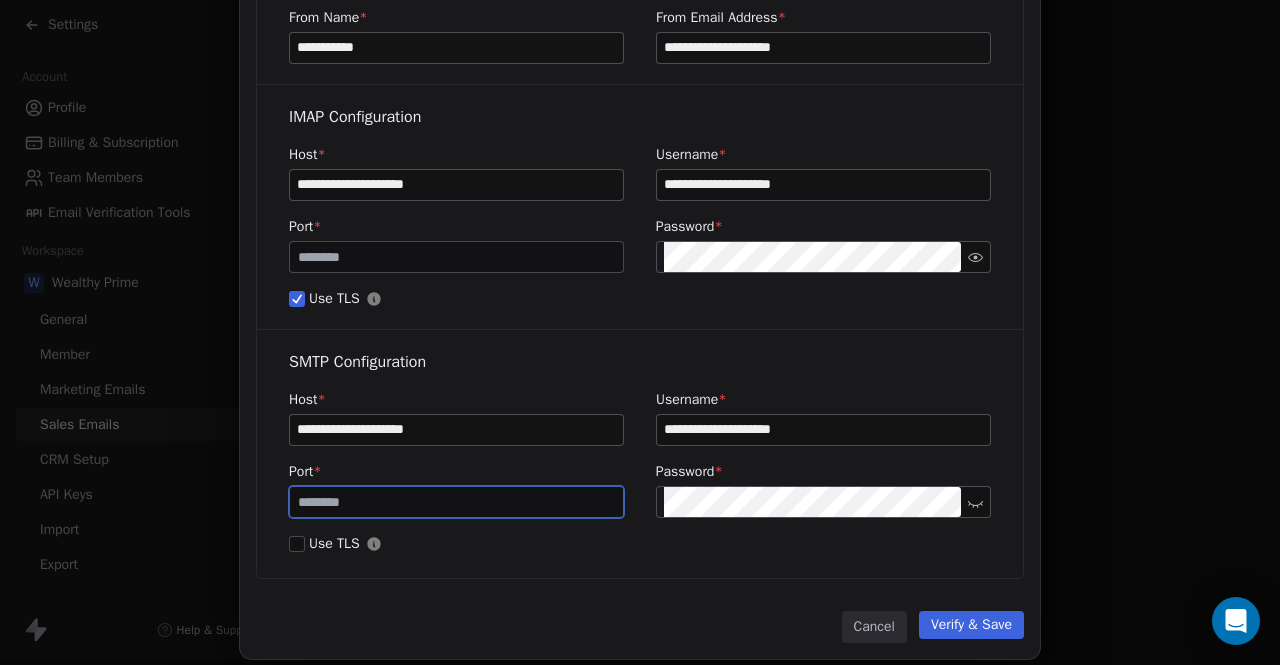 type on "*" 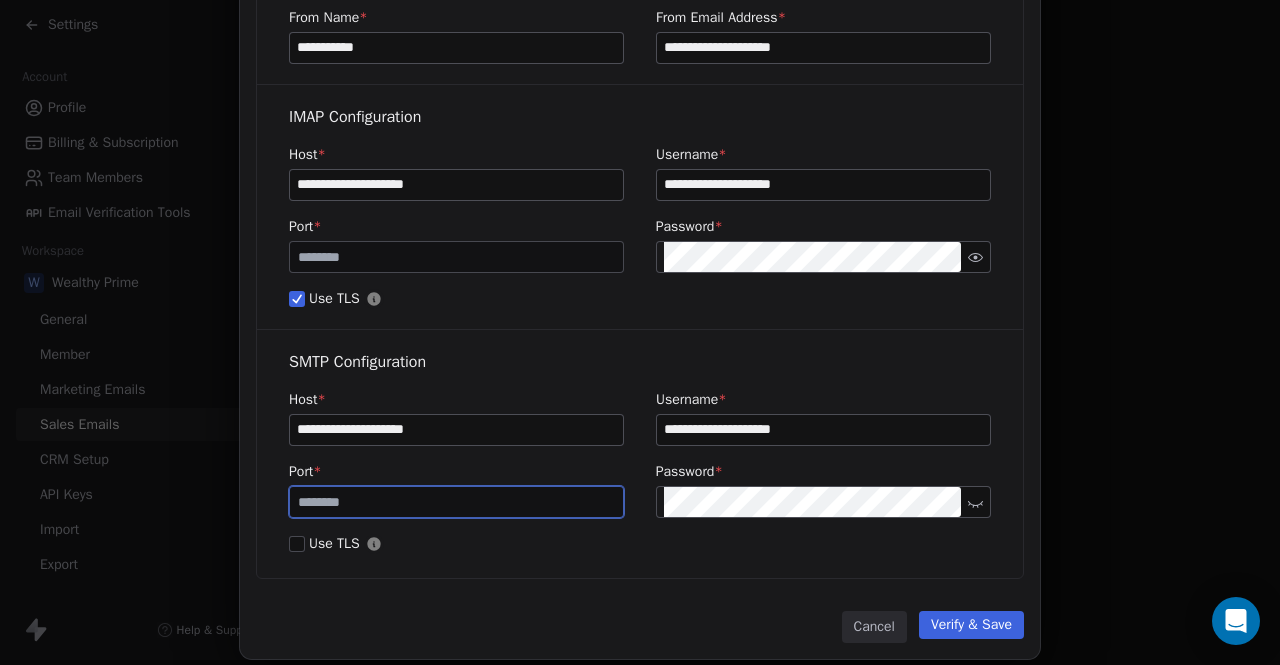 type on "***" 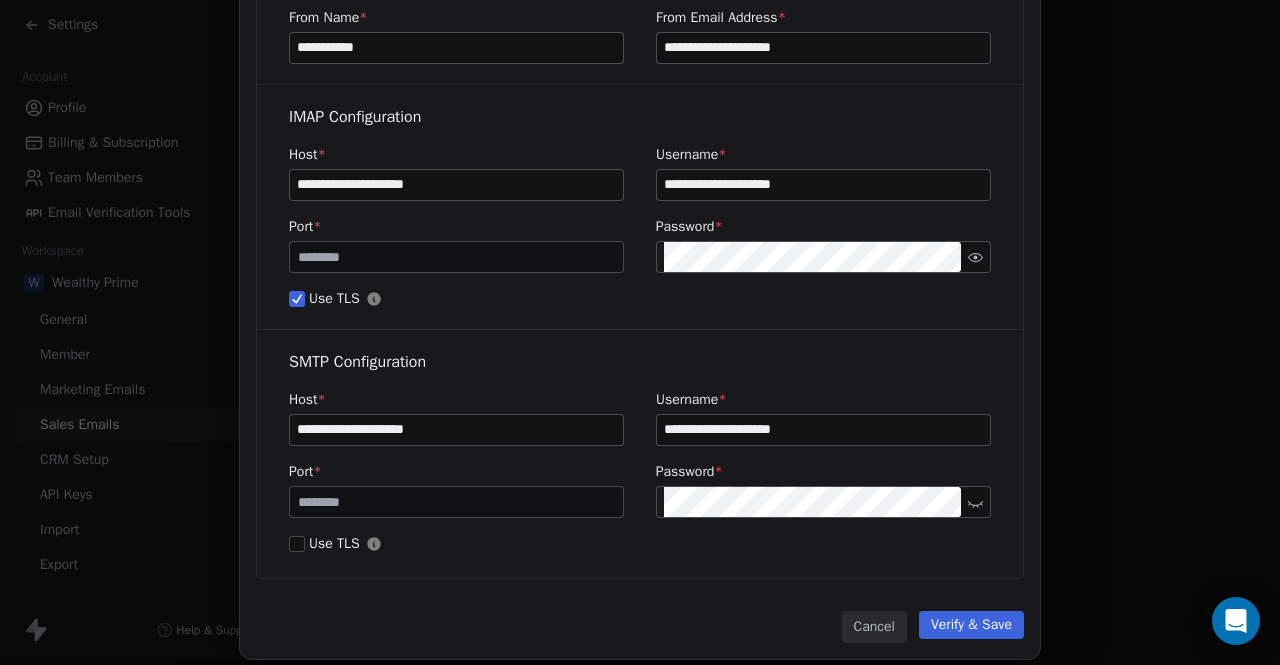 click on "Use TLS" at bounding box center [297, 544] 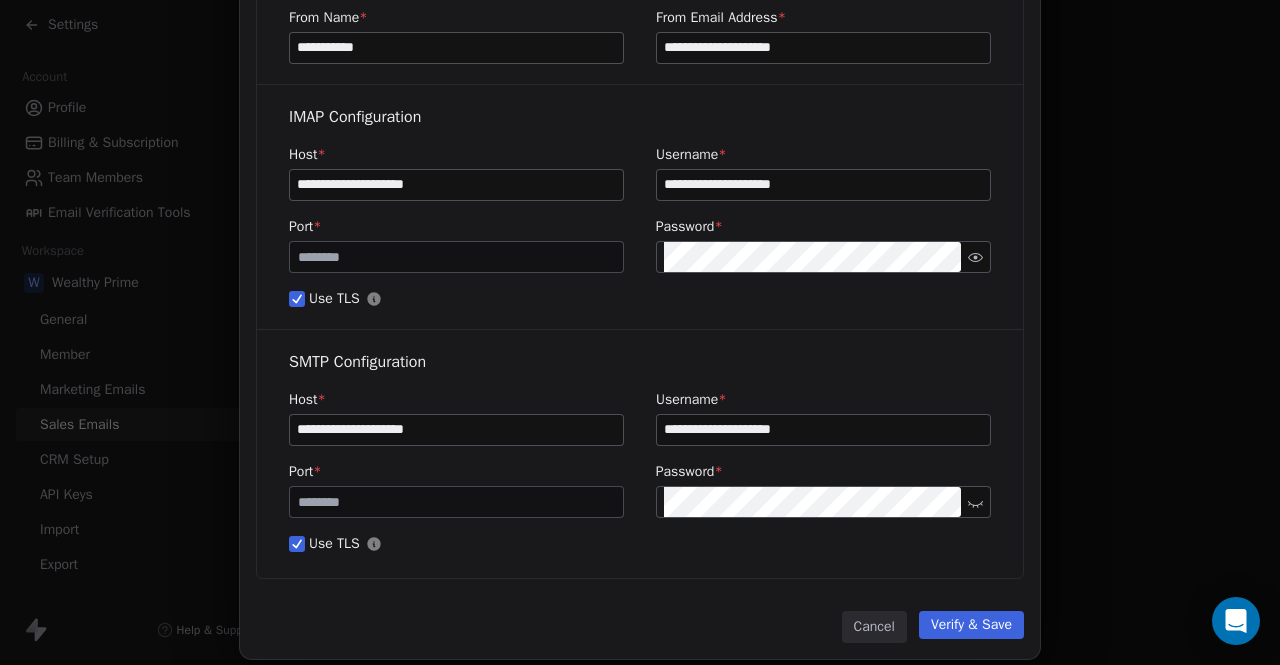 click on "Verify & Save" at bounding box center (971, 625) 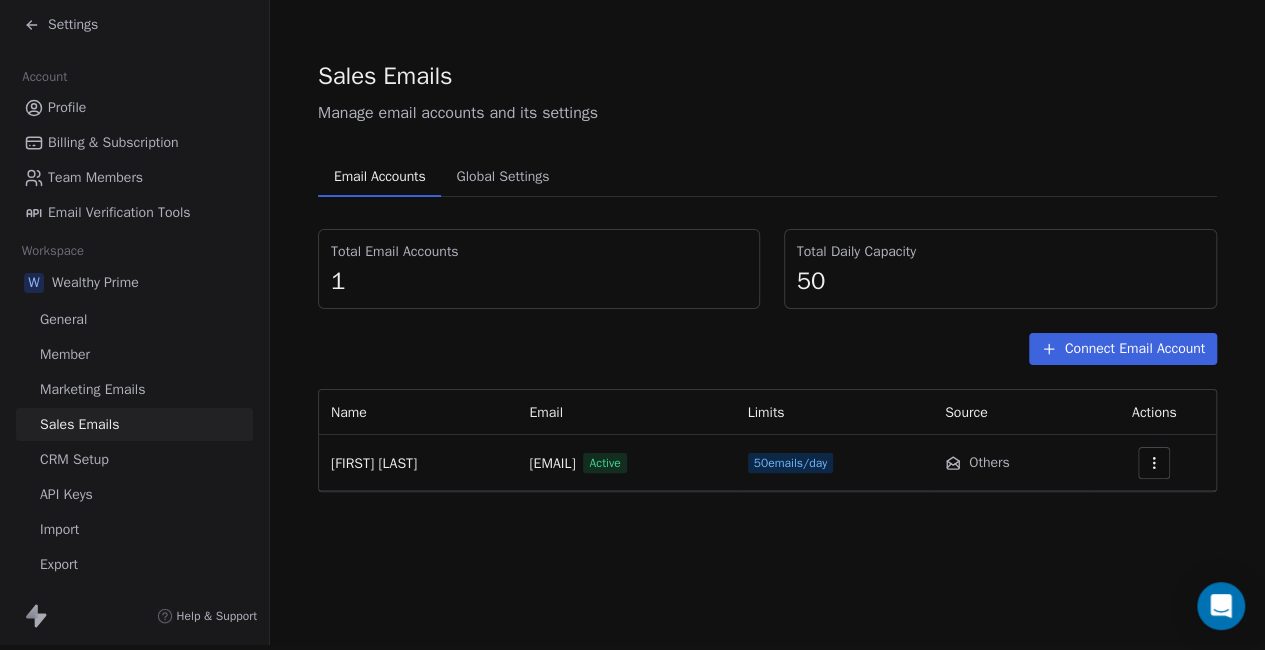 click on "50" at bounding box center (1000, 281) 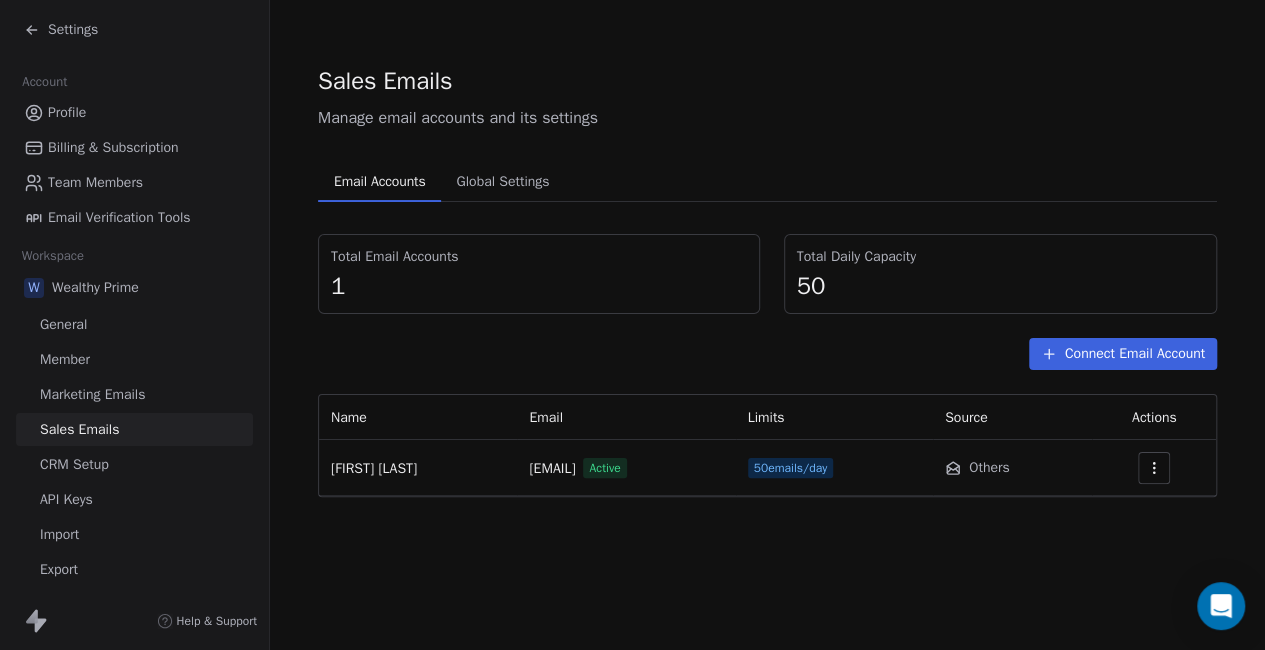 click on "CRM Setup" at bounding box center [74, 464] 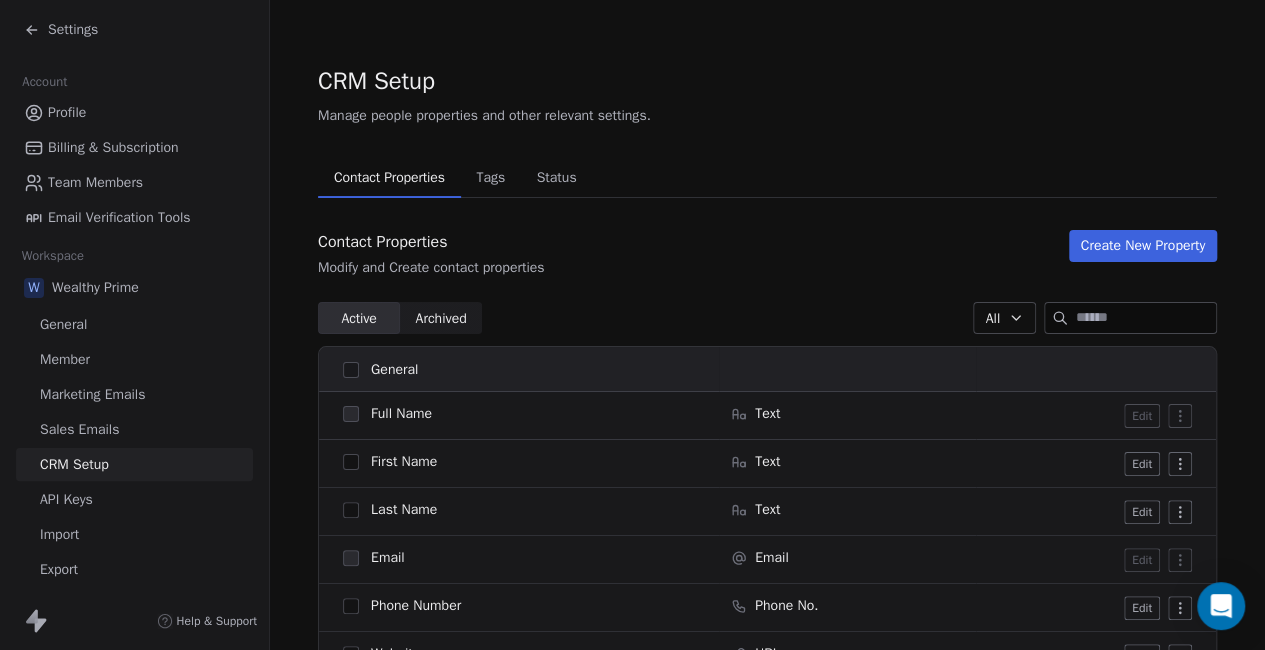 click on "Sales Emails" at bounding box center (79, 429) 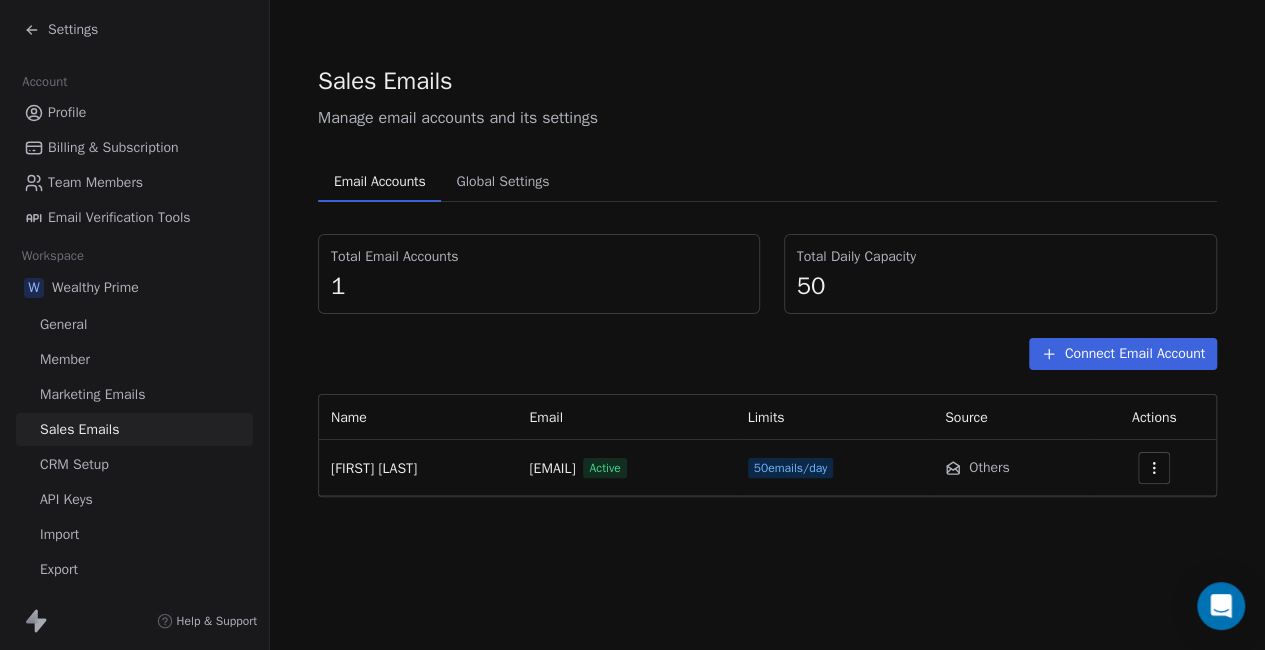 click on "Connect Email Account" at bounding box center (767, 354) 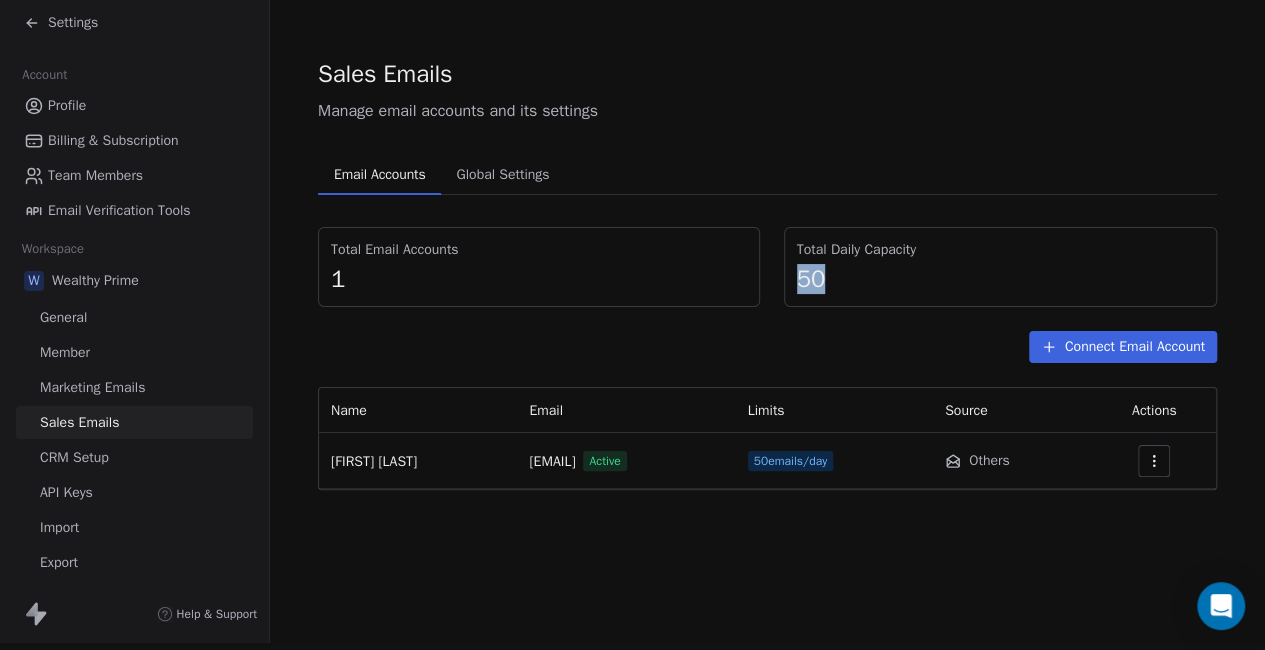 drag, startPoint x: 844, startPoint y: 269, endPoint x: 788, endPoint y: 261, distance: 56.568542 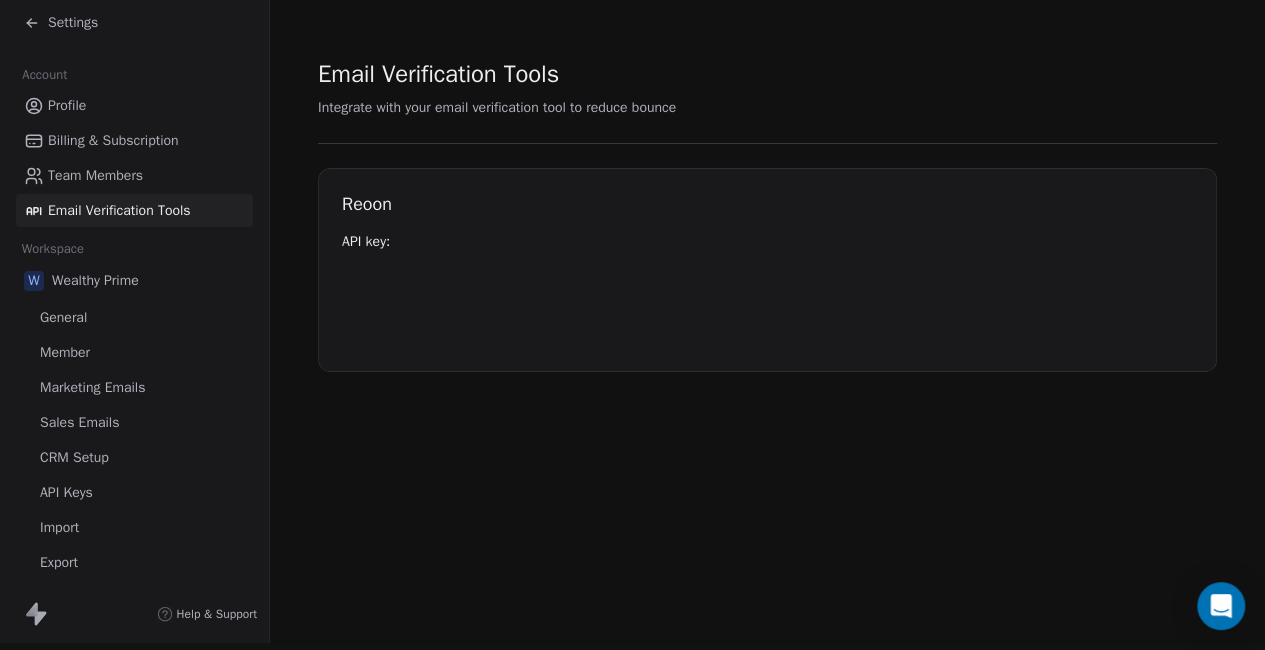 scroll, scrollTop: 0, scrollLeft: 0, axis: both 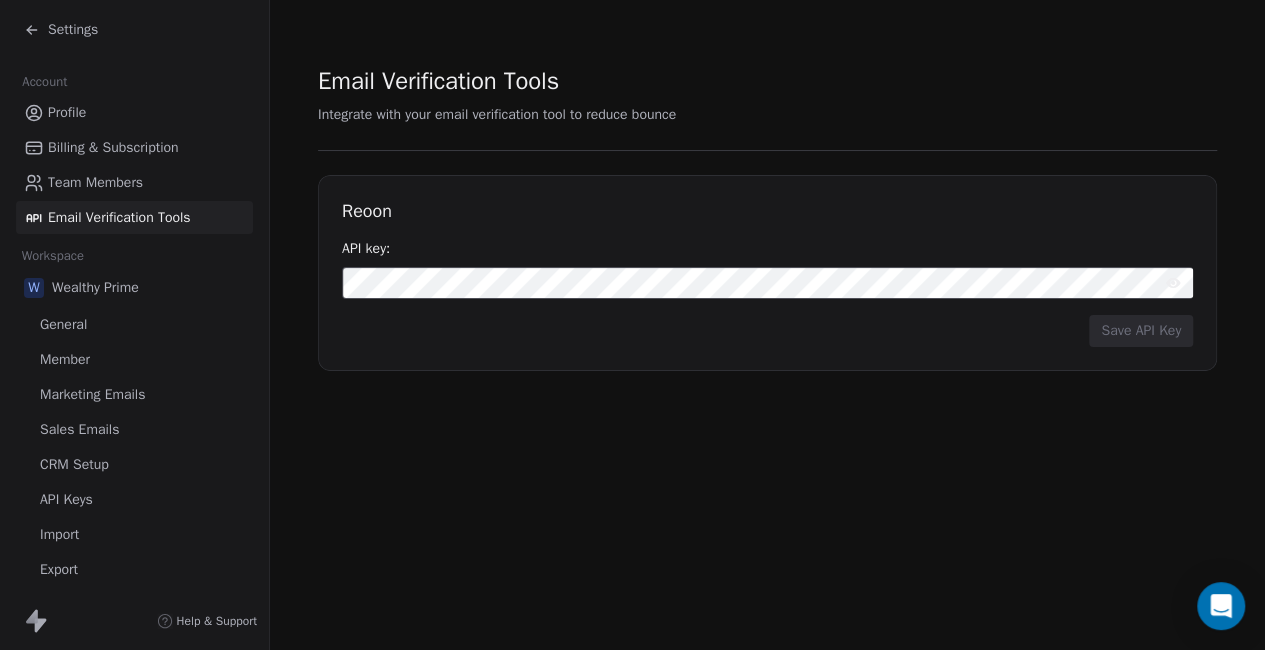 click on "General" at bounding box center [134, 324] 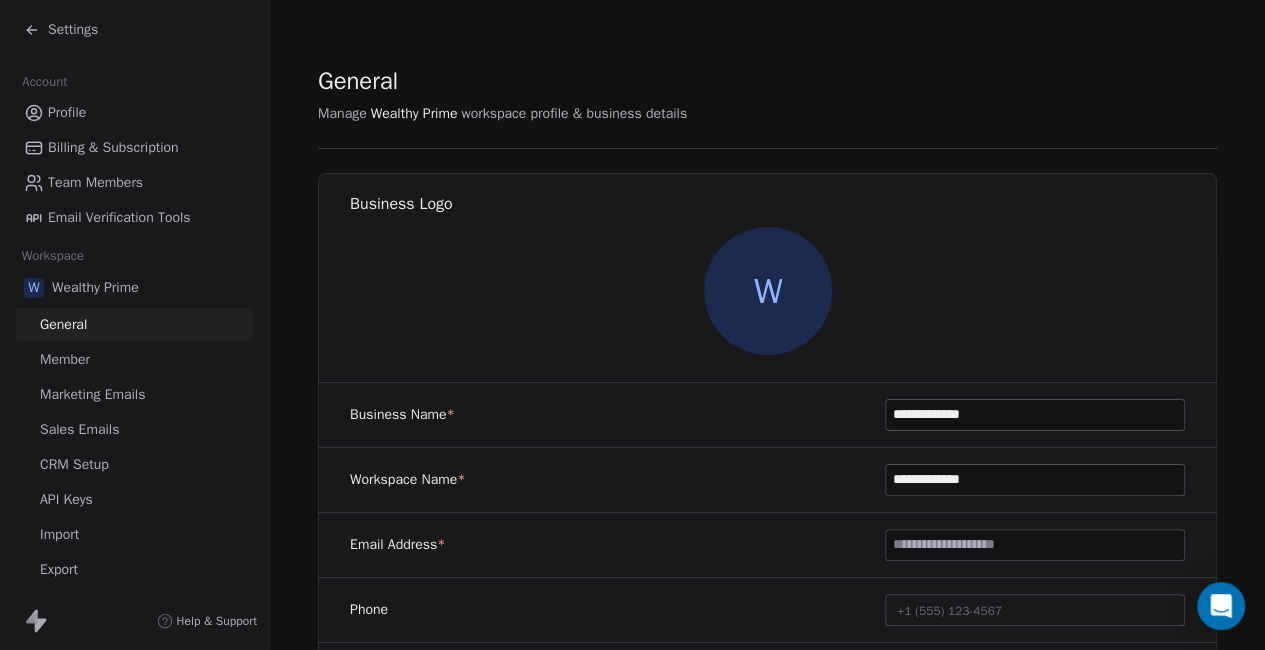 scroll, scrollTop: 63, scrollLeft: 0, axis: vertical 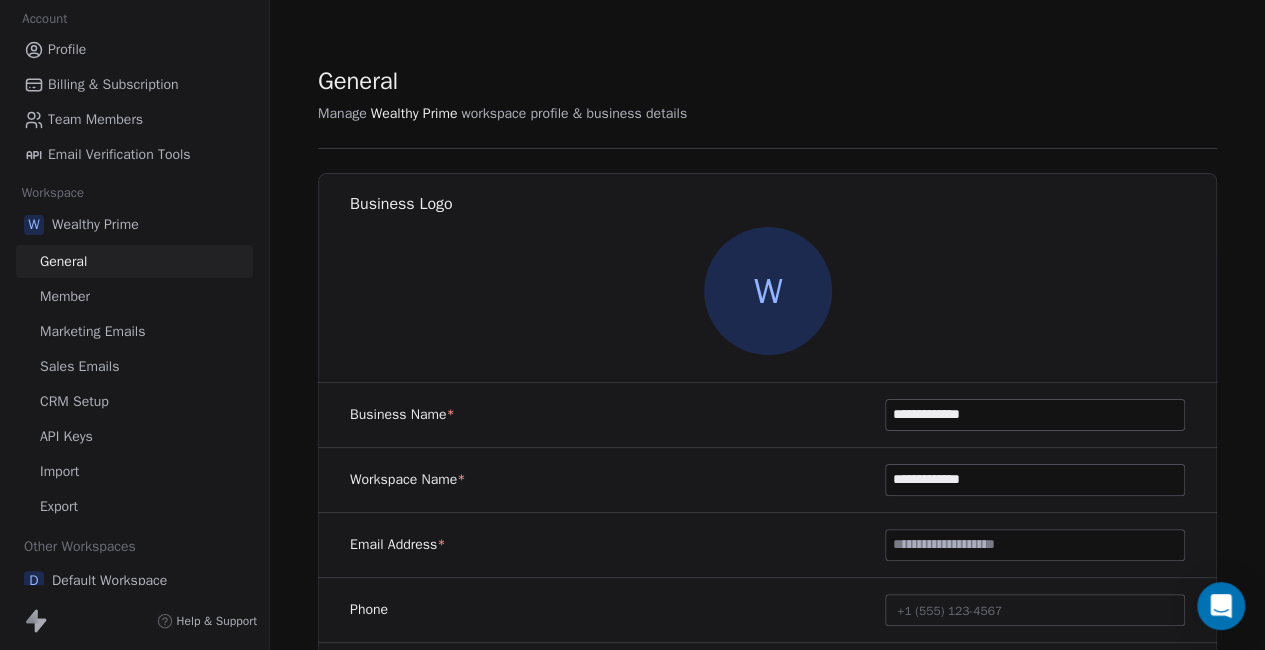 click at bounding box center [1035, 545] 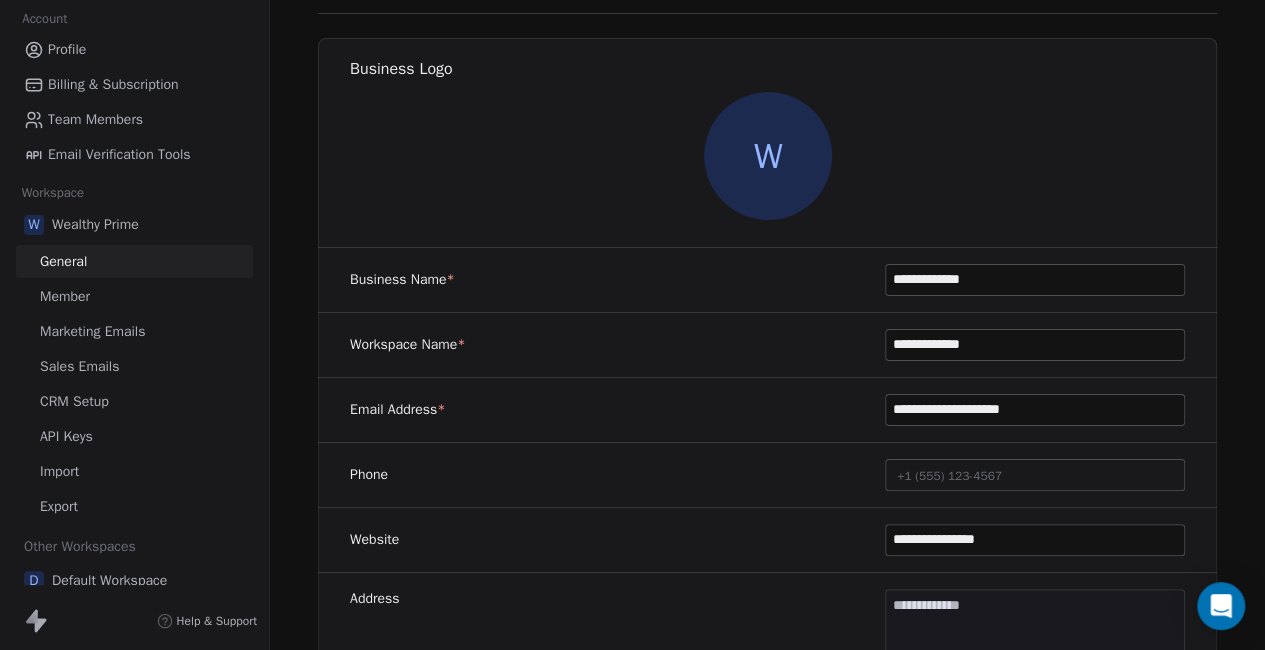 scroll, scrollTop: 163, scrollLeft: 0, axis: vertical 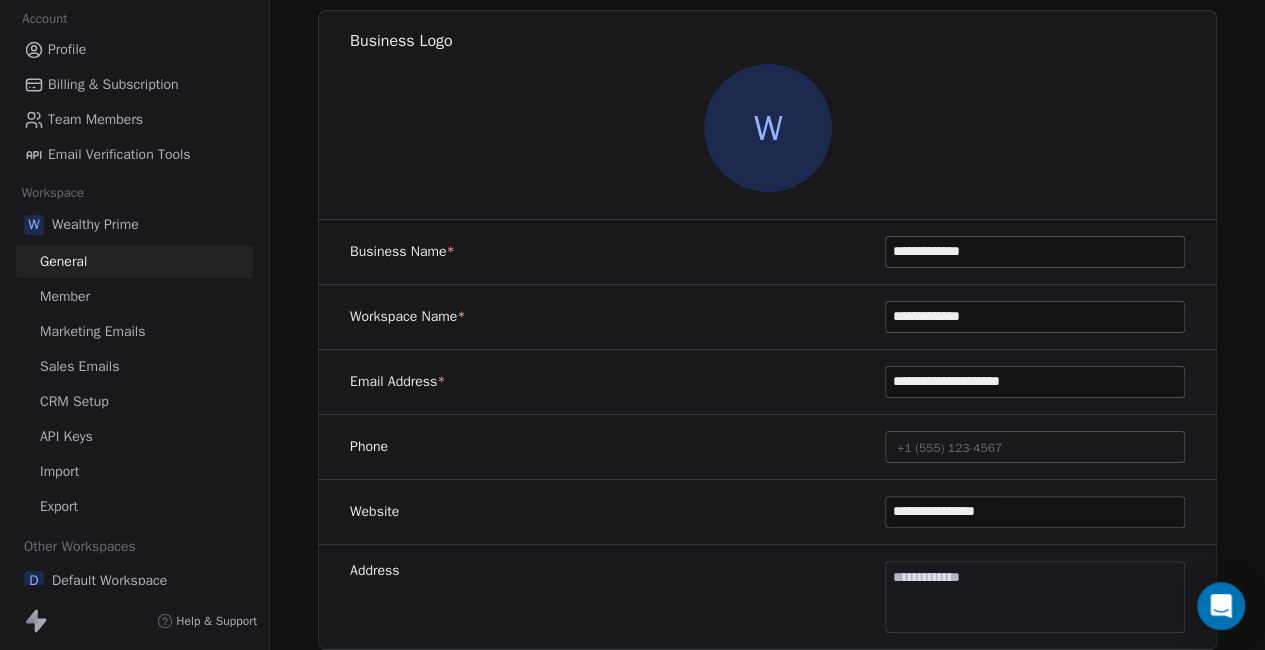 type on "**********" 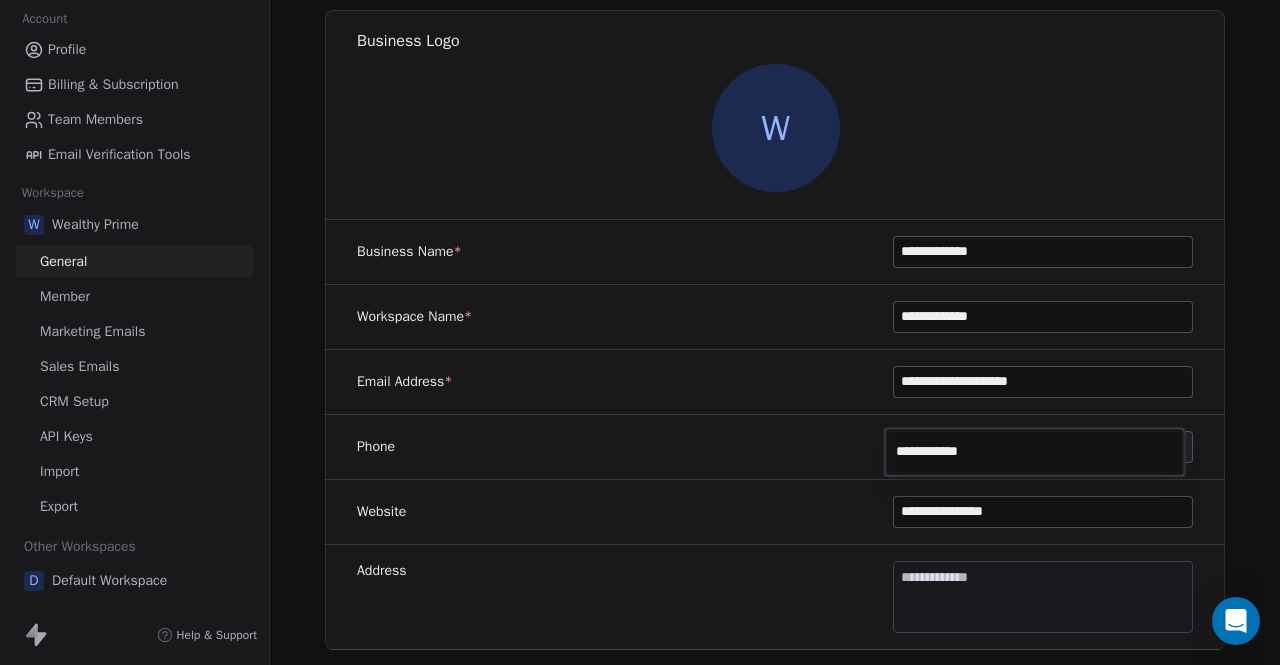 type on "**********" 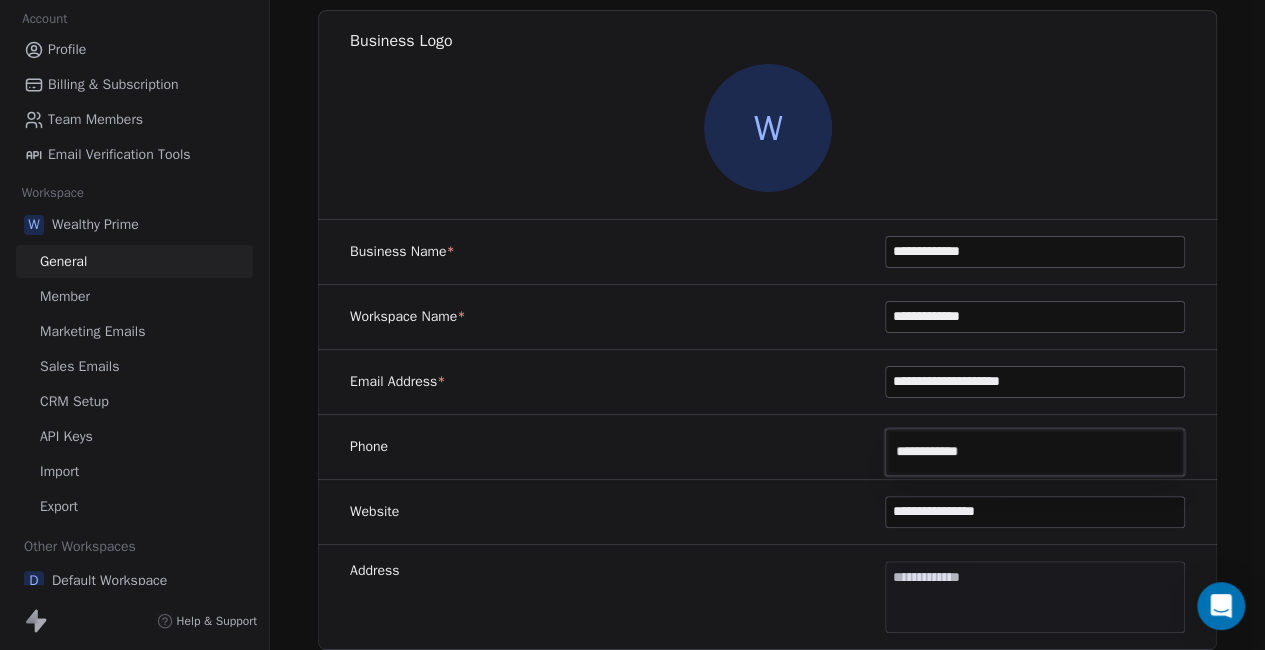 click on "**********" at bounding box center (632, 325) 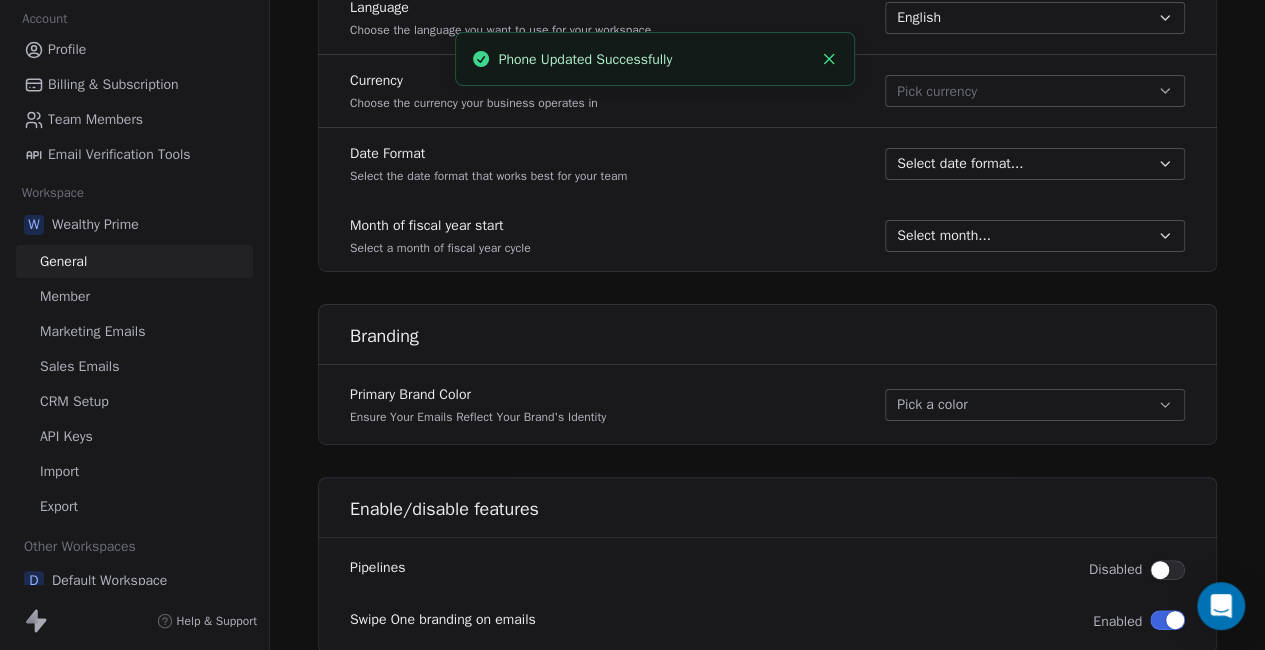 scroll, scrollTop: 1202, scrollLeft: 0, axis: vertical 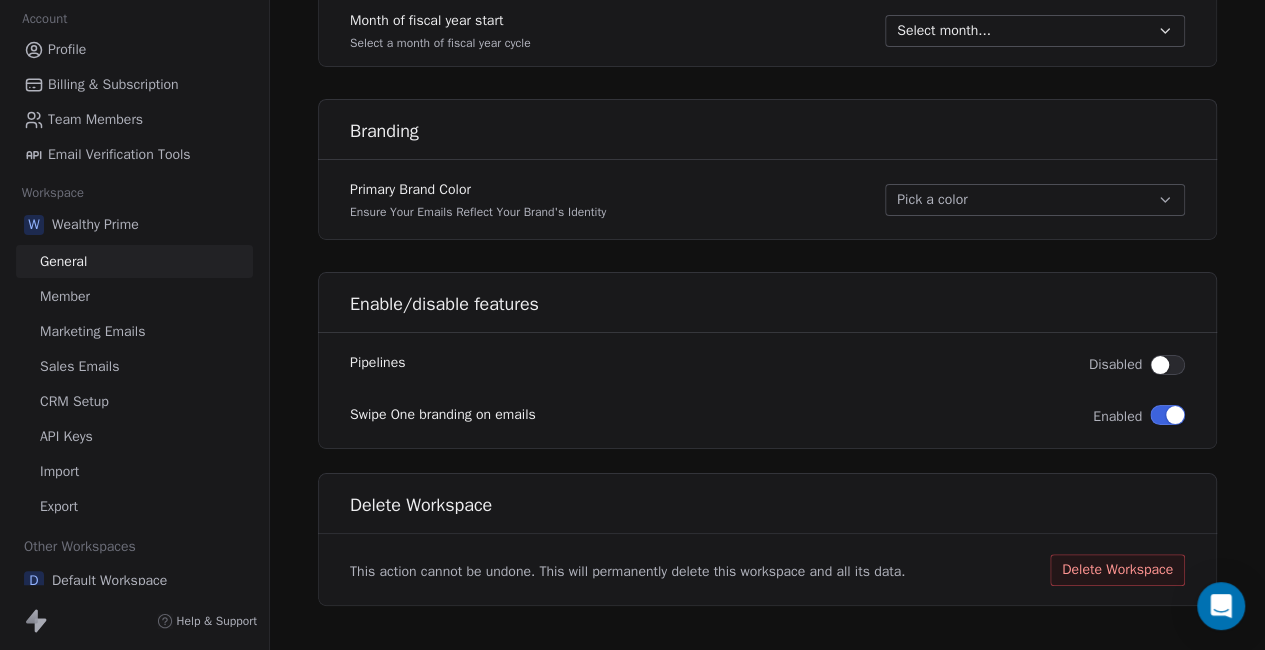 click on "Member" at bounding box center (134, 296) 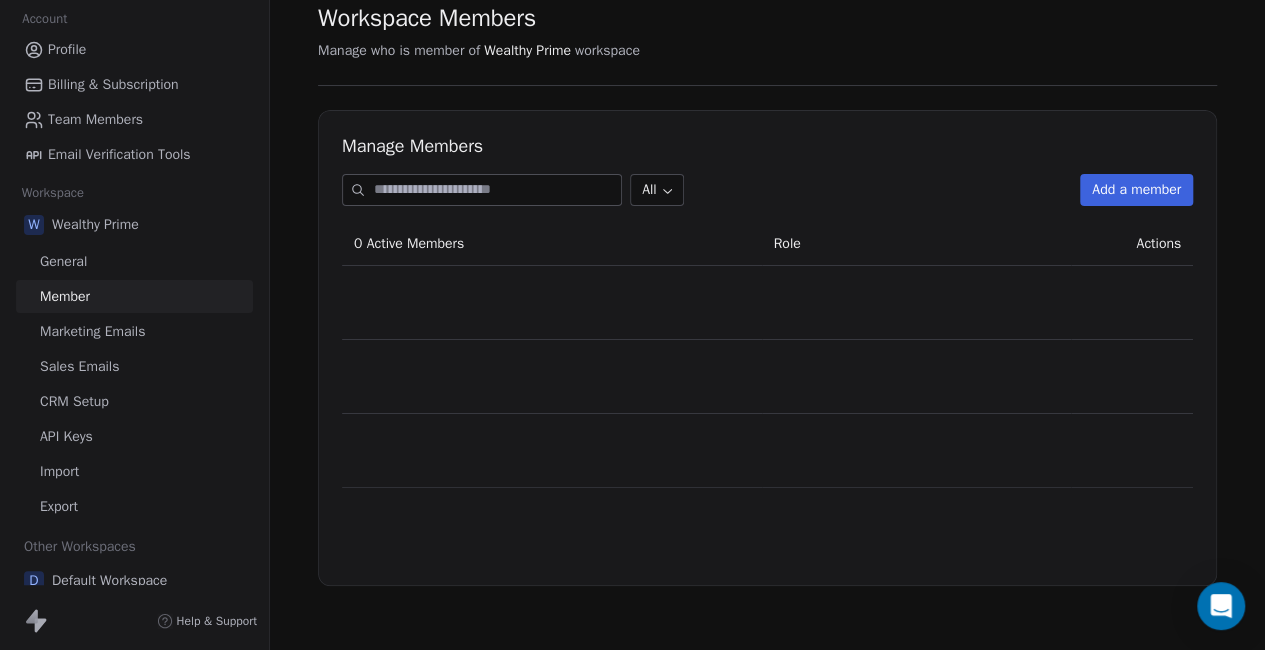 scroll, scrollTop: 0, scrollLeft: 0, axis: both 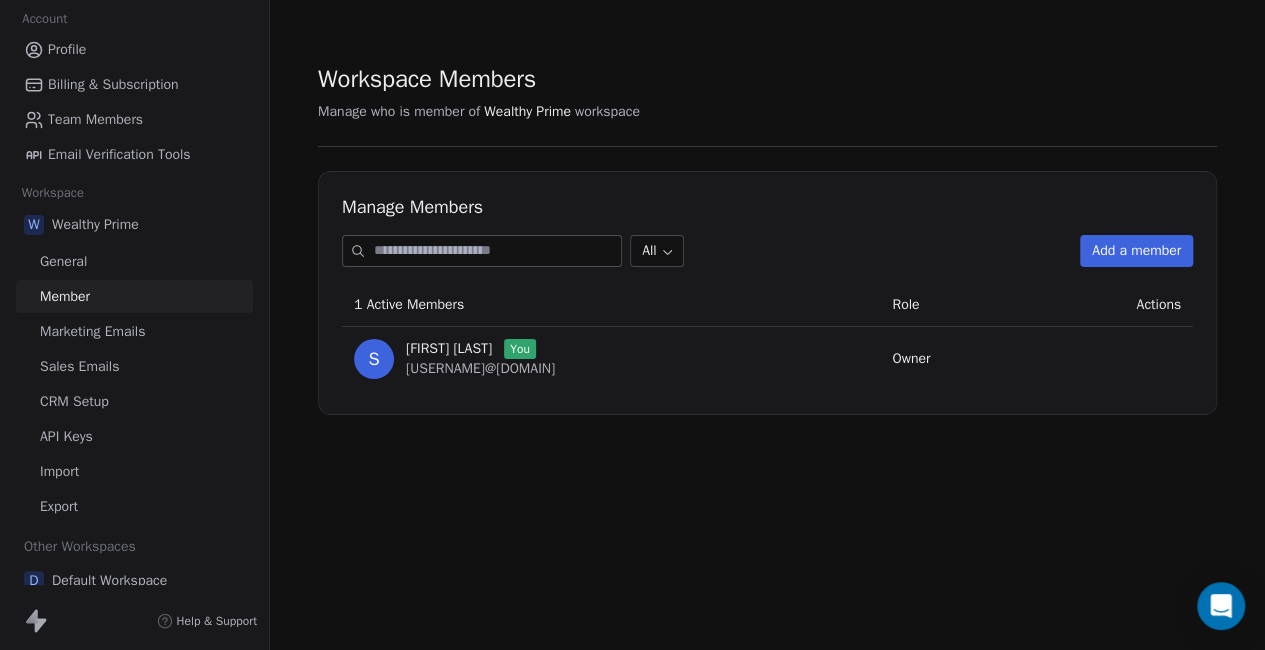 click on "Marketing Emails" at bounding box center (92, 331) 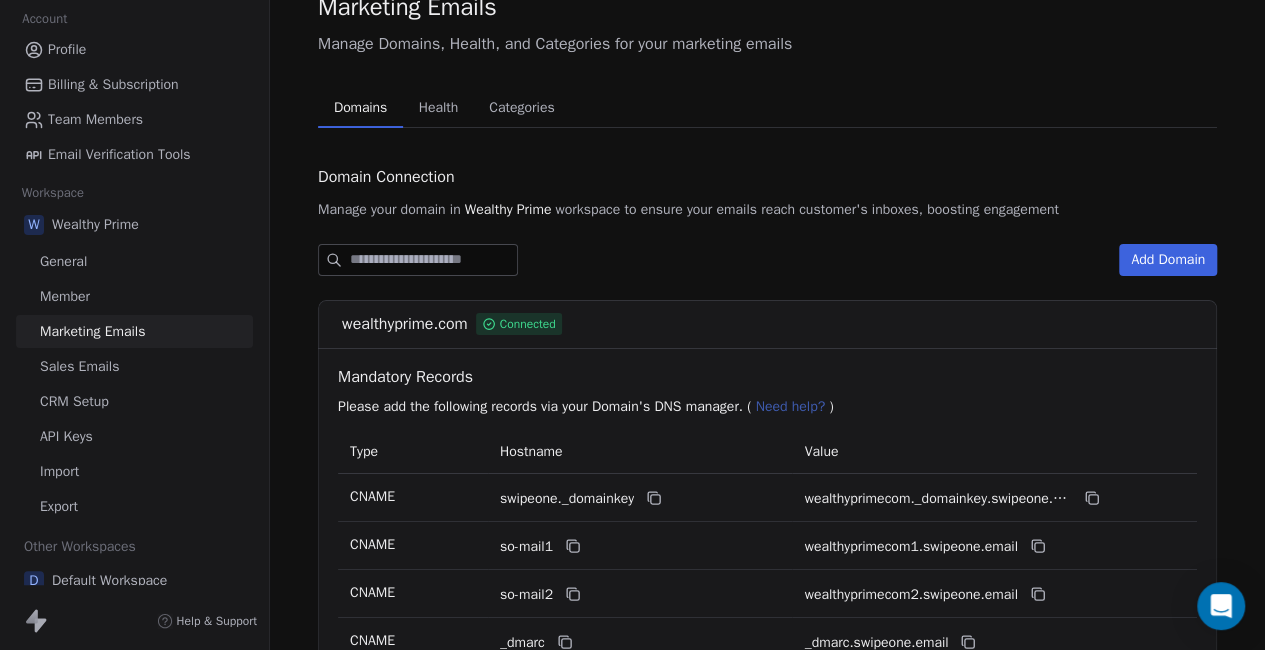 scroll, scrollTop: 73, scrollLeft: 0, axis: vertical 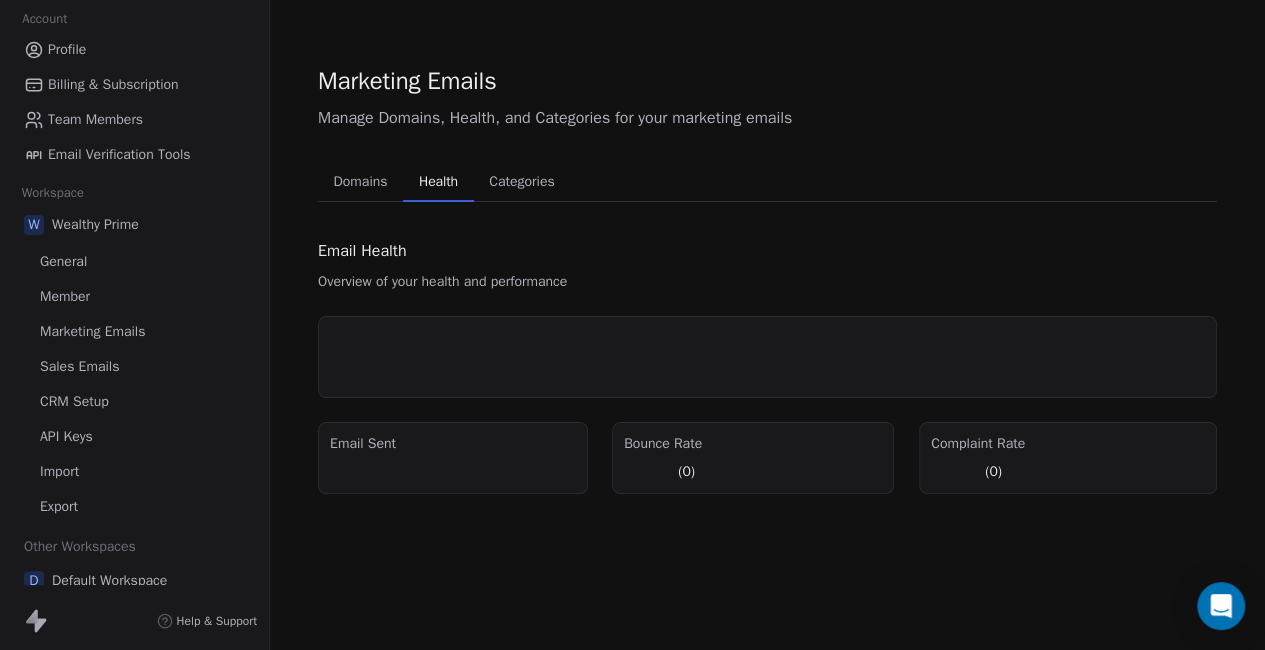 click on "Marketing Emails Manage Domains, Health, and Categories for your marketing emails Domains Domains Health Health Categories Categories Email Health Overview of your health and performance Email Sent Bounce Rate (0) Complaint Rate (0)" at bounding box center (767, 279) 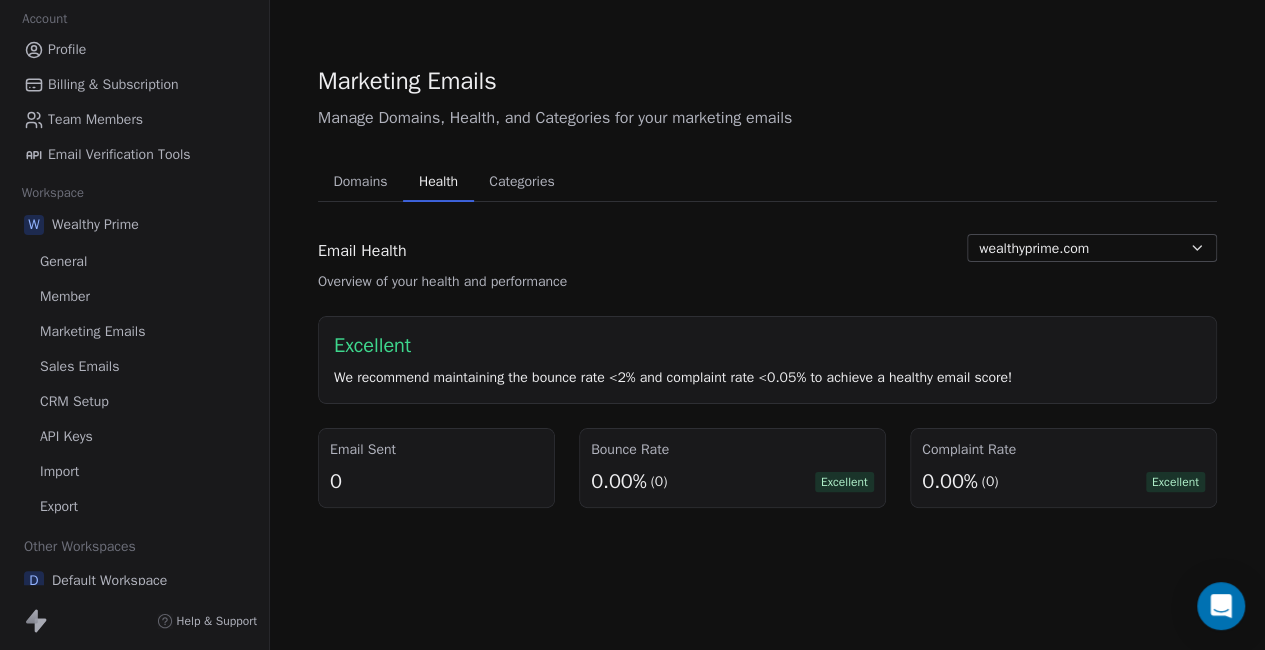 click on "wealthyprime.com" at bounding box center (1092, 248) 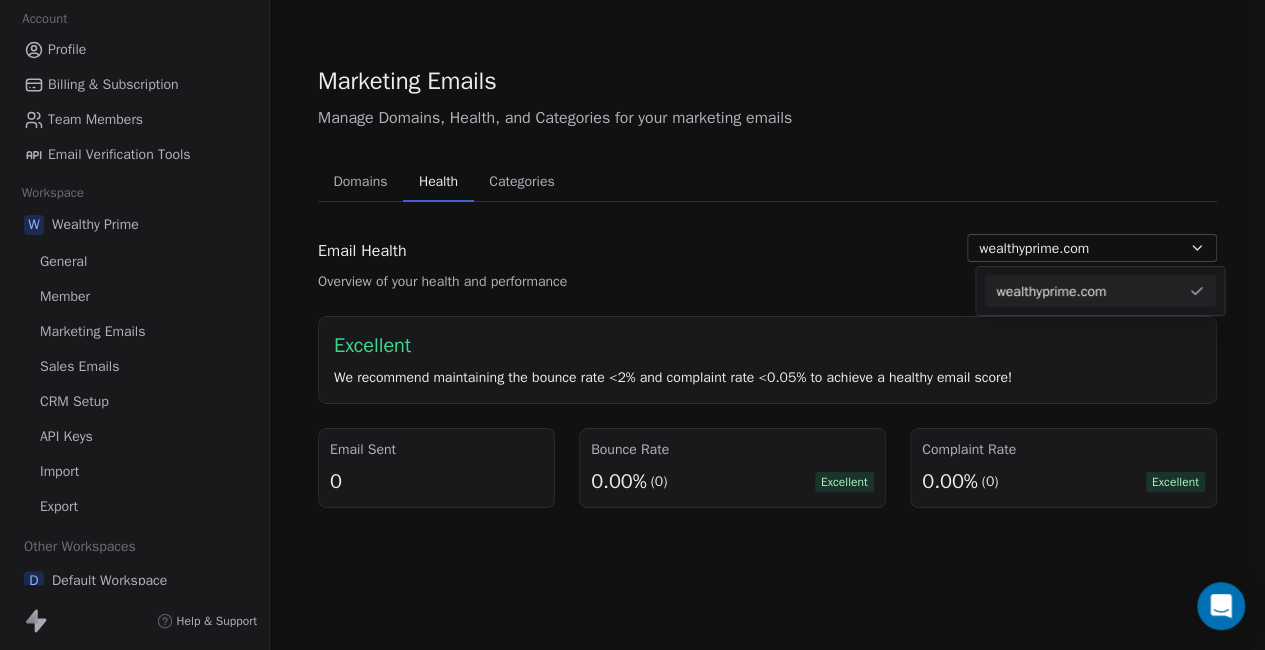 click on "Settings Account Profile Billing & Subscription Team Members Email Verification Tools Workspace W Wealthy Prime General Member Marketing Emails Sales Emails CRM Setup API Keys Import Export Other Workspaces D Default Workspace Help & Support Marketing Emails Manage Domains, Health, and Categories for your marketing emails Domains Domains Health Health Categories Categories Email Health Overview of your health and performance wealthyprime.com Excellent We recommend maintaining the bounce rate <2% and complaint rate <0.05% to achieve a healthy email score! Email Sent 0 Bounce Rate 0.00% (0) Excellent Complaint Rate 0.00% (0) Excellent
wealthyprime.com" at bounding box center (632, 325) 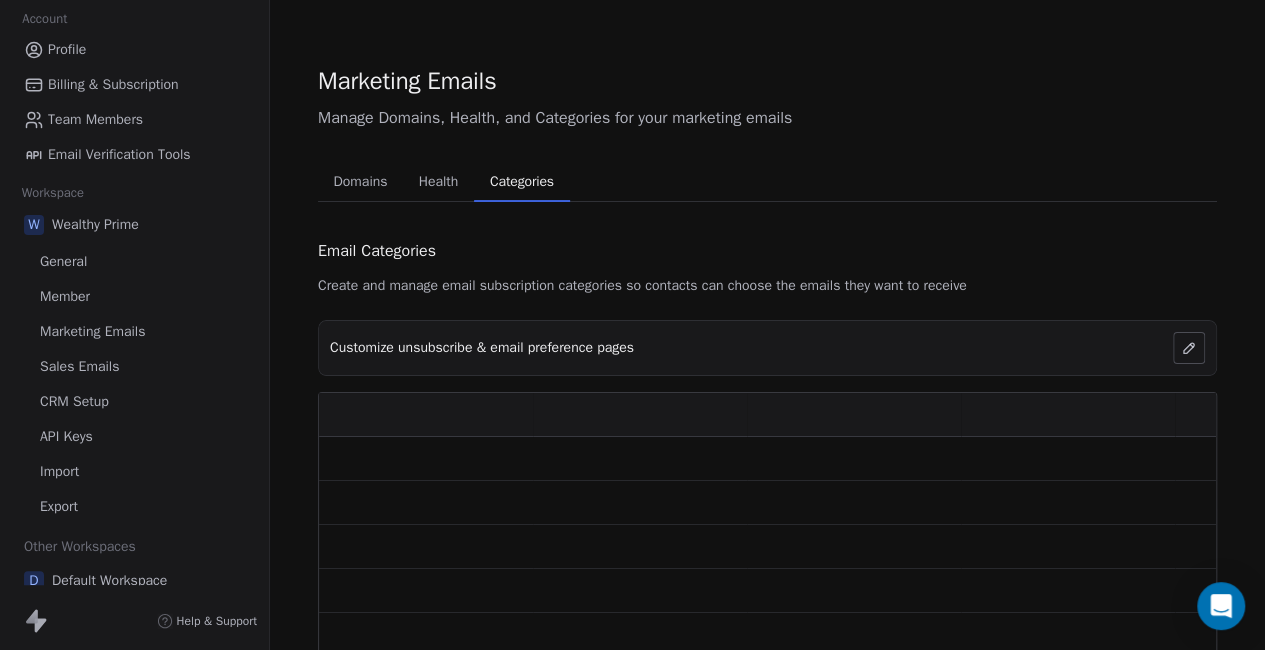 click on "Categories" at bounding box center (522, 182) 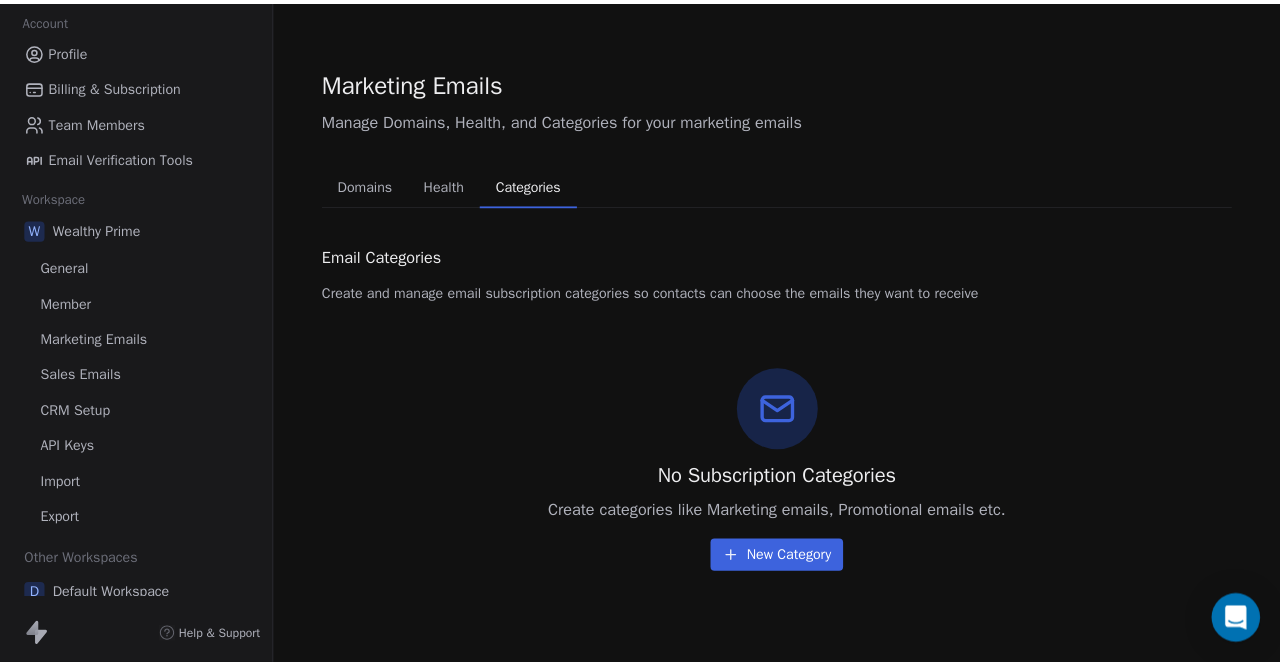 scroll, scrollTop: 0, scrollLeft: 0, axis: both 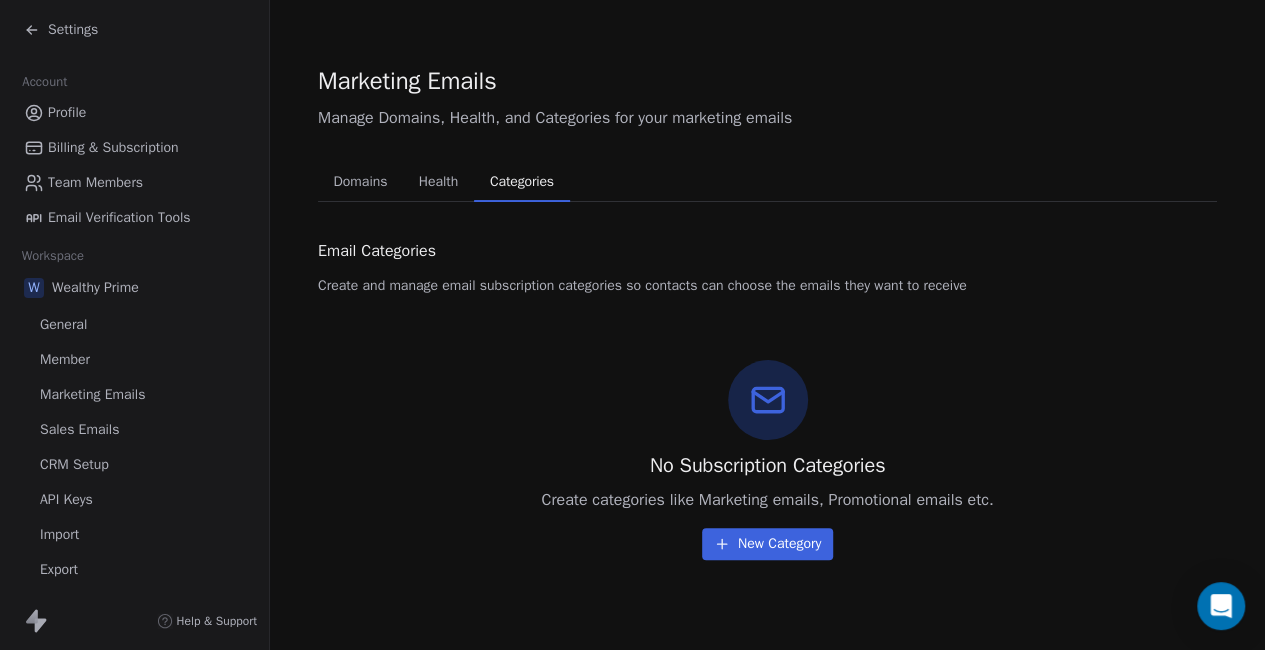 click on "Profile" at bounding box center [67, 112] 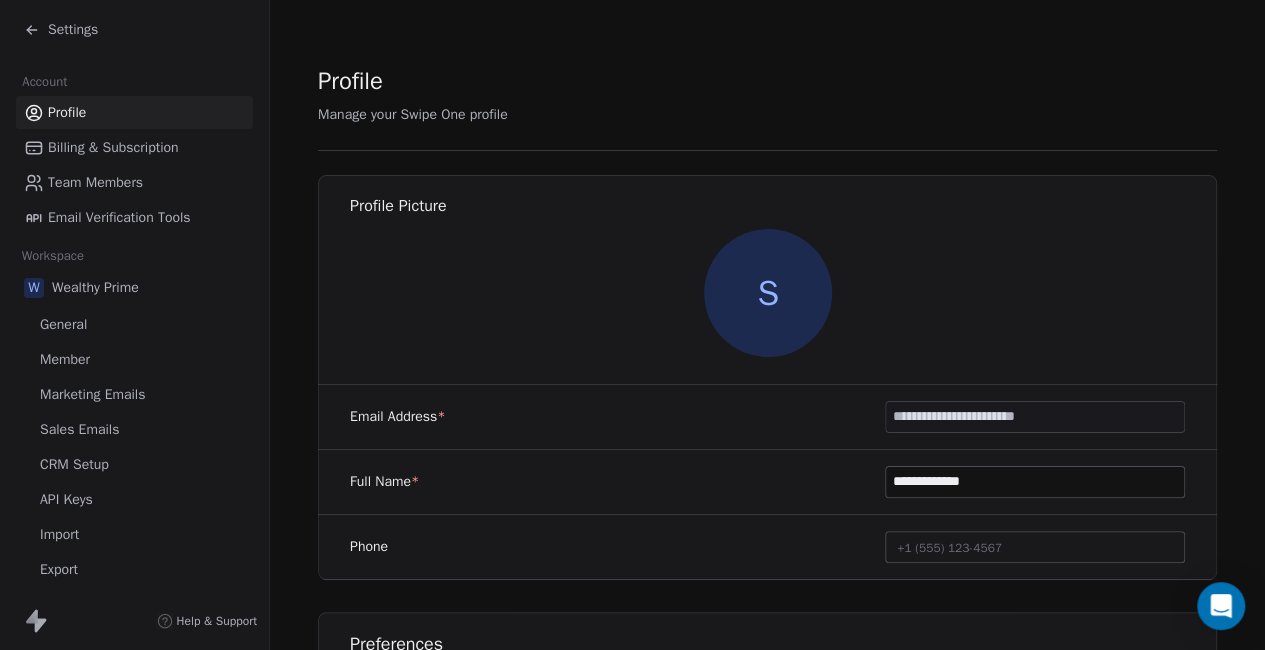 click on "Settings" at bounding box center (73, 30) 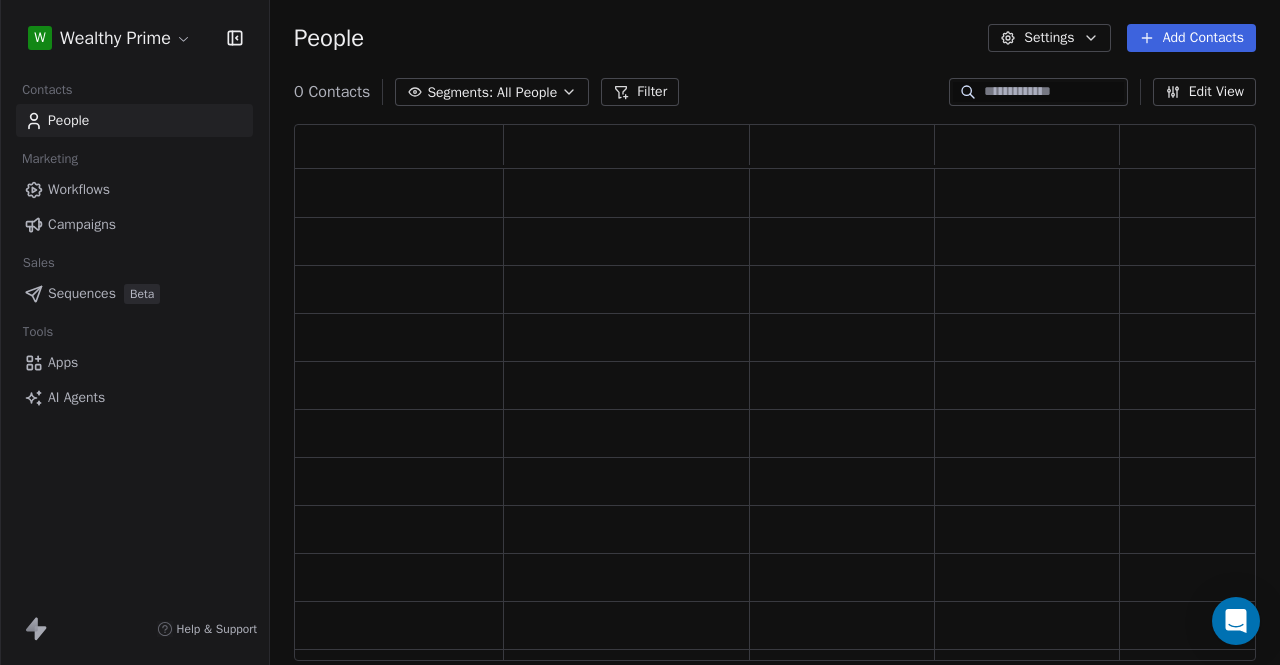 scroll, scrollTop: 16, scrollLeft: 16, axis: both 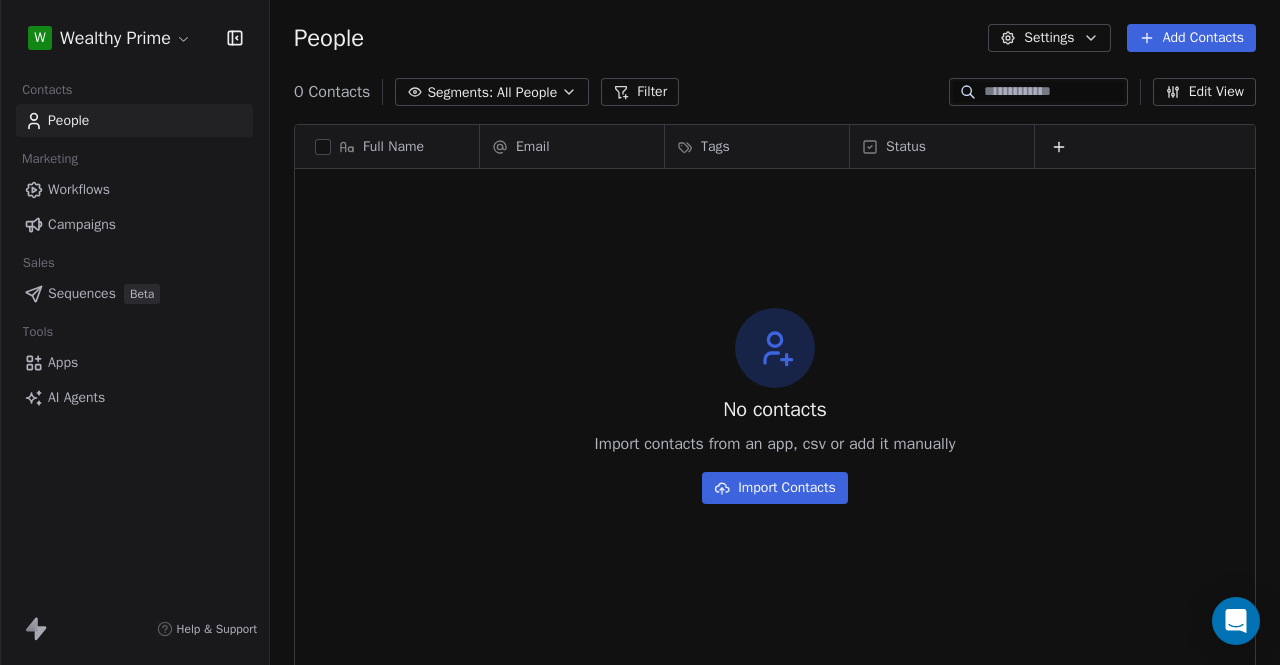 click on "Workflows" at bounding box center [79, 189] 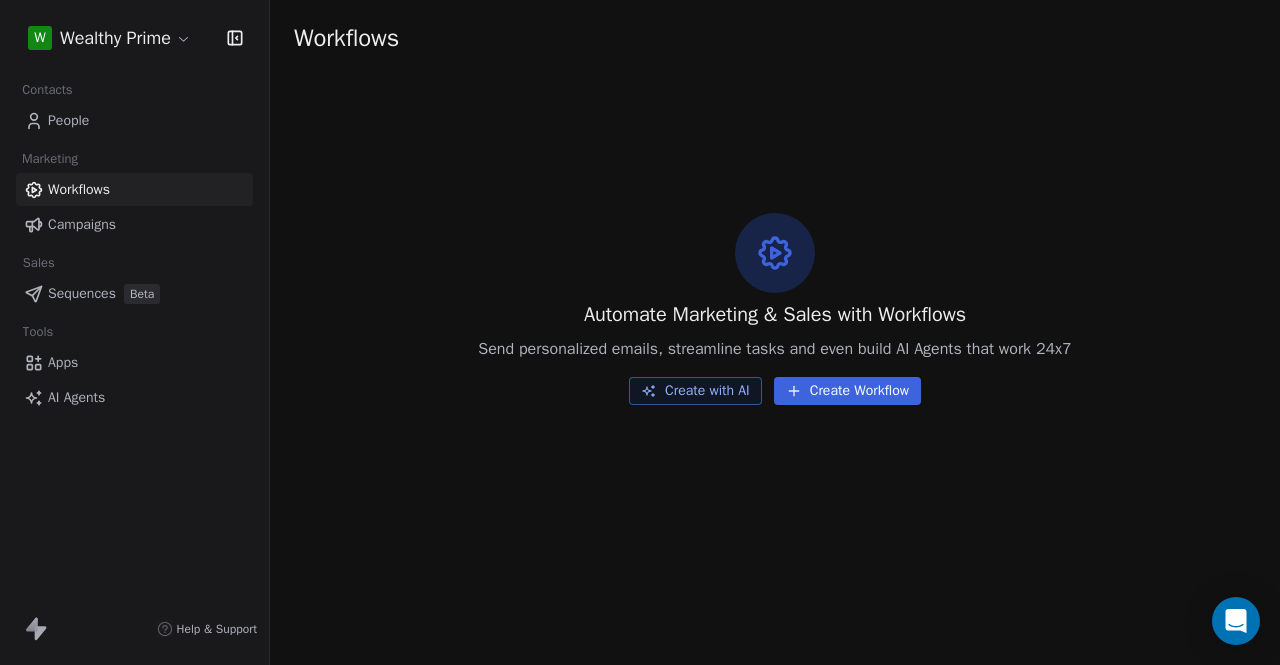 click on "Create Workflow" at bounding box center [847, 391] 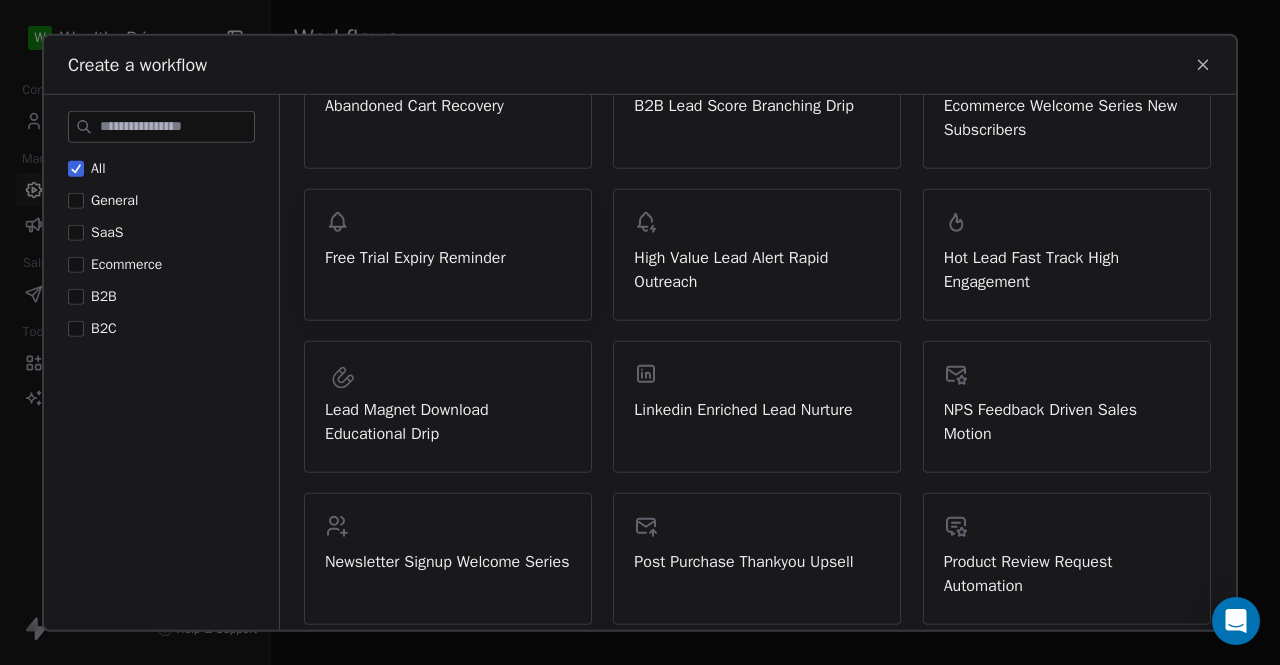 scroll, scrollTop: 0, scrollLeft: 0, axis: both 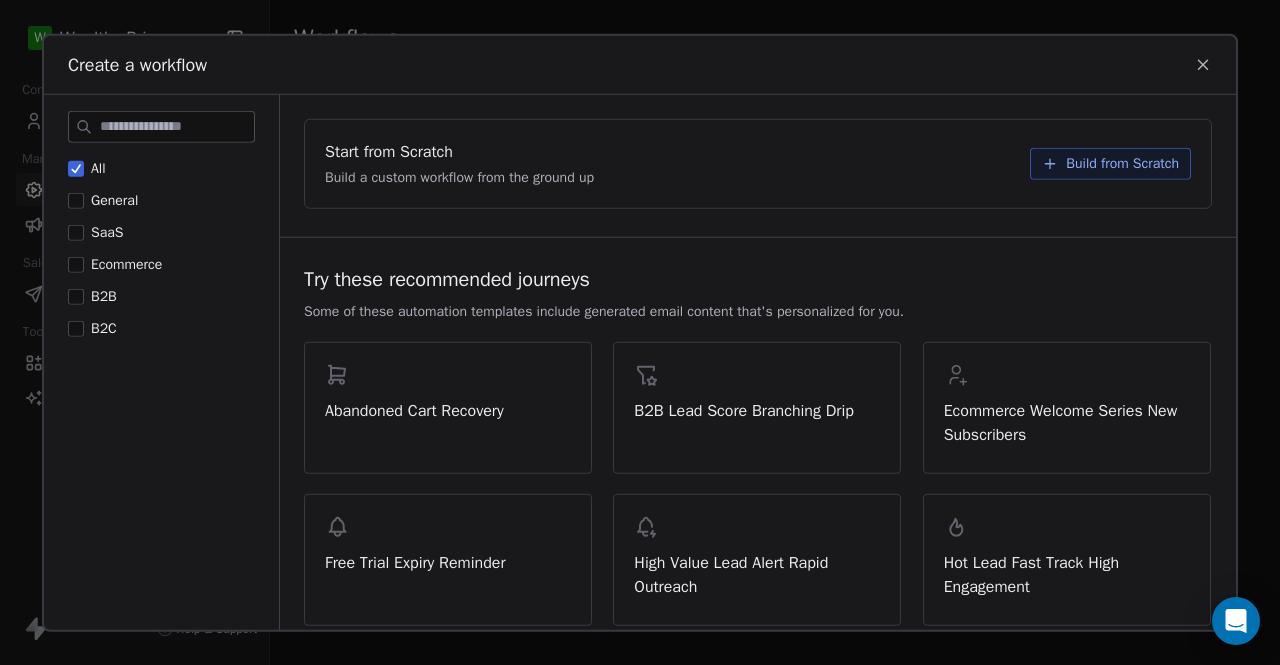 click on "Build from Scratch" at bounding box center [1122, 163] 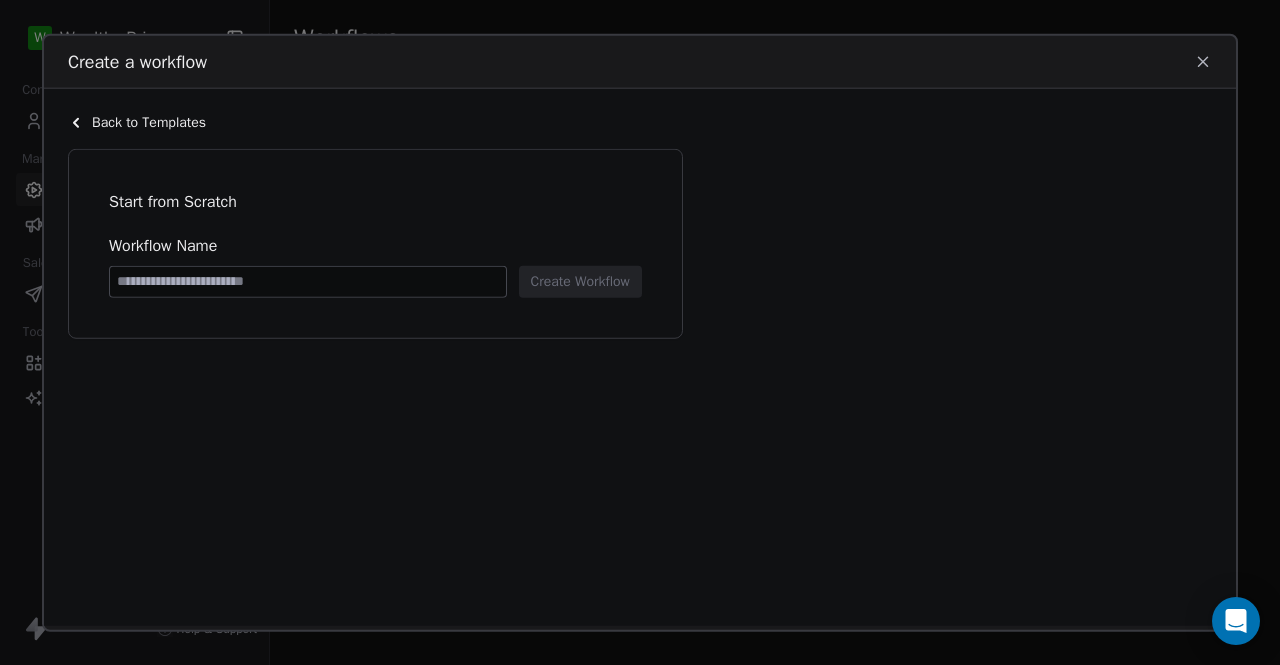 click at bounding box center [308, 281] 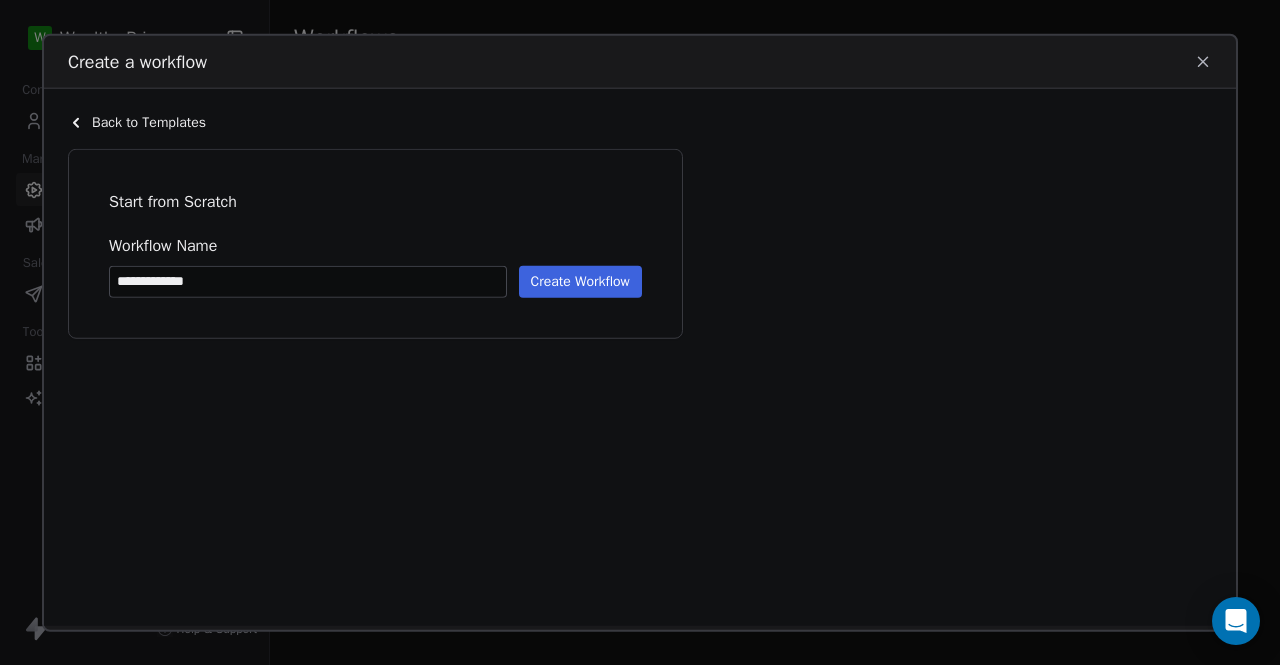 type on "**********" 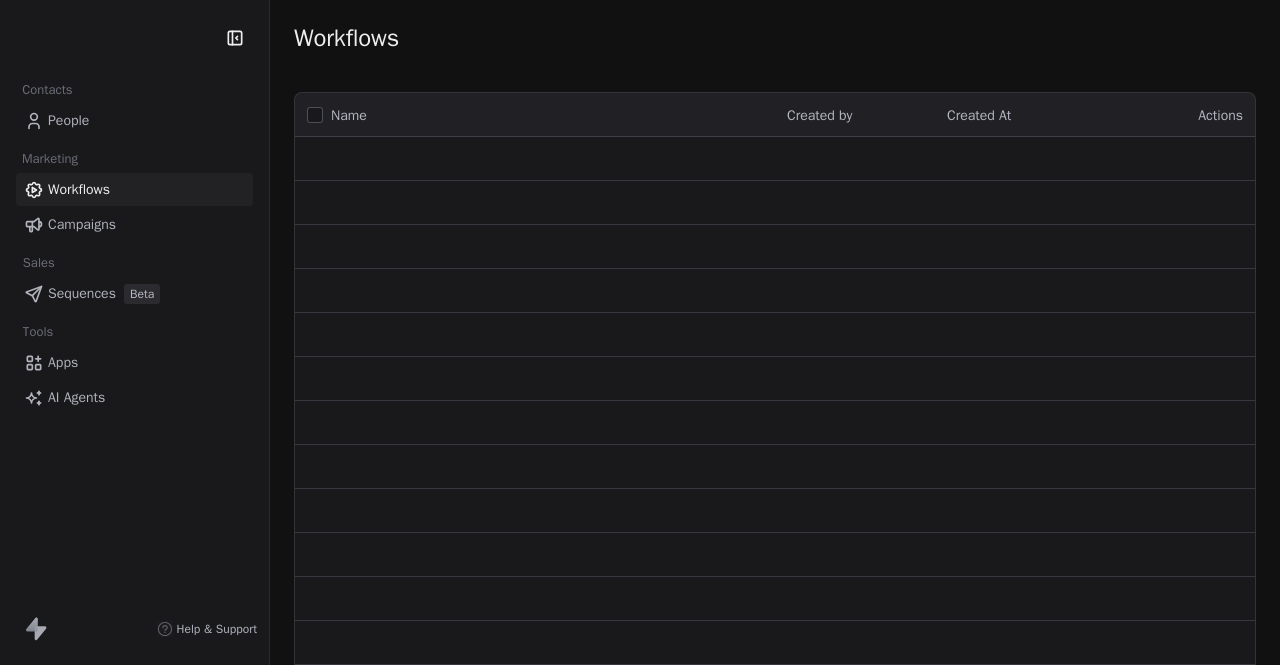 scroll, scrollTop: 0, scrollLeft: 0, axis: both 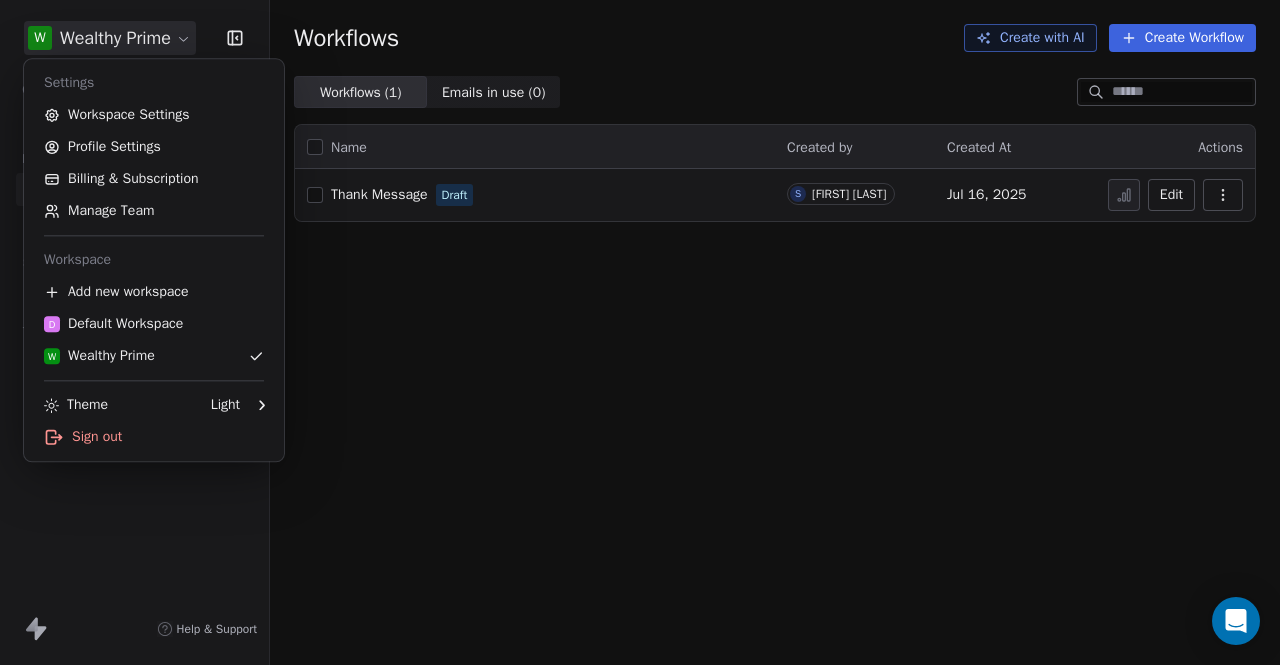 click on "W Wealthy Prime Contacts People Marketing Workflows Campaigns Sales Sequences Beta Tools Apps AI Agents Help & Support Workflows Create with AI Create Workflow Workflows ( 1 ) Workflows ( 1 ) Emails in use ( 0 ) Emails in use ( 0 ) Name Created by Created At Actions Thank Message Draft S [NAME] [LAST] Jul 16, 2025 Edit
Settings Workspace Settings Profile Settings Billing & Subscription Manage Team Workspace Add new workspace D Default Workspace W Wealthy Prime Theme Light Sign out" at bounding box center (640, 332) 